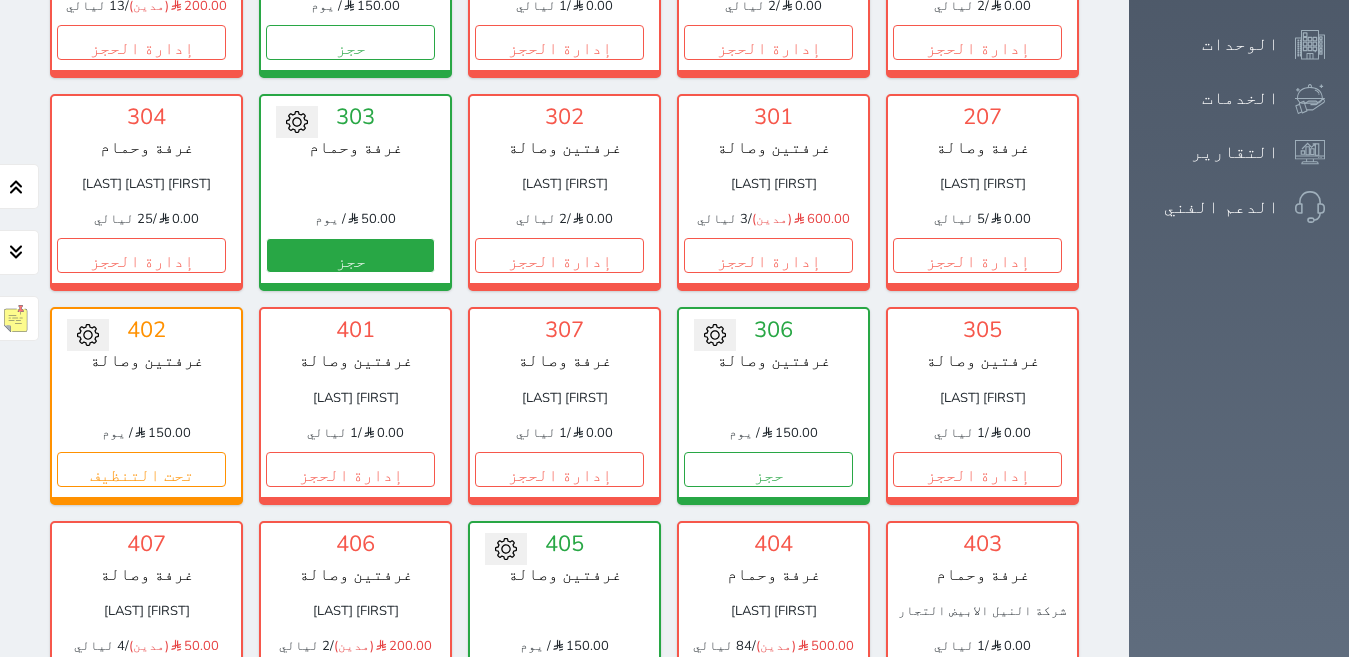 scroll, scrollTop: 710, scrollLeft: 0, axis: vertical 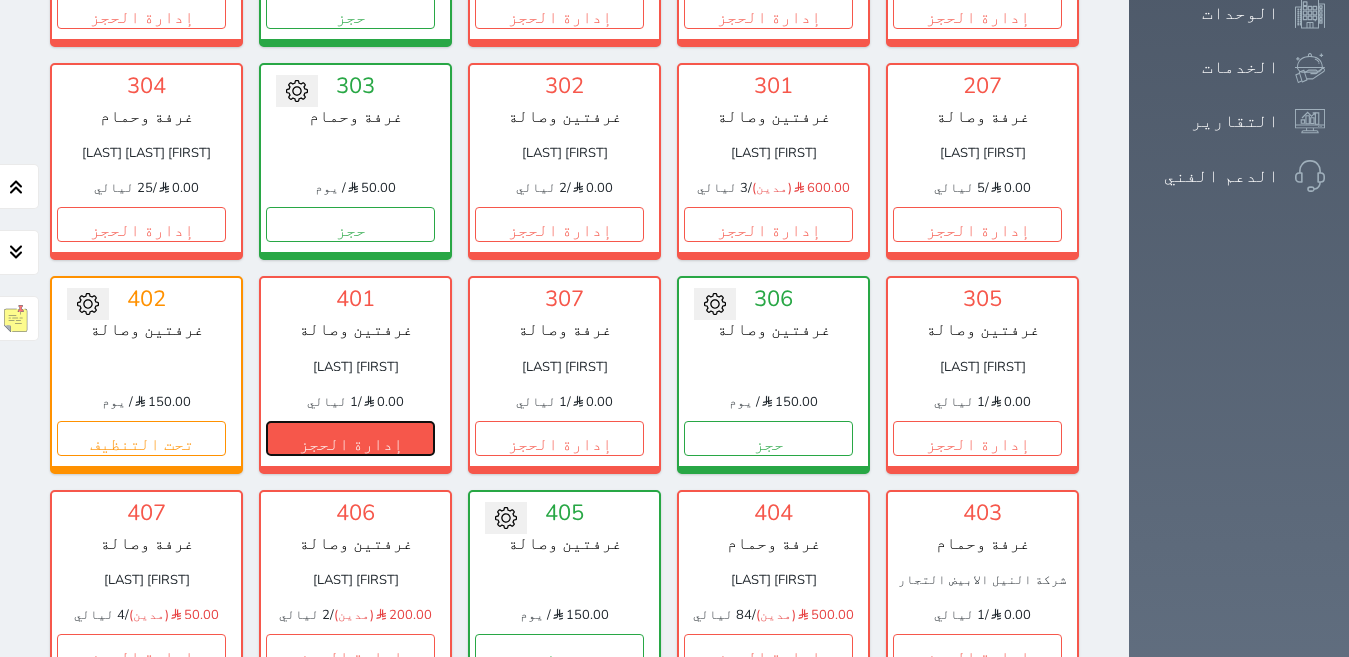 click on "إدارة الحجز" at bounding box center (350, 438) 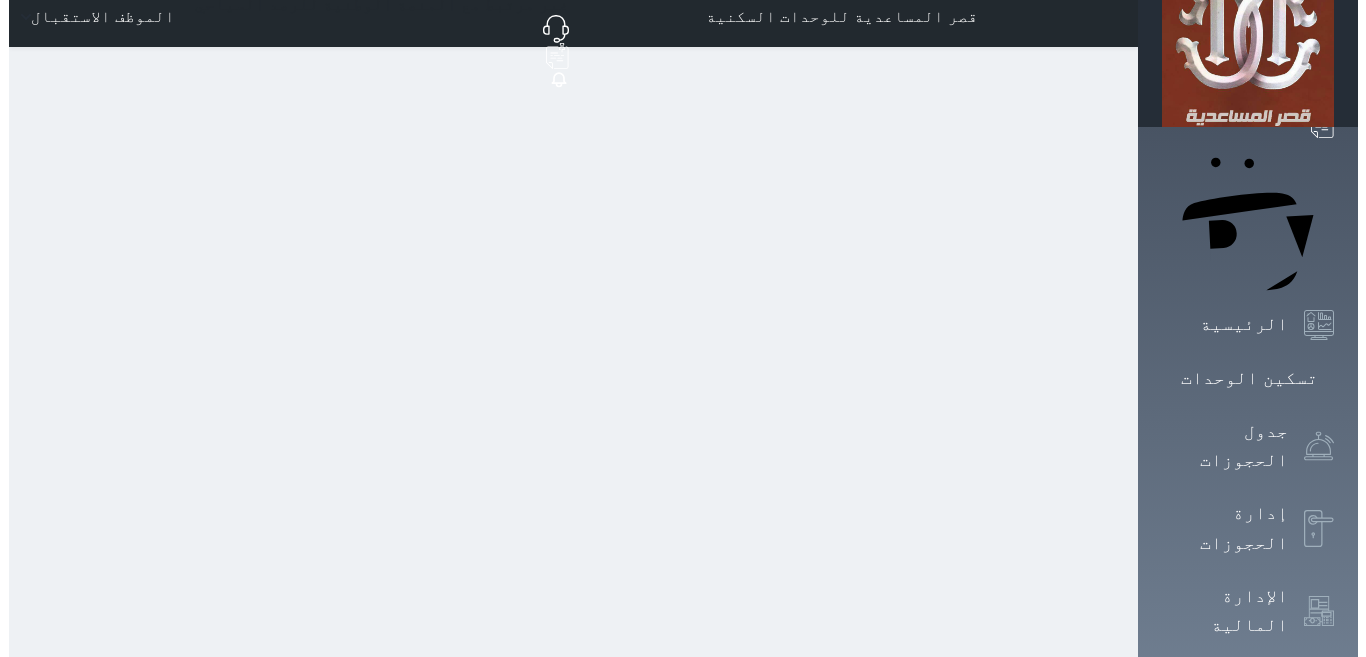 scroll, scrollTop: 0, scrollLeft: 0, axis: both 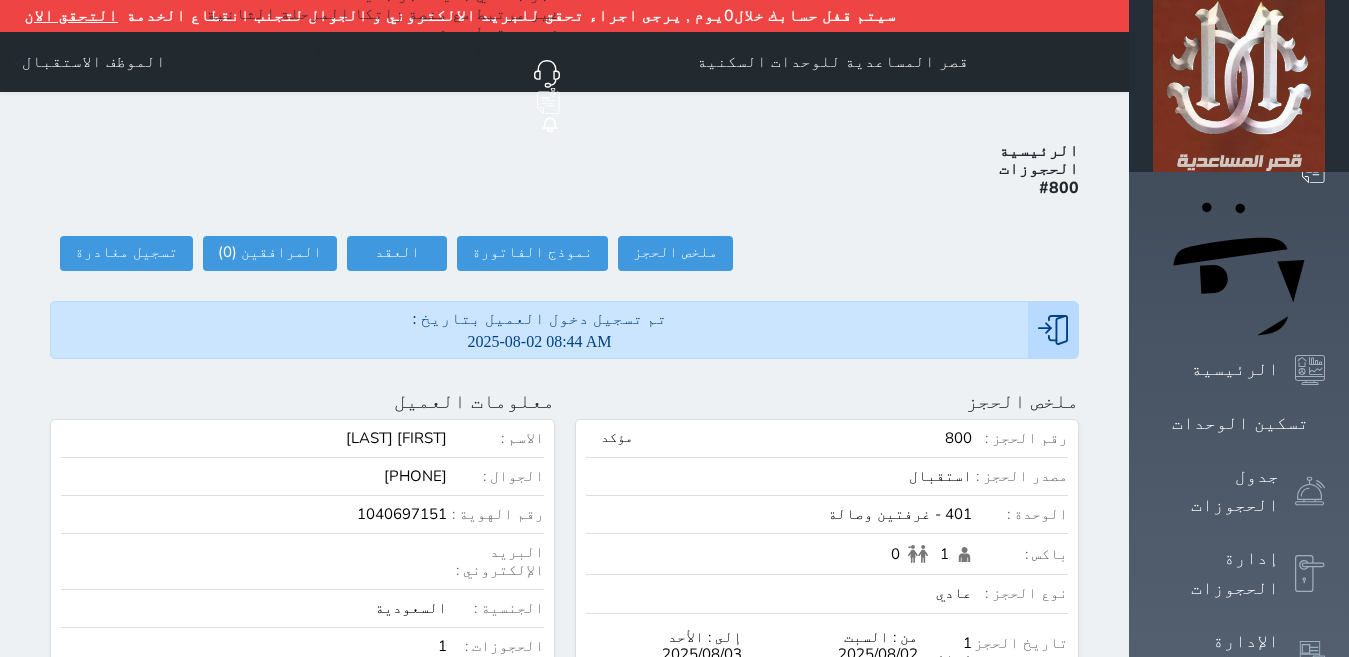 select 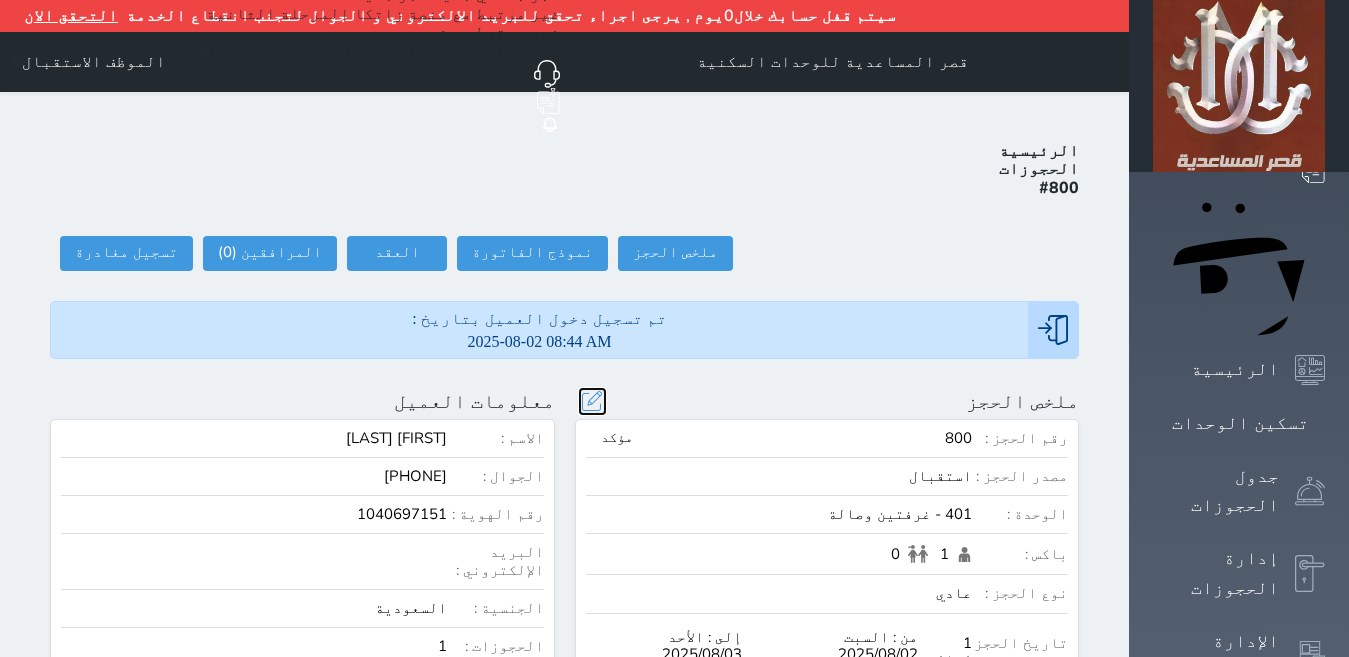 click at bounding box center (592, 401) 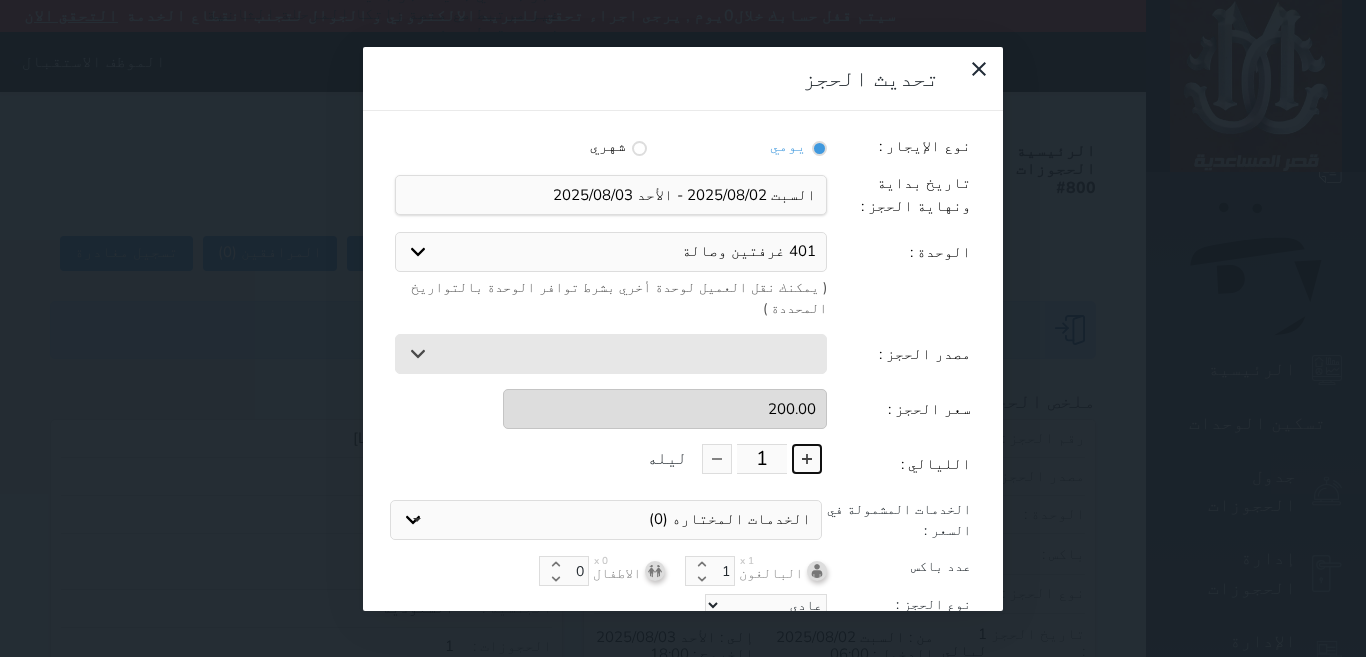 click at bounding box center (807, 459) 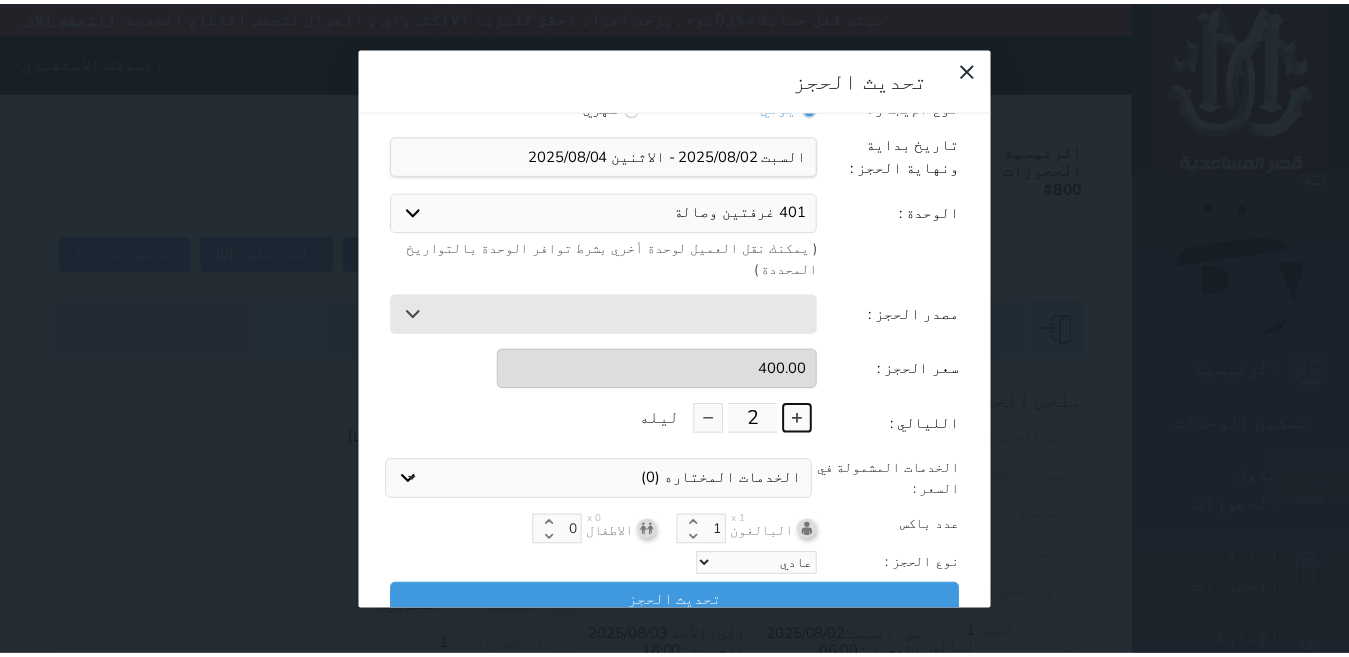 scroll, scrollTop: 45, scrollLeft: 0, axis: vertical 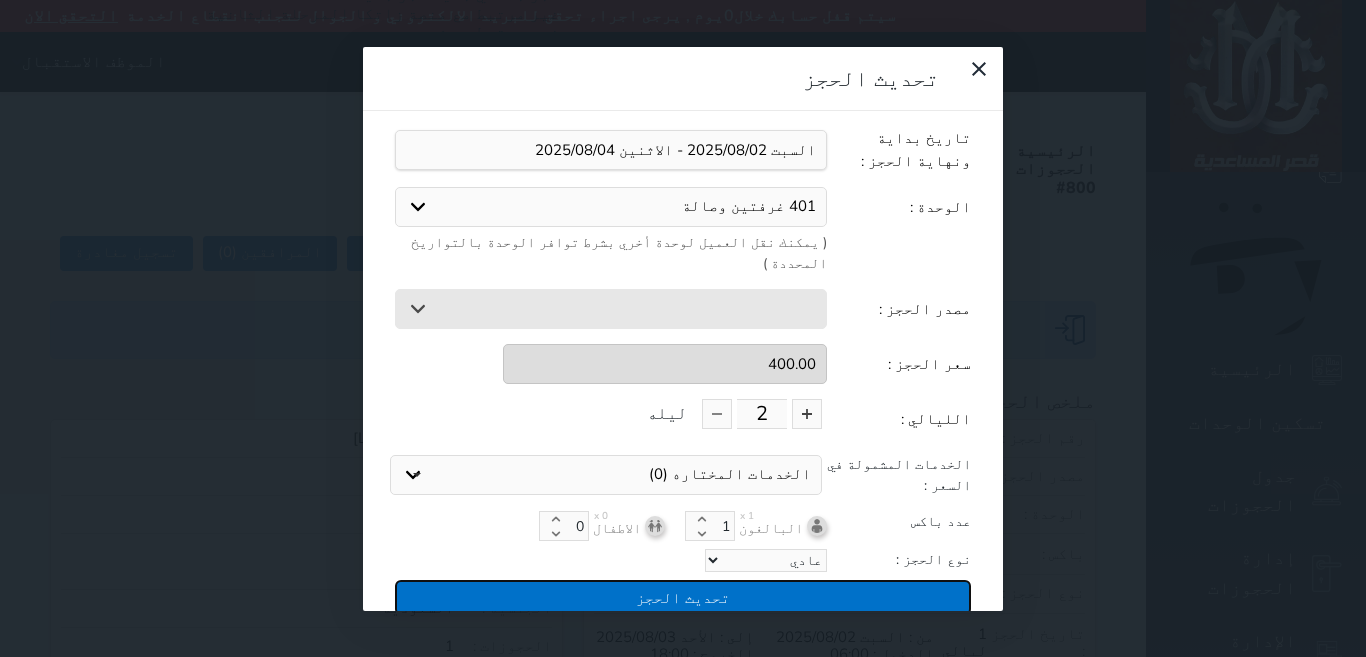 click on "تحديث الحجز" at bounding box center (683, 597) 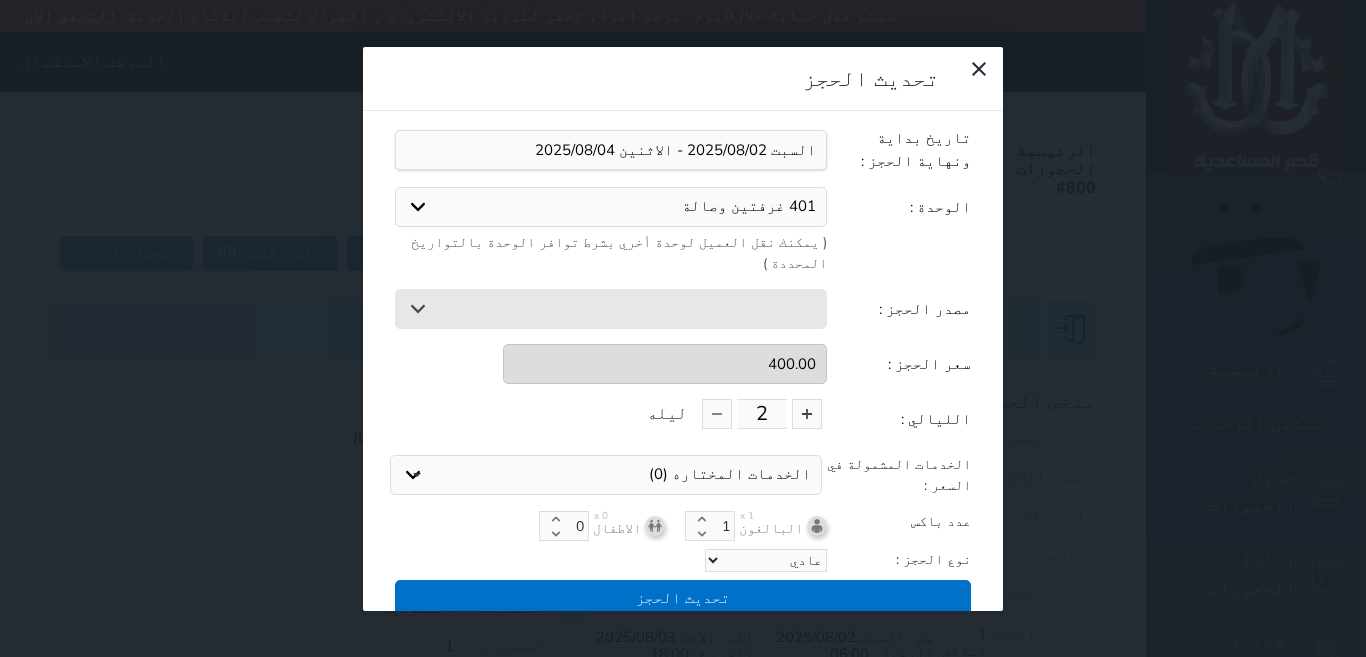 type on "400" 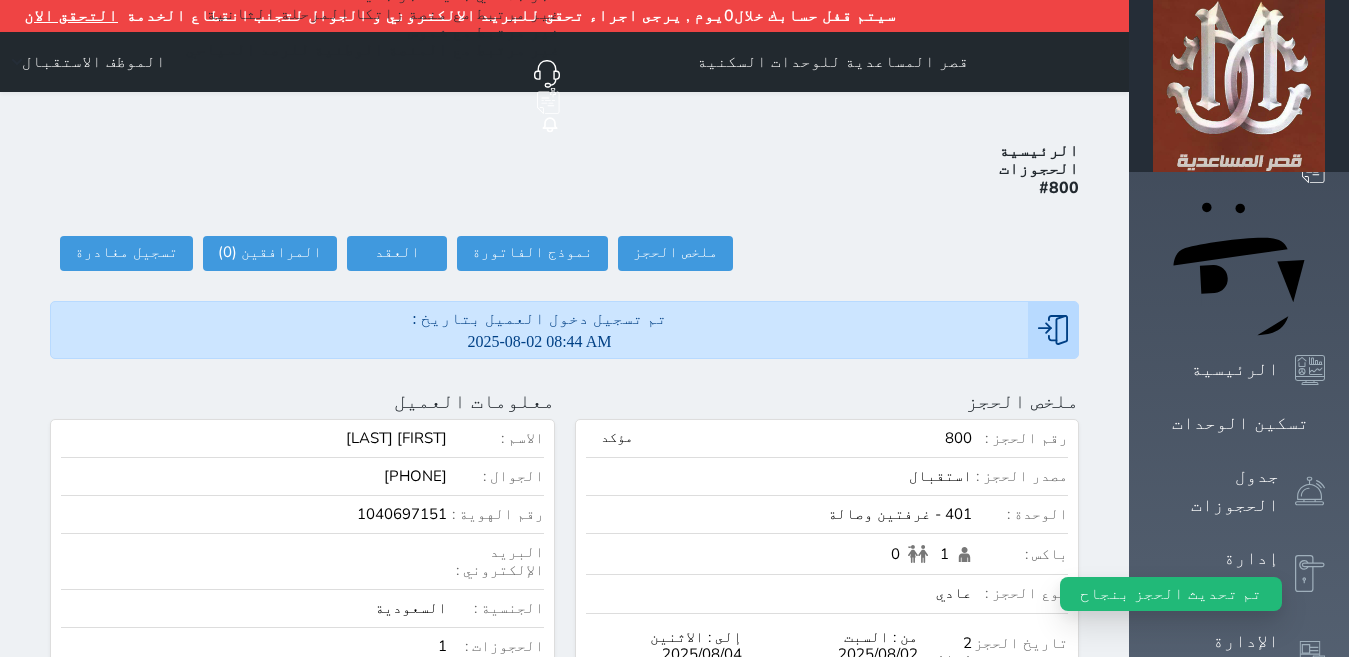 select 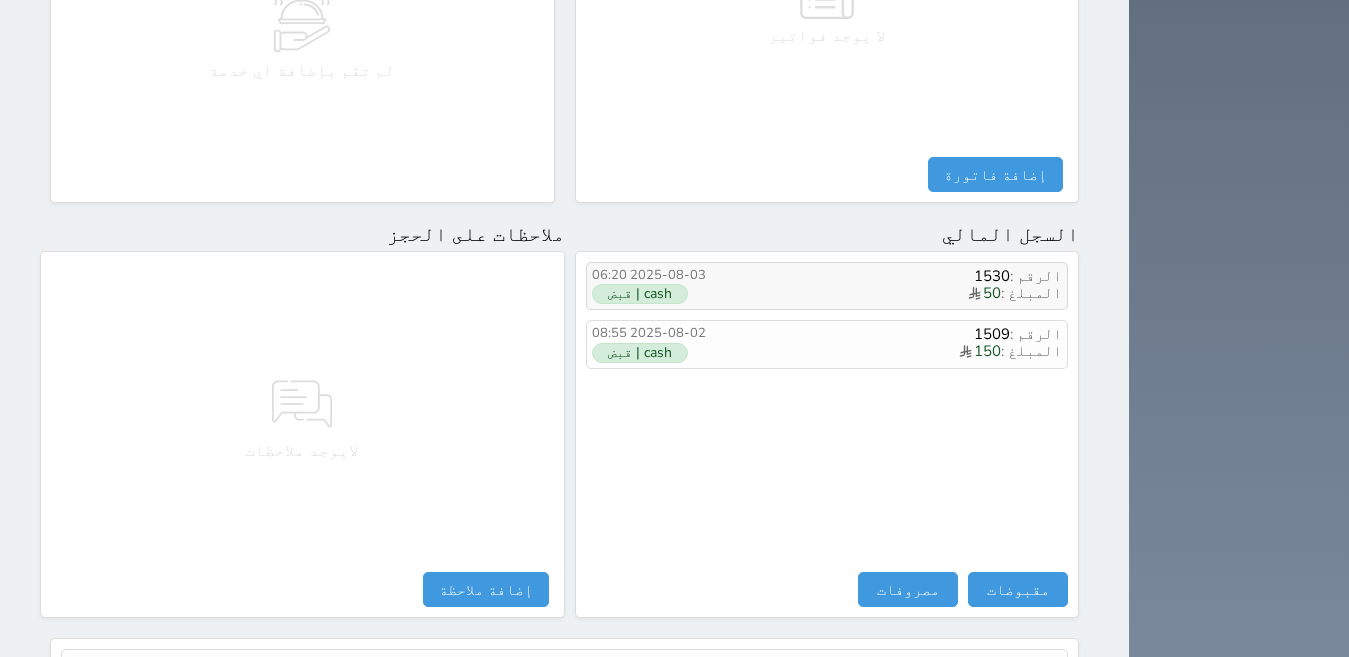 scroll, scrollTop: 1100, scrollLeft: 0, axis: vertical 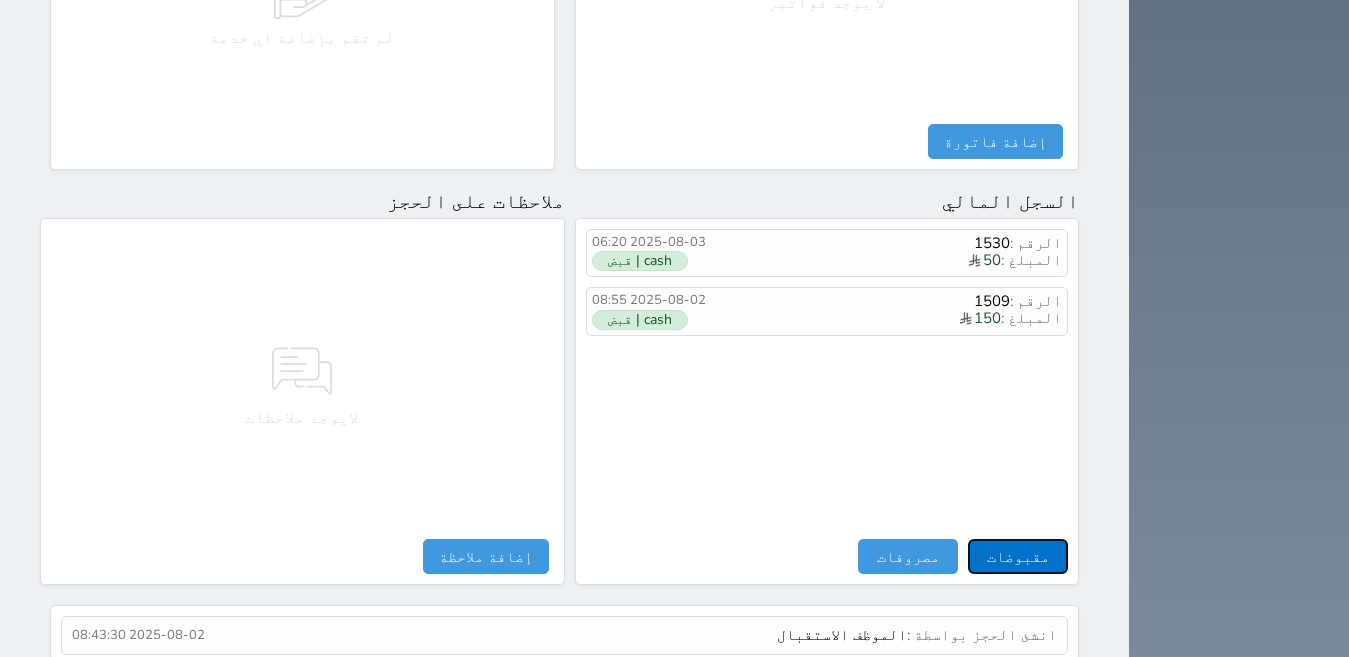 click on "مقبوضات" at bounding box center [1018, 556] 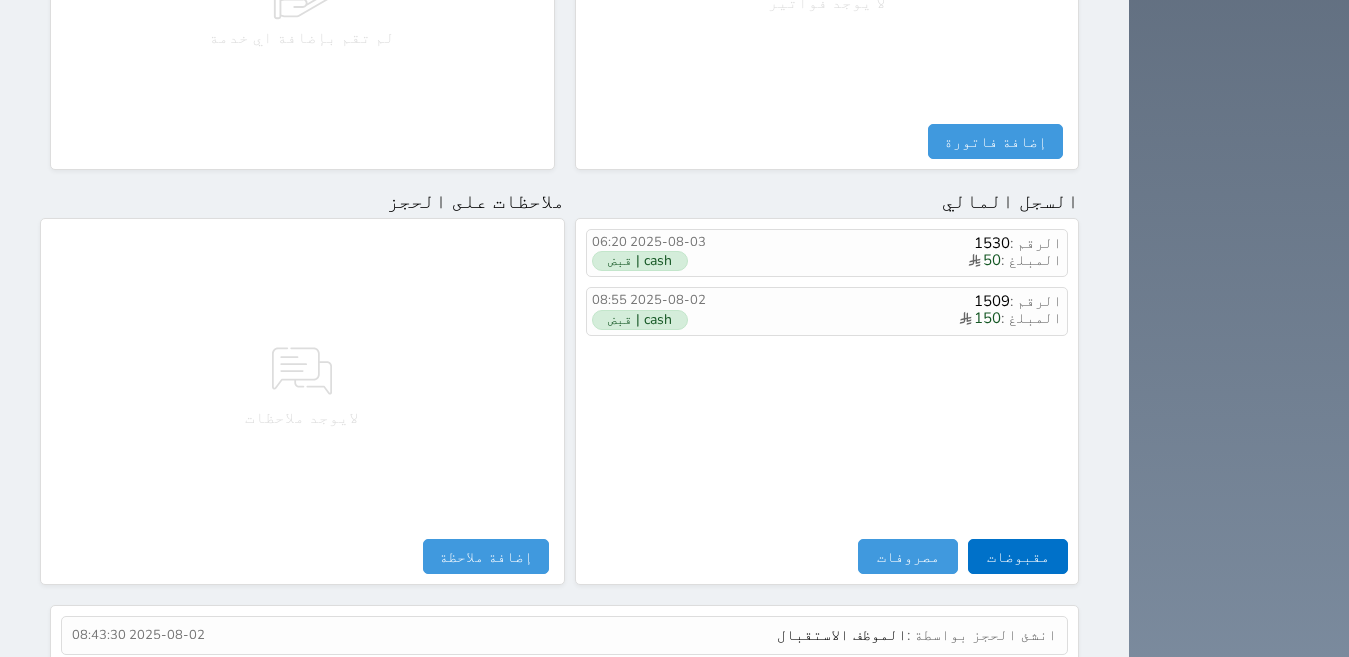 click on "مقبوضات                 النوع  *    اختيار     التاريخ *   2025-08-03 07:29   من *   [FIRST] [LAST]   المبلغ *   0   لأجل *     طريقة الدفع *   اختر طريقة الدفع   دفع نقدى   تحويل بنكى   مدى   بطاقة ائتمان   آجل   ملاحظات         حفظ" at bounding box center [0, 0] 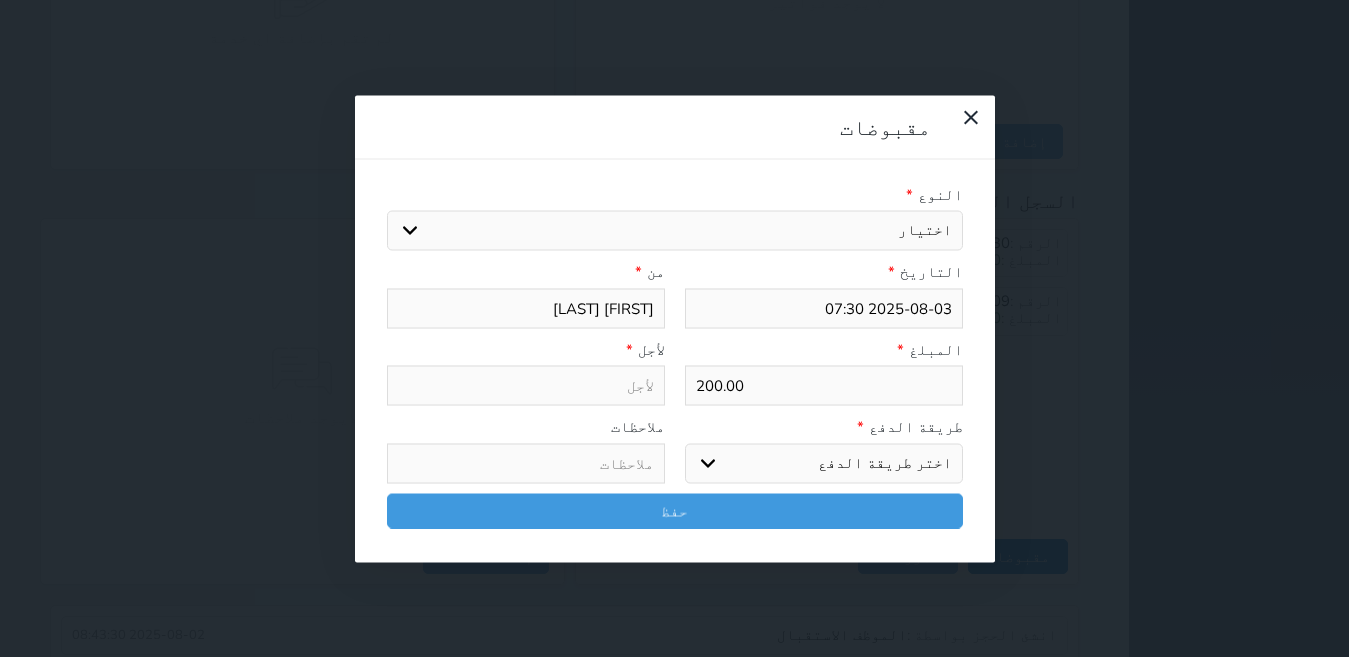 select 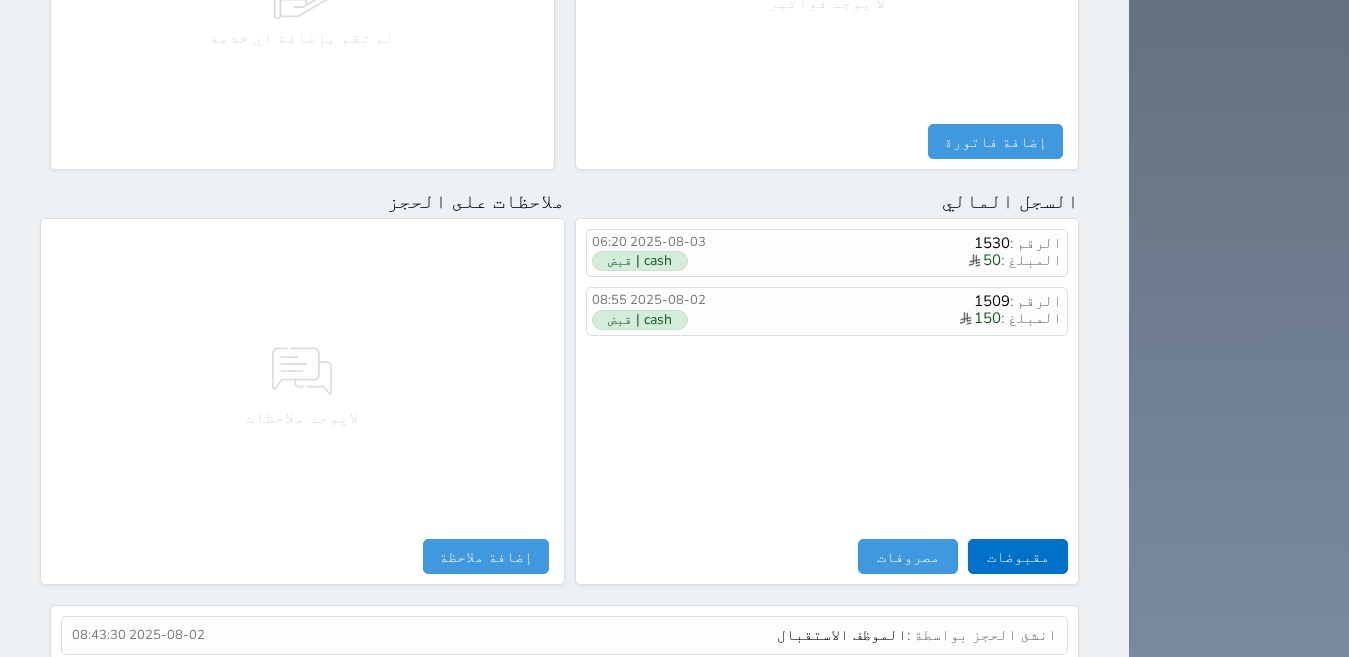 select 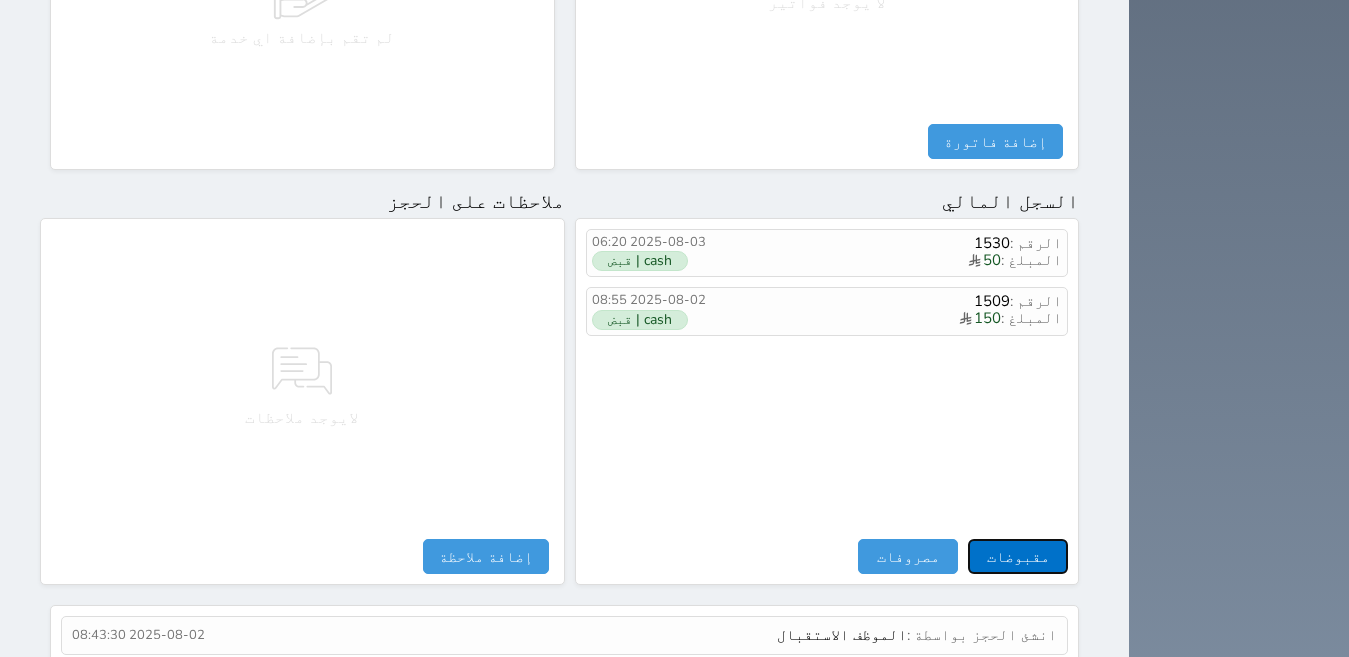 click on "مقبوضات" at bounding box center [1018, 556] 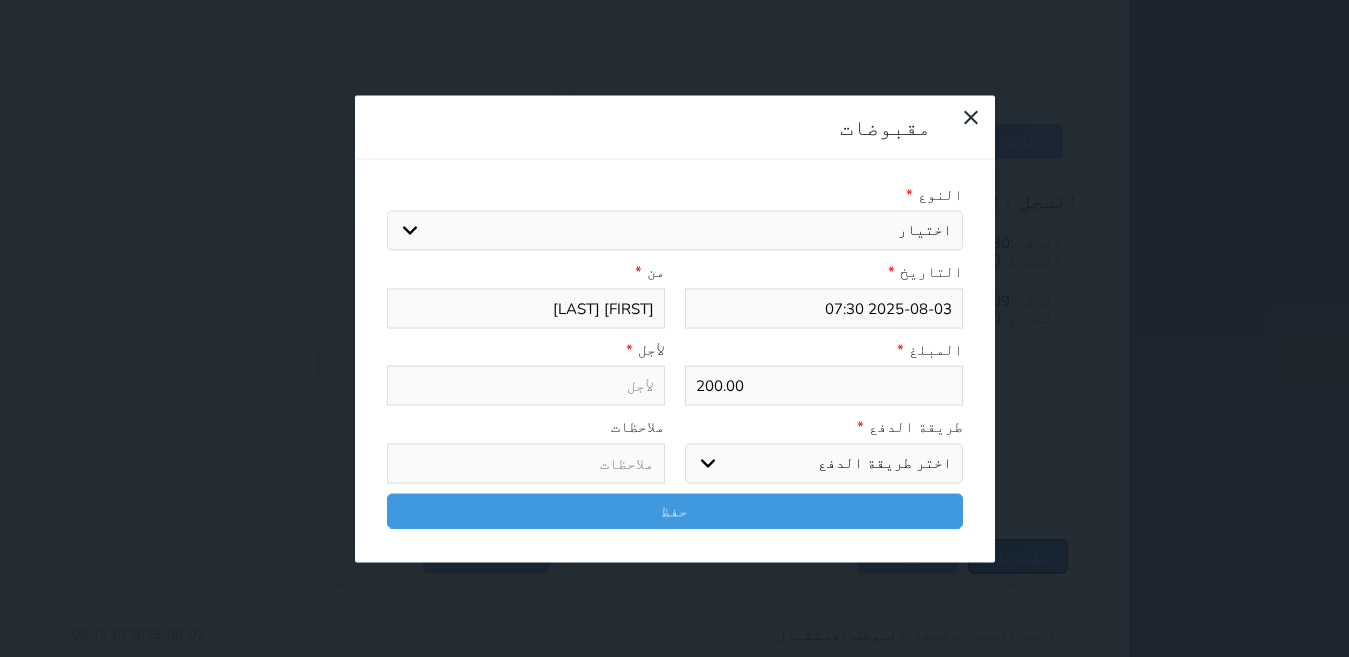 select 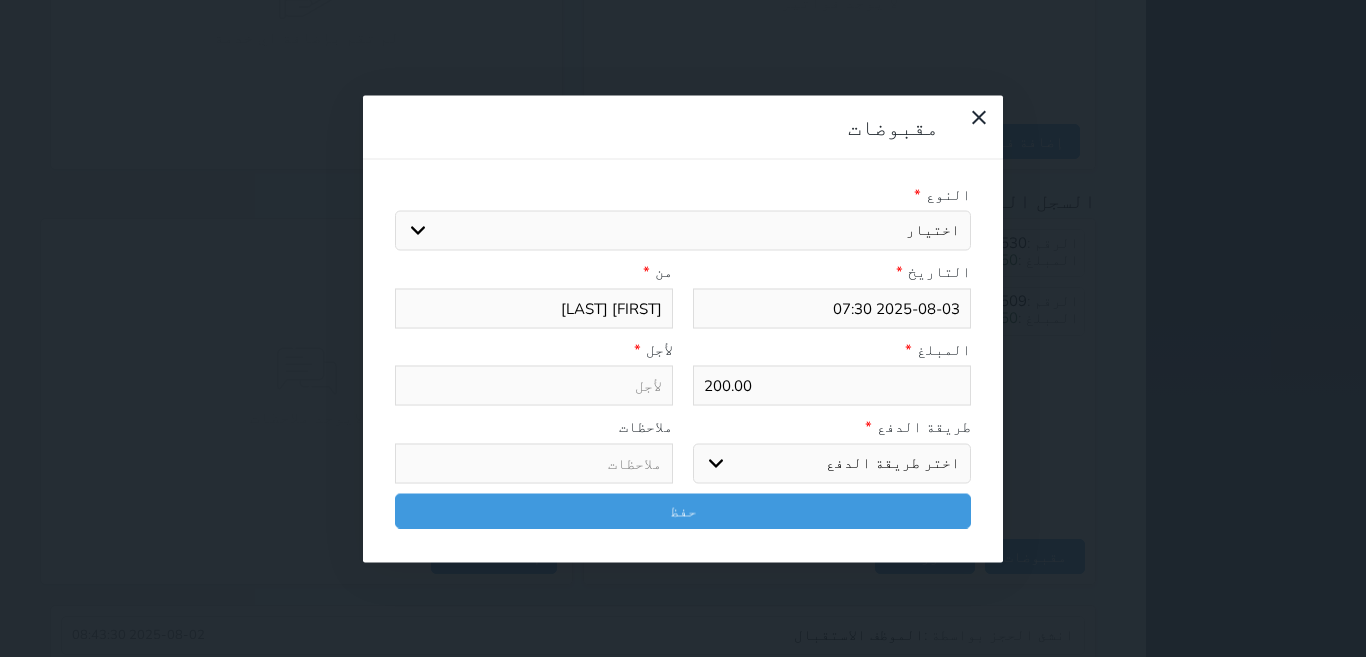 click on "اختيار   مقبوضات عامة قيمة إيجار فواتير تامين عربون لا ينطبق آخر مغسلة واي فاي - الإنترنت مواقف السيارات طعام الأغذية والمشروبات مشروبات المشروبات الباردة المشروبات الساخنة الإفطار غداء عشاء مخبز و كعك حمام سباحة الصالة الرياضية سبا و خدمات الجمال اختيار وإسقاط (خدمات النقل) ميني بار كابل - تلفزيون سرير إضافي تصفيف الشعر التسوق خدمات الجولات السياحية المنظمة خدمات الدليل السياحي" at bounding box center [683, 231] 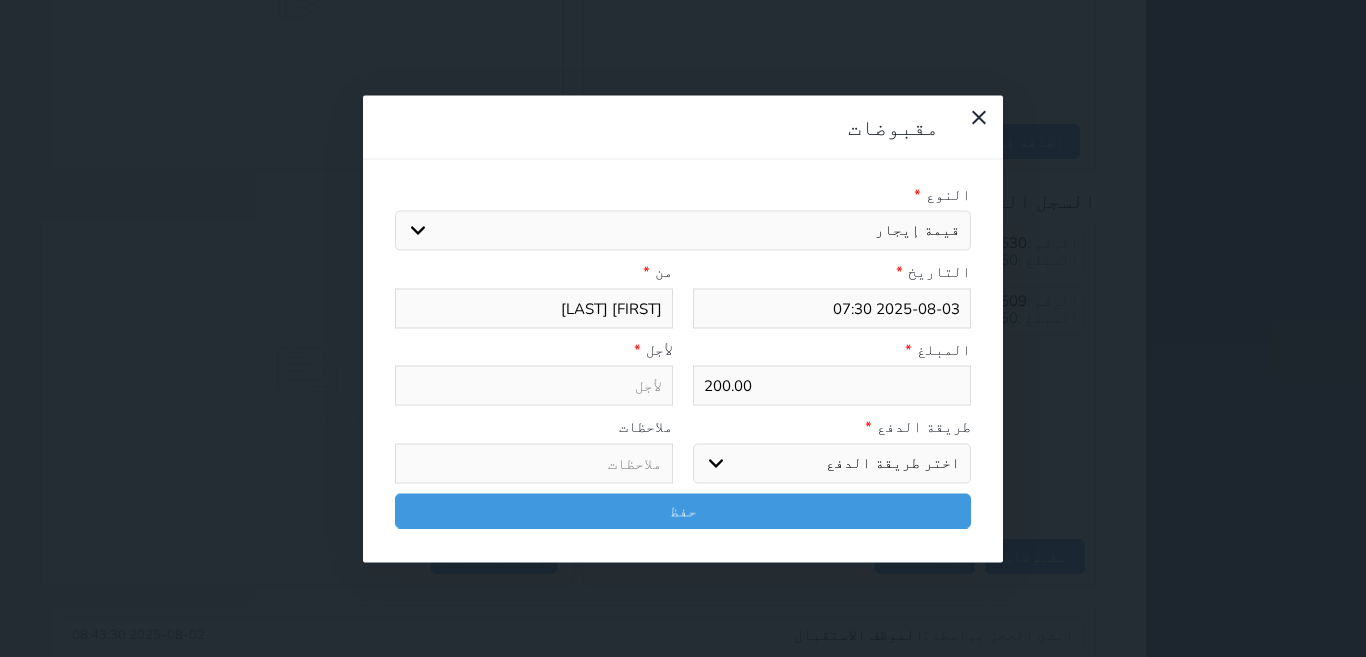 click on "اختيار   مقبوضات عامة قيمة إيجار فواتير تامين عربون لا ينطبق آخر مغسلة واي فاي - الإنترنت مواقف السيارات طعام الأغذية والمشروبات مشروبات المشروبات الباردة المشروبات الساخنة الإفطار غداء عشاء مخبز و كعك حمام سباحة الصالة الرياضية سبا و خدمات الجمال اختيار وإسقاط (خدمات النقل) ميني بار كابل - تلفزيون سرير إضافي تصفيف الشعر التسوق خدمات الجولات السياحية المنظمة خدمات الدليل السياحي" at bounding box center [683, 231] 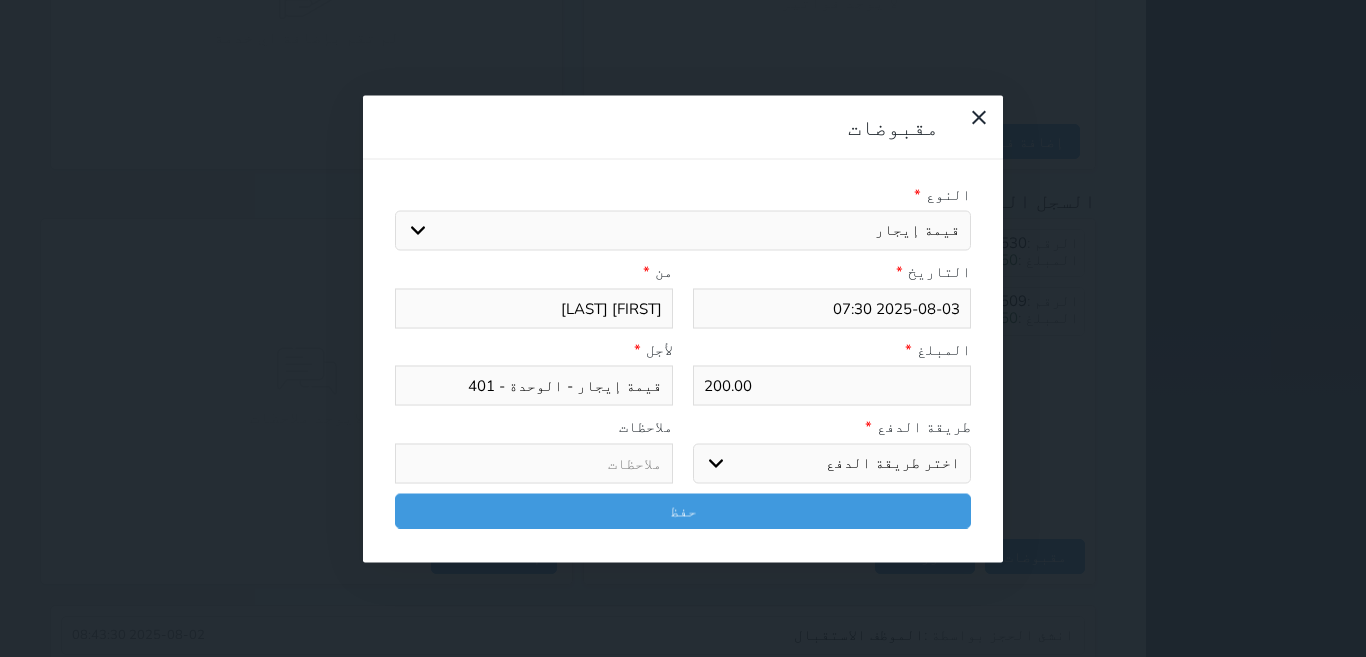 click on "اختر طريقة الدفع   دفع نقدى   تحويل بنكى   مدى   بطاقة ائتمان   آجل" at bounding box center (832, 463) 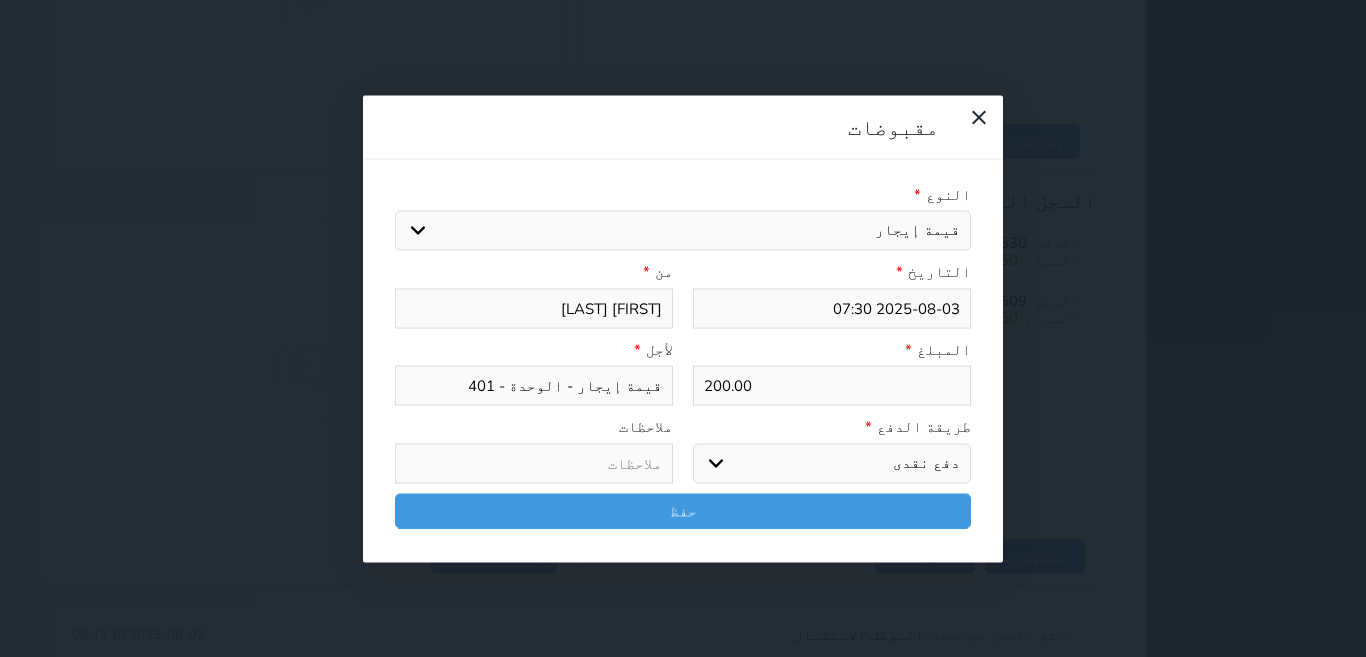 click on "اختر طريقة الدفع   دفع نقدى   تحويل بنكى   مدى   بطاقة ائتمان   آجل" at bounding box center (832, 463) 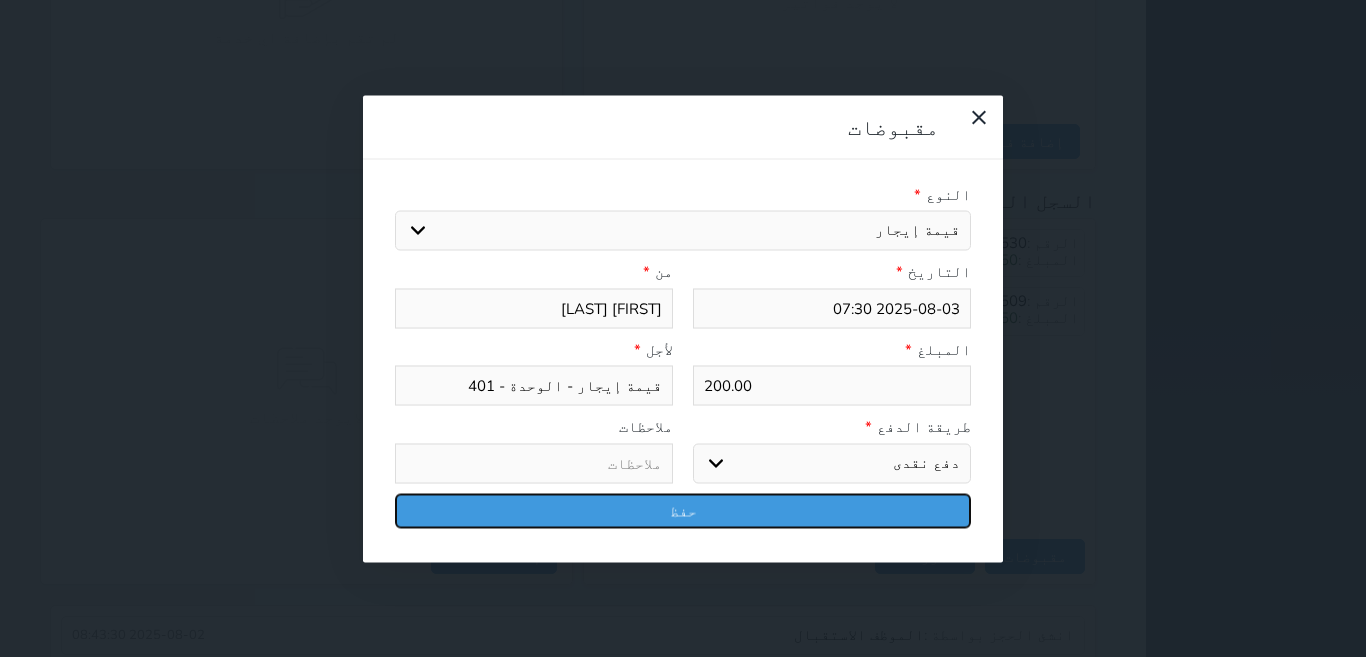 click on "حفظ" at bounding box center (683, 510) 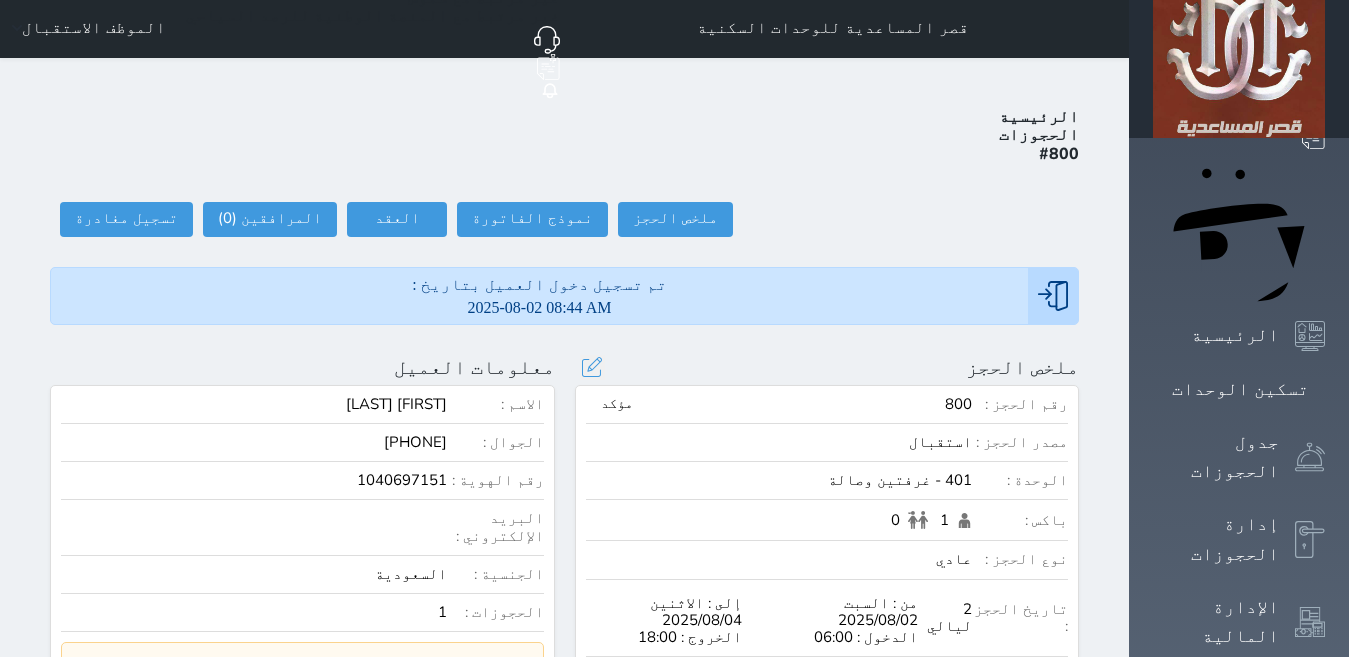 scroll, scrollTop: 0, scrollLeft: 0, axis: both 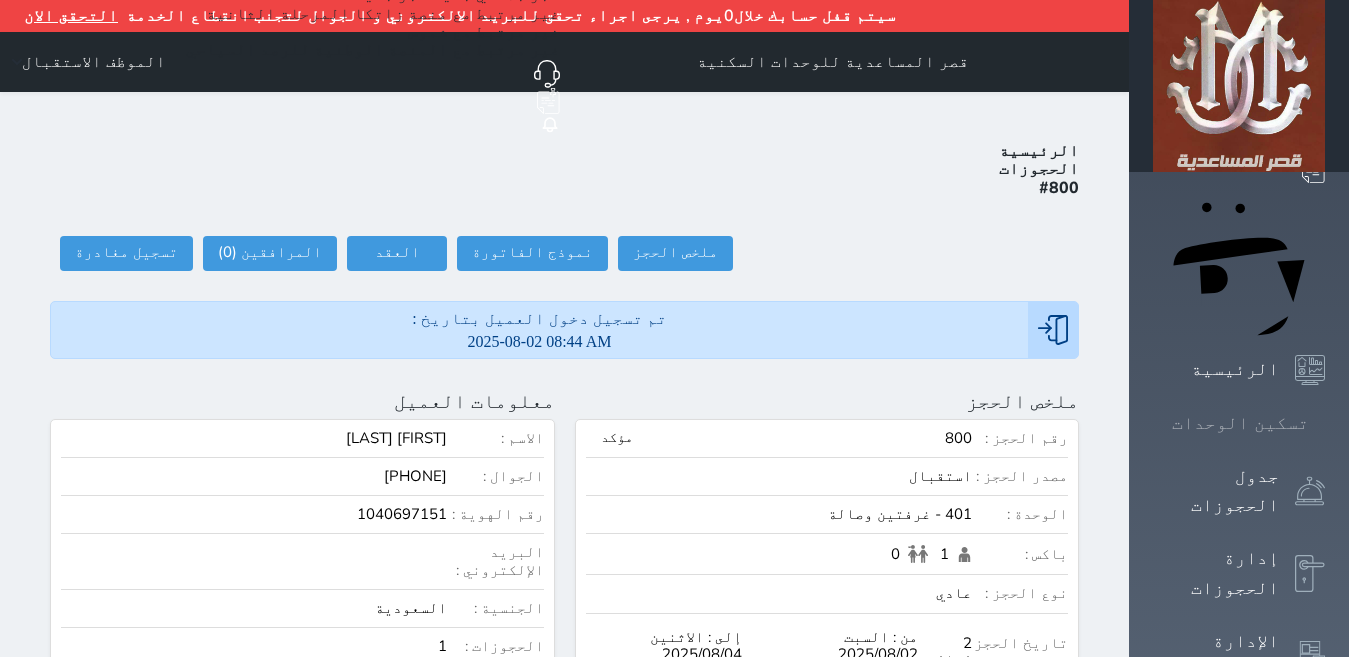 click 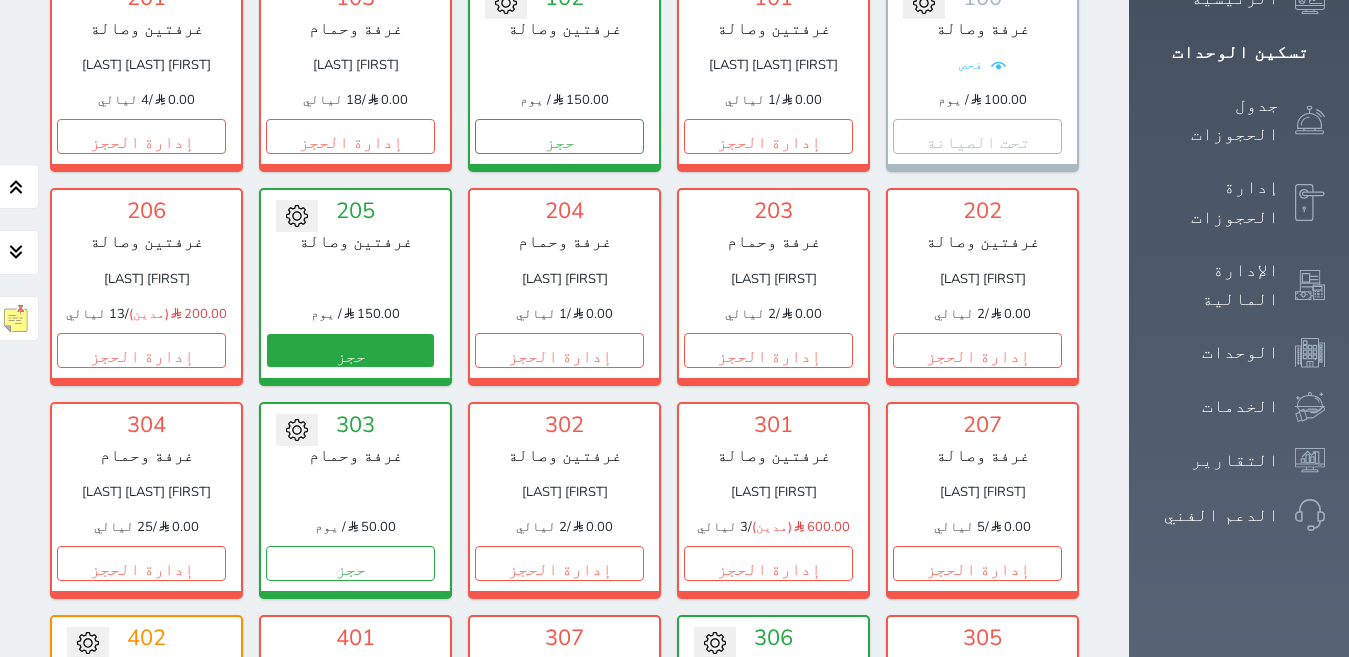 scroll, scrollTop: 410, scrollLeft: 0, axis: vertical 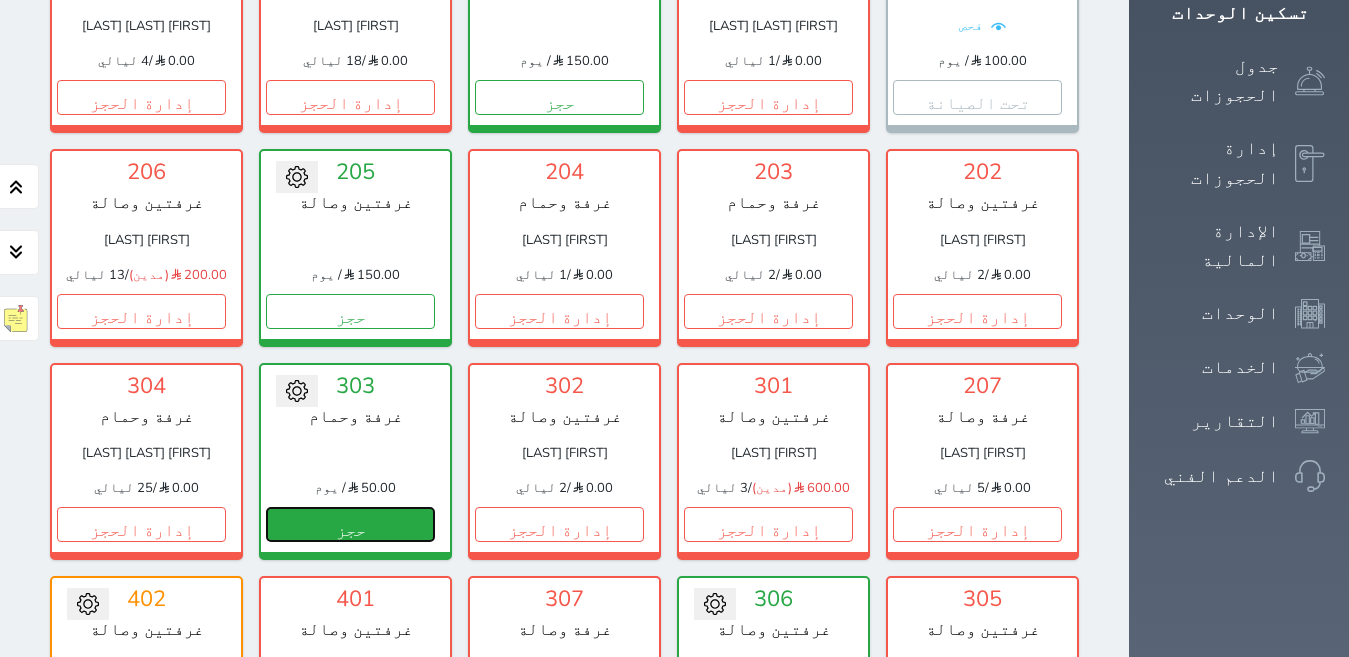 click on "حجز" at bounding box center [350, 524] 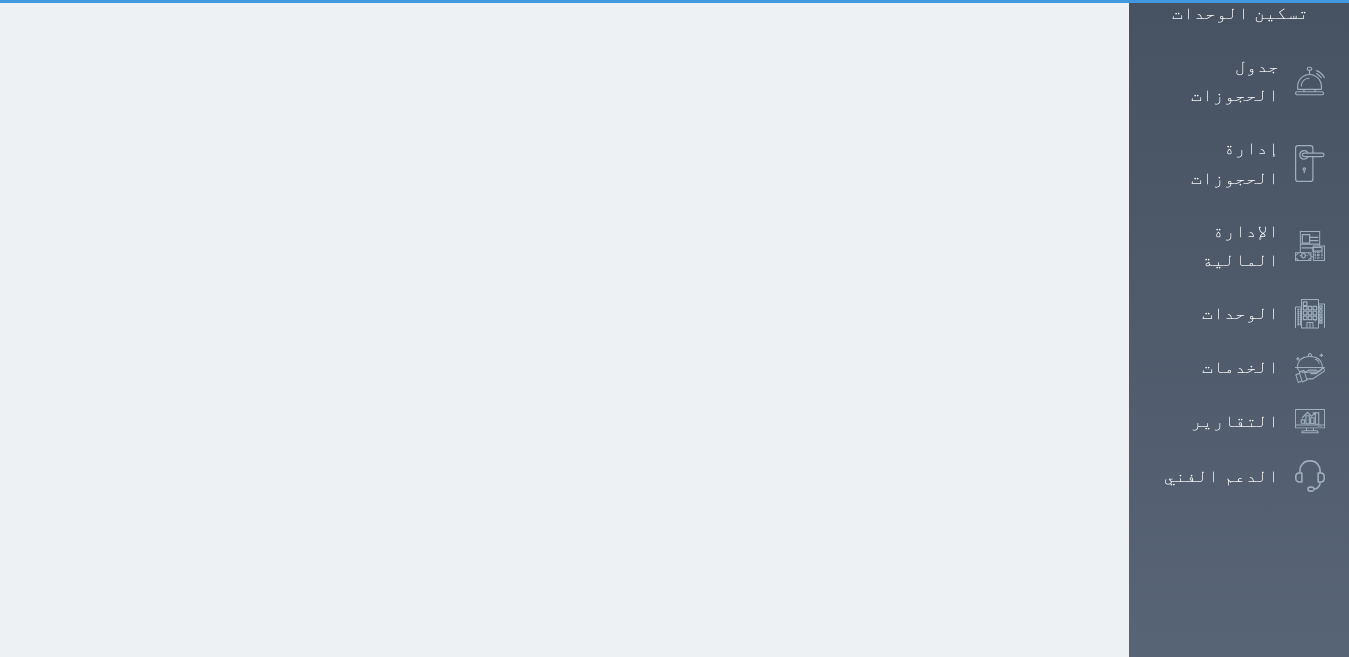 scroll, scrollTop: 56, scrollLeft: 0, axis: vertical 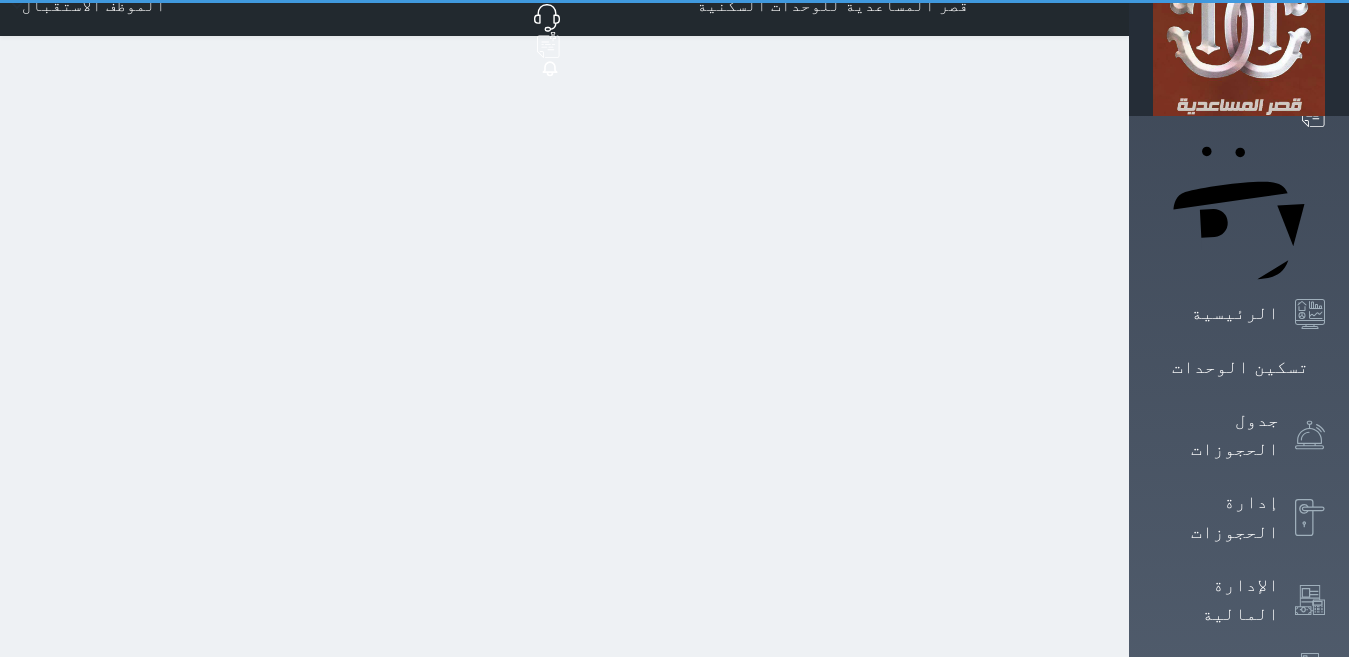 select on "1" 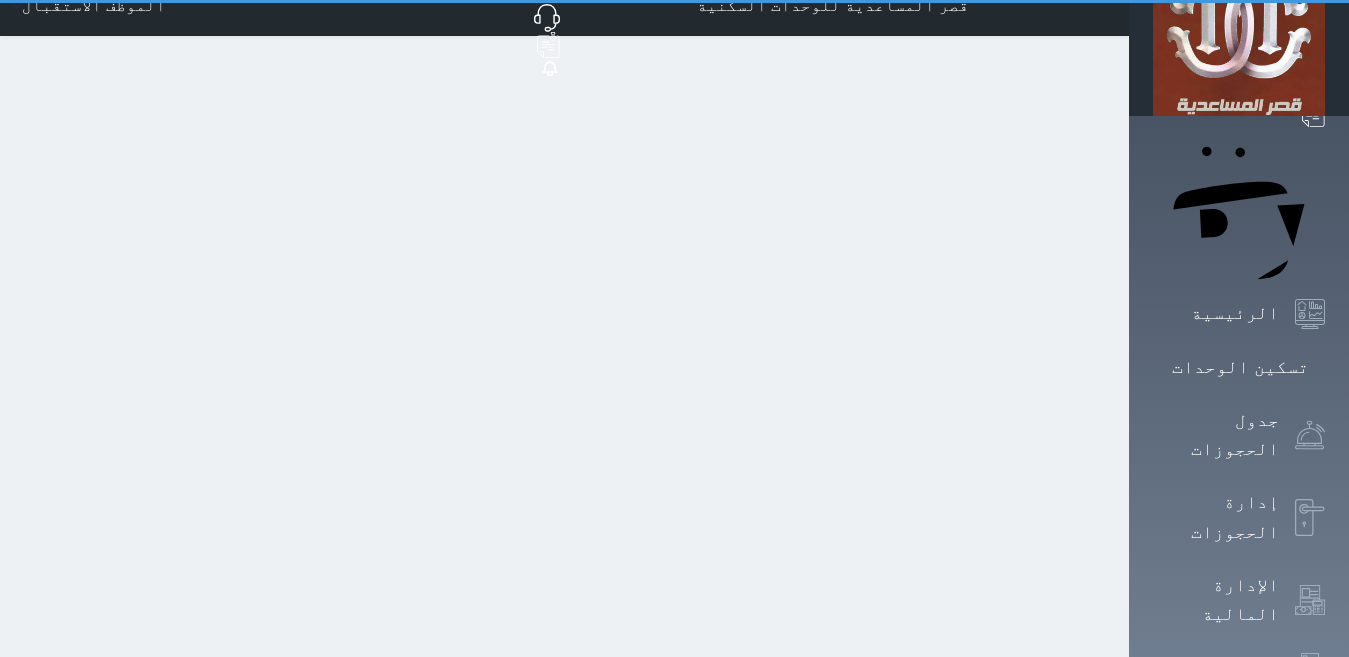 scroll, scrollTop: 0, scrollLeft: 0, axis: both 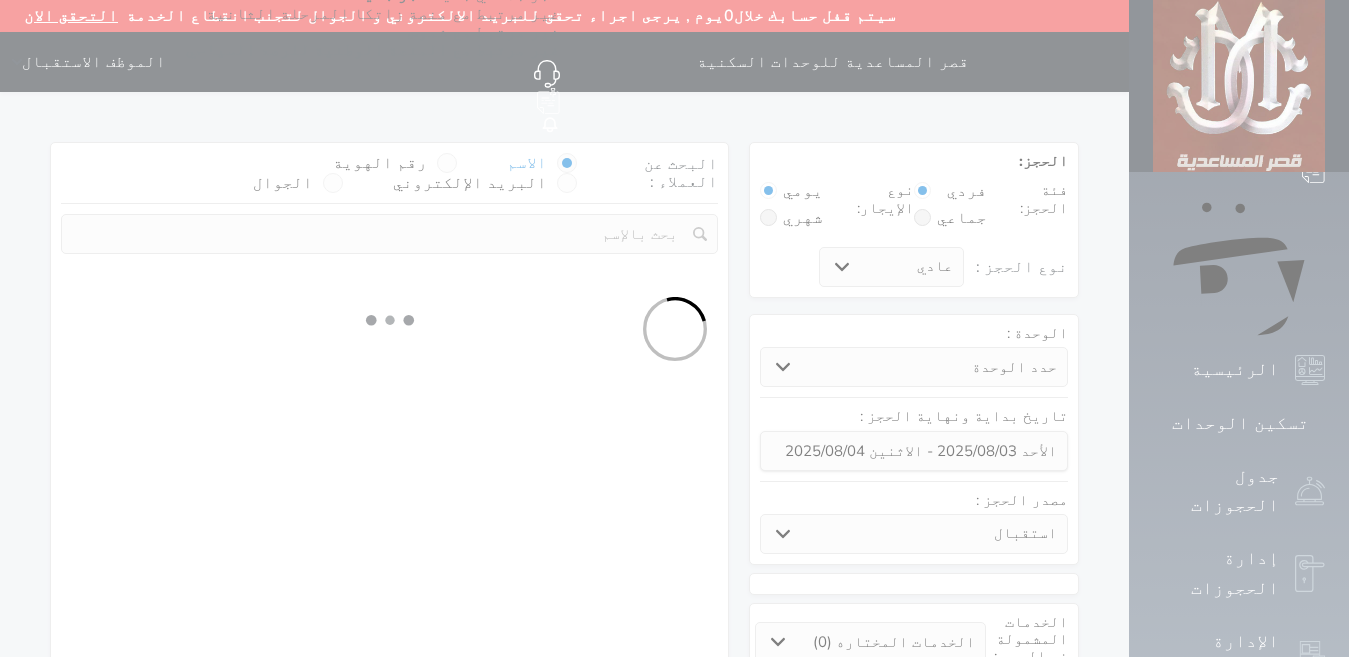 select 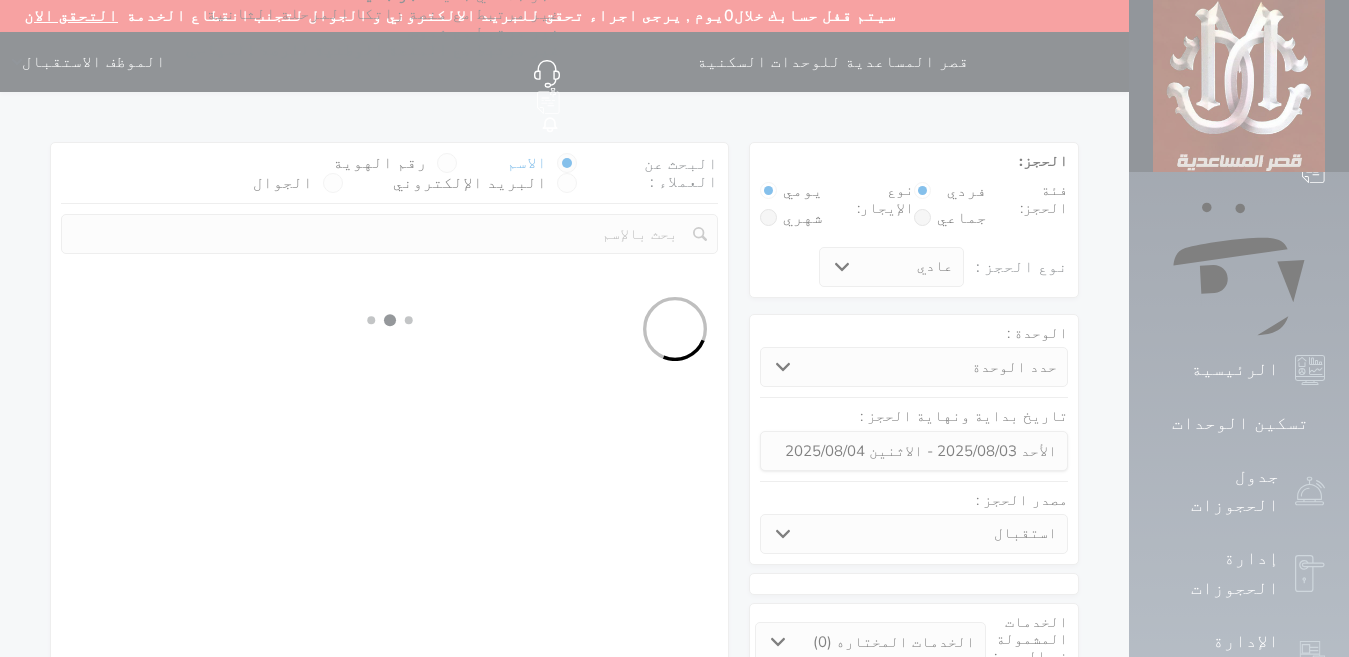 select on "1" 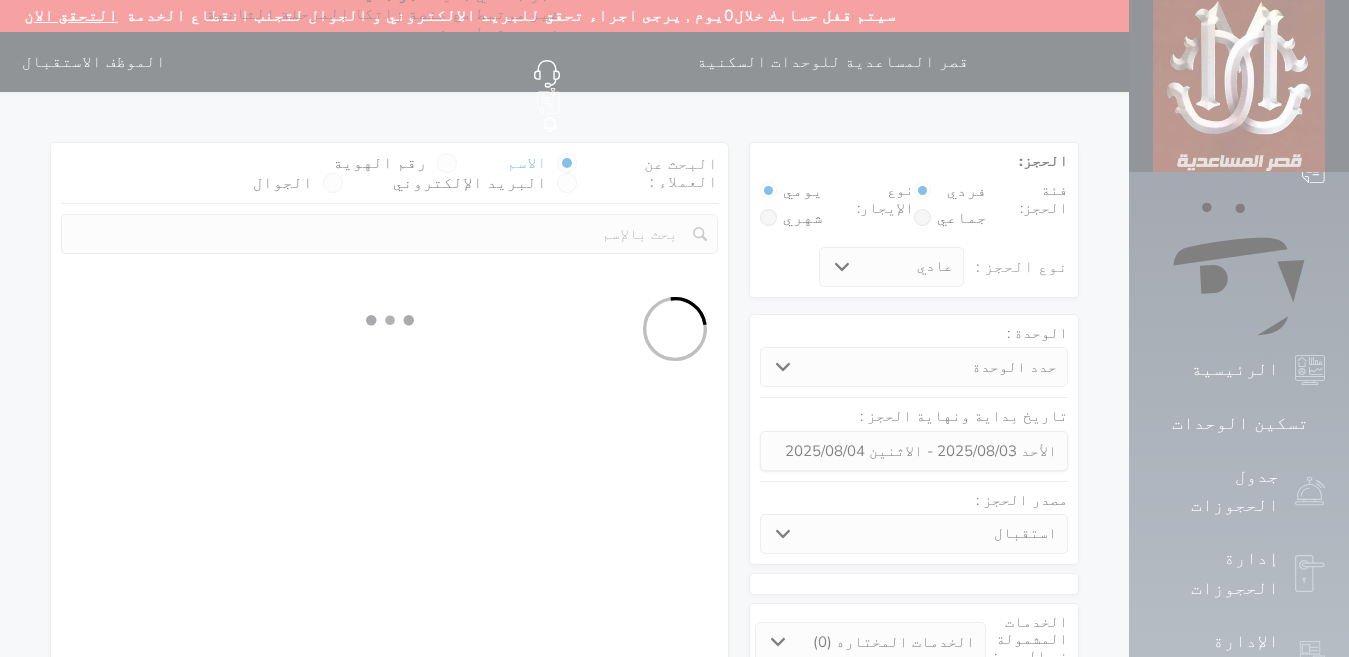 select on "113" 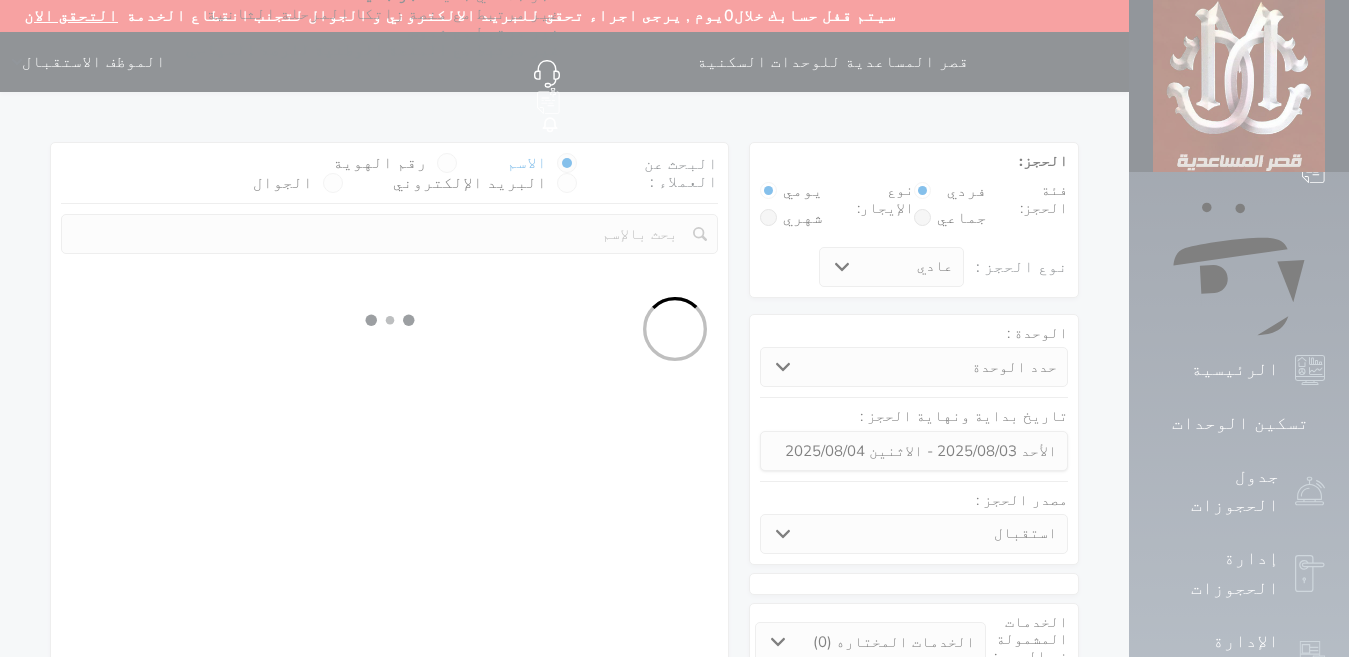 select on "1" 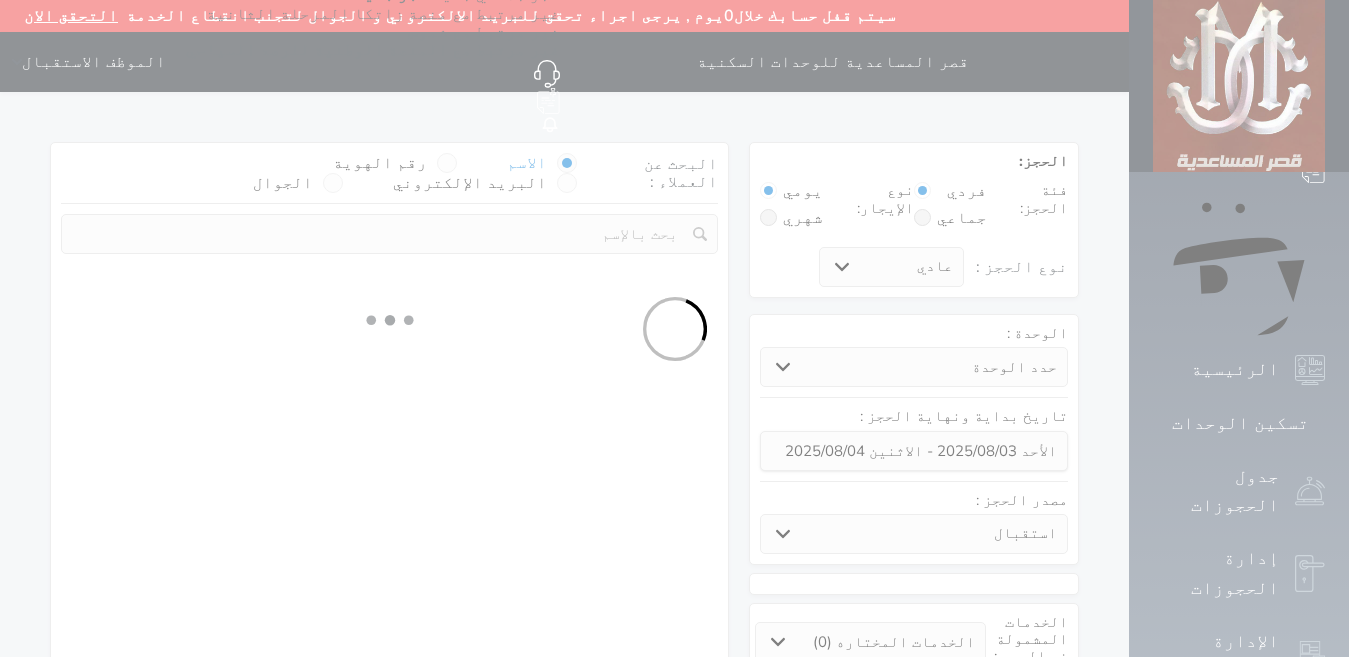 select 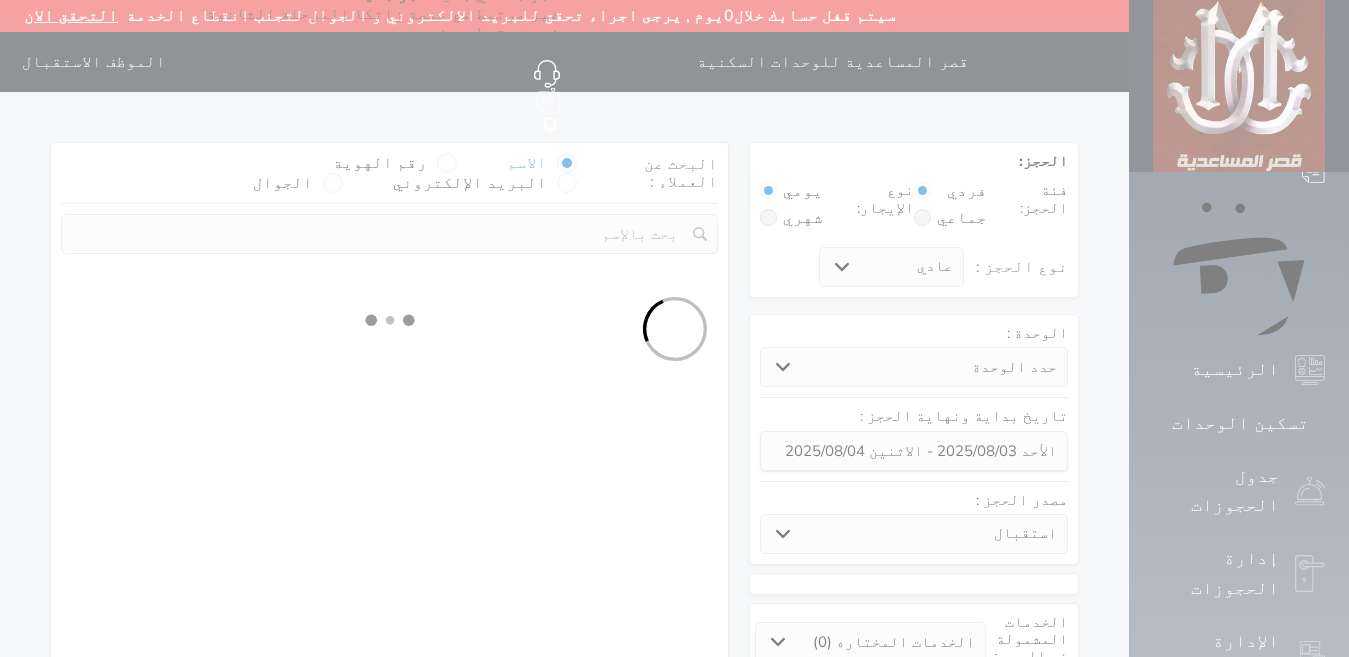 select on "7" 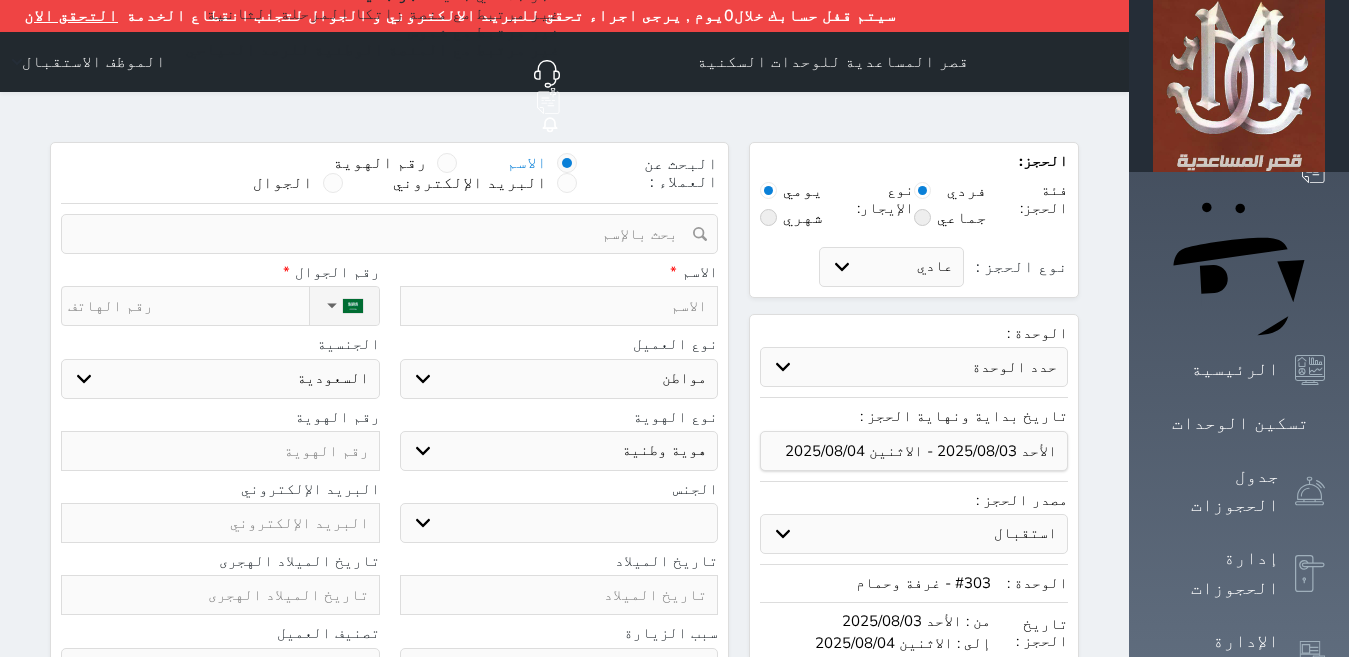 select 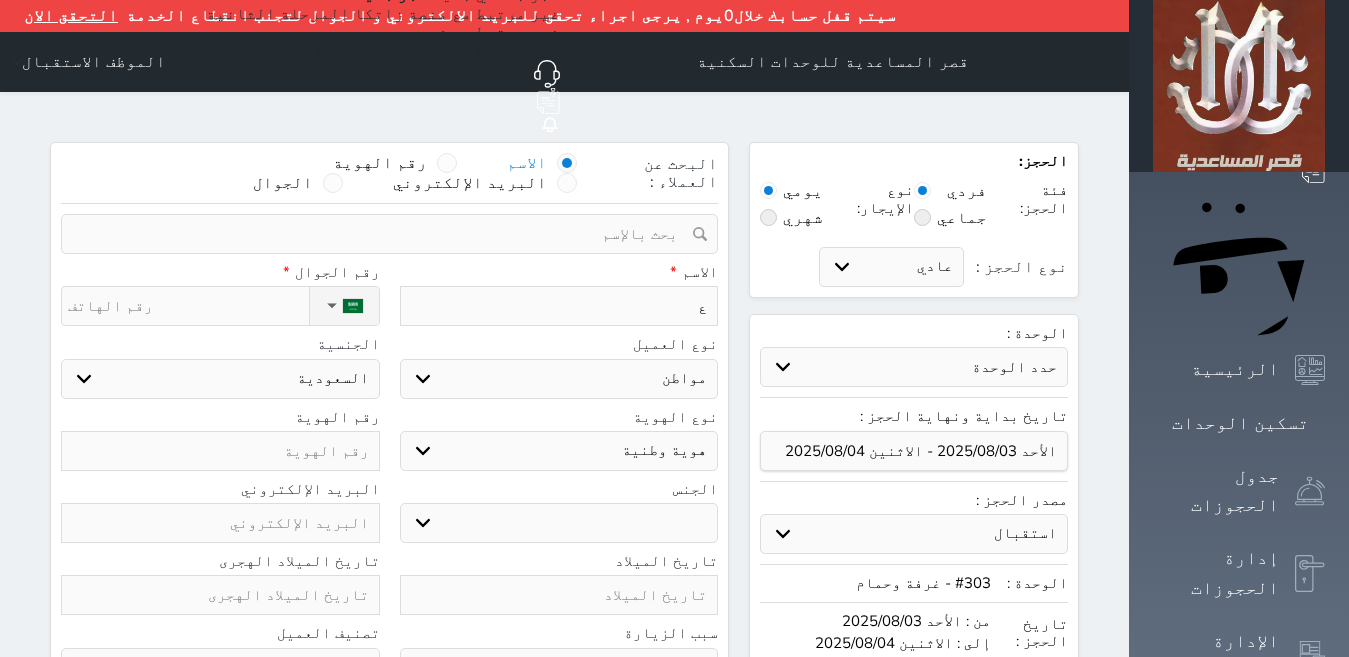 select 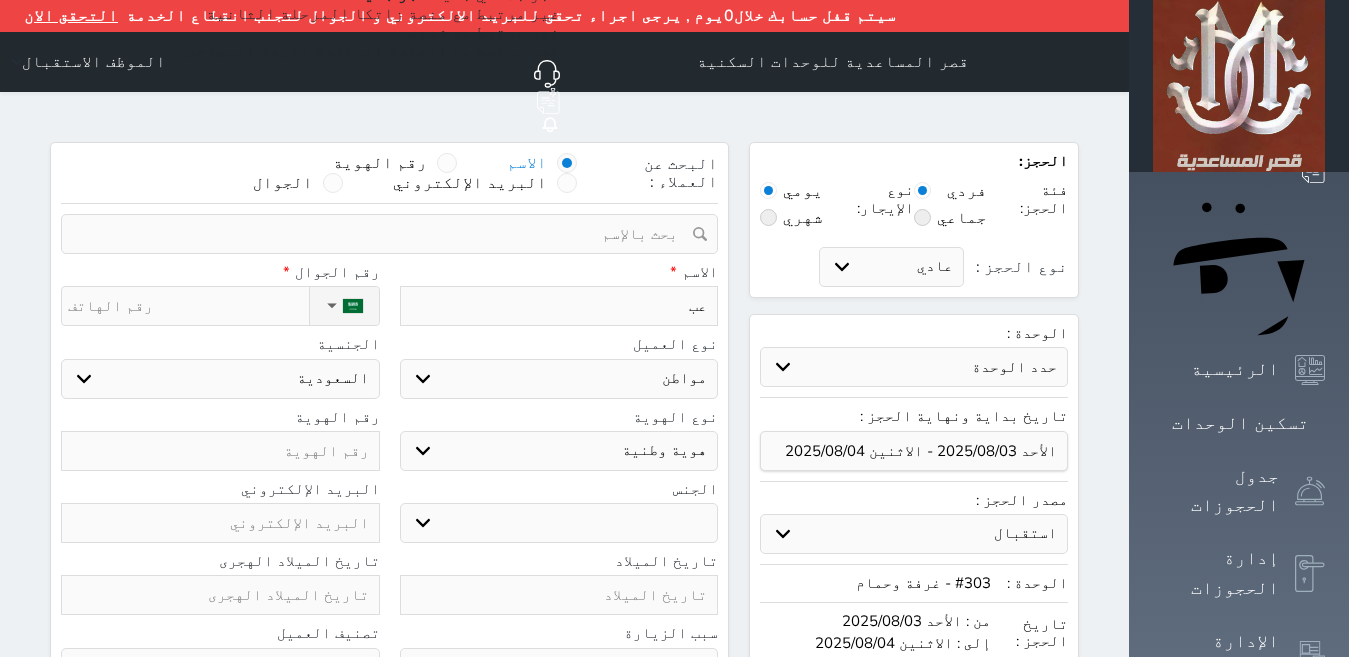 type on "عبد" 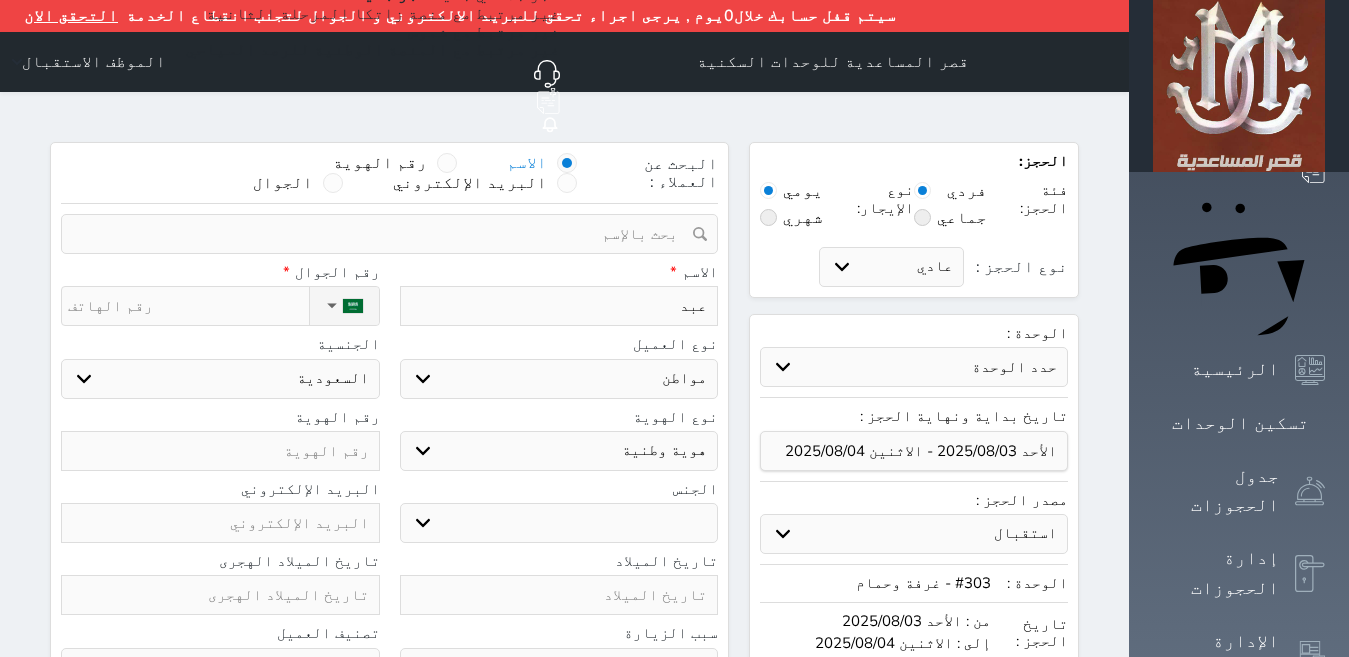 type on "عبدا" 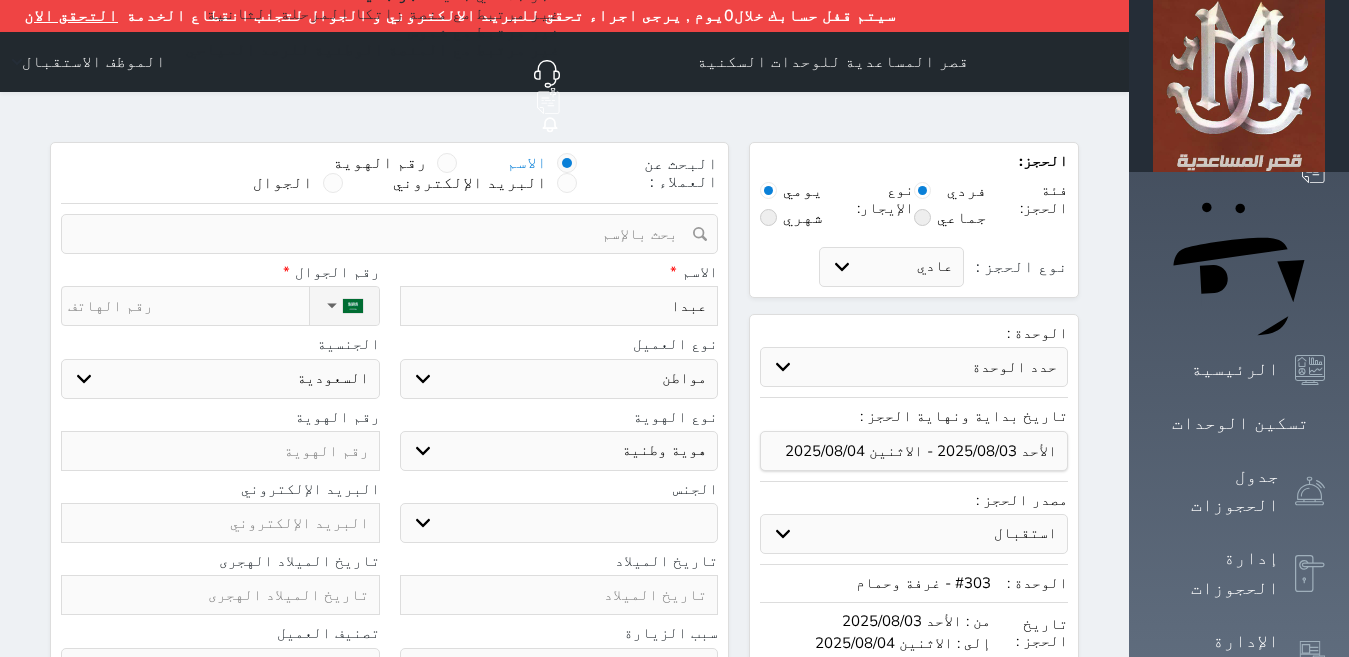 type on "عبدال" 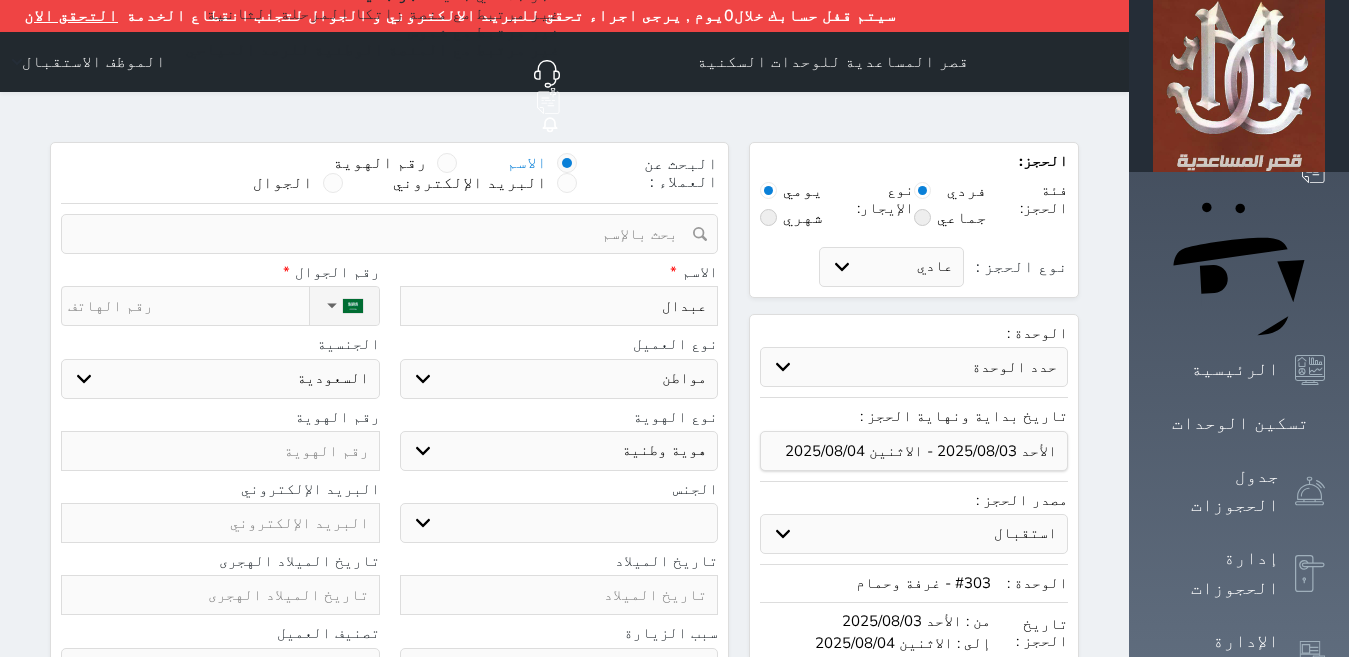 type on "[FIRST]" 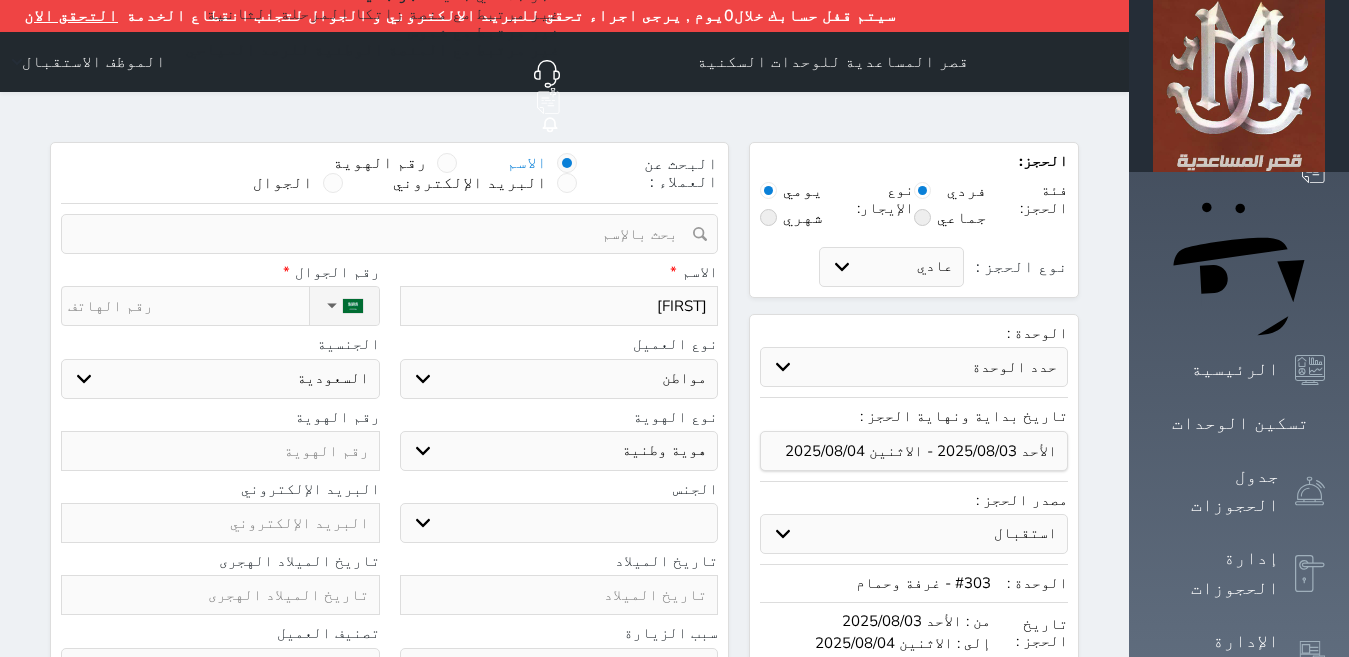 select 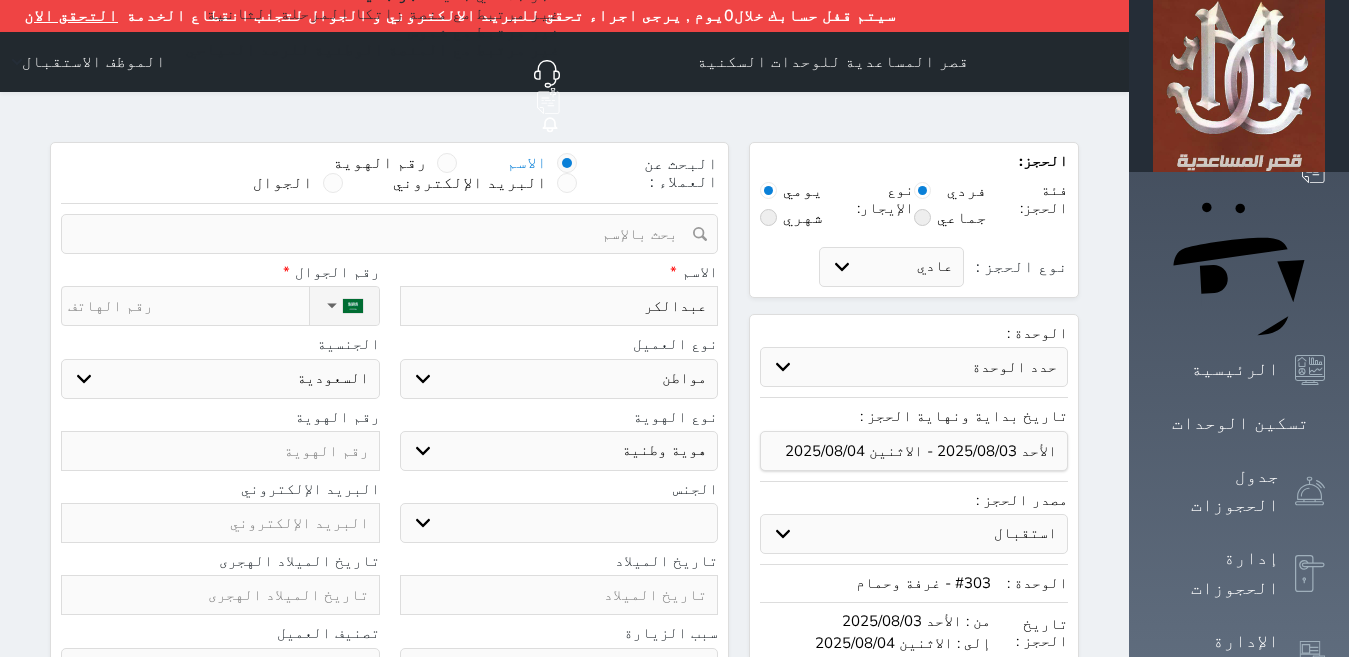 type on "[FIRST]" 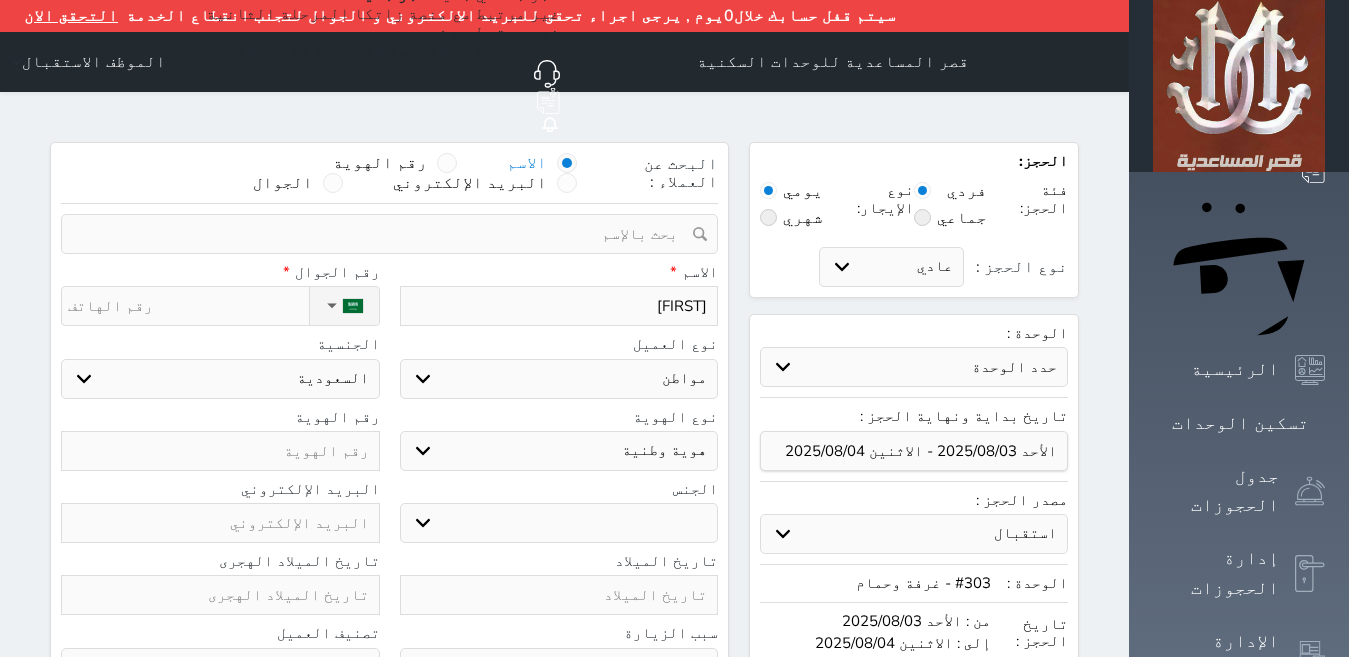 type on "[FIRST]" 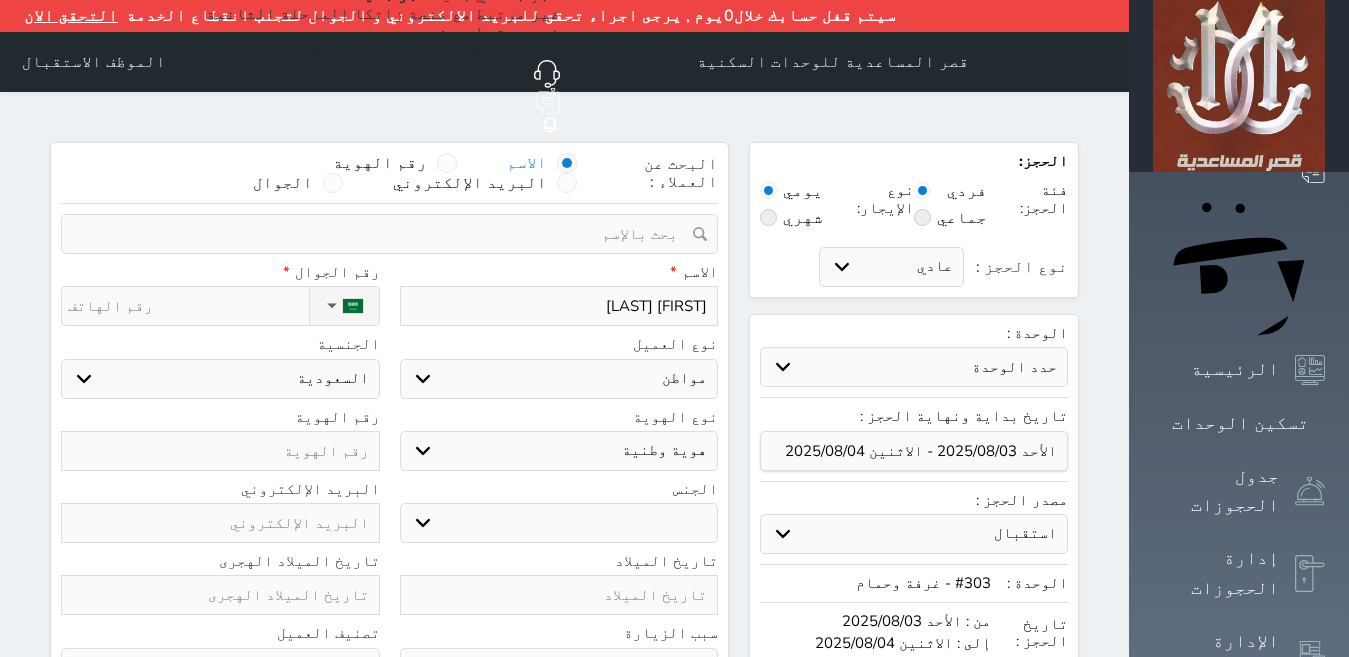 select 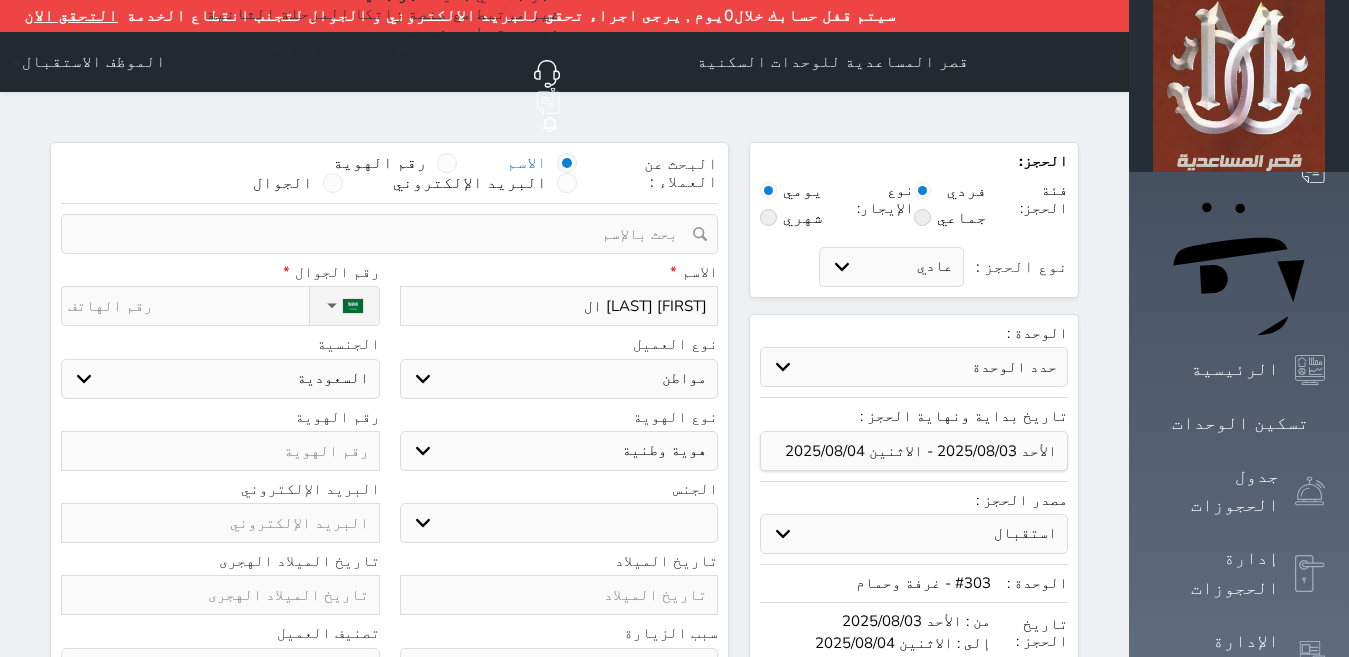 type on "[FIRST] [LAST]" 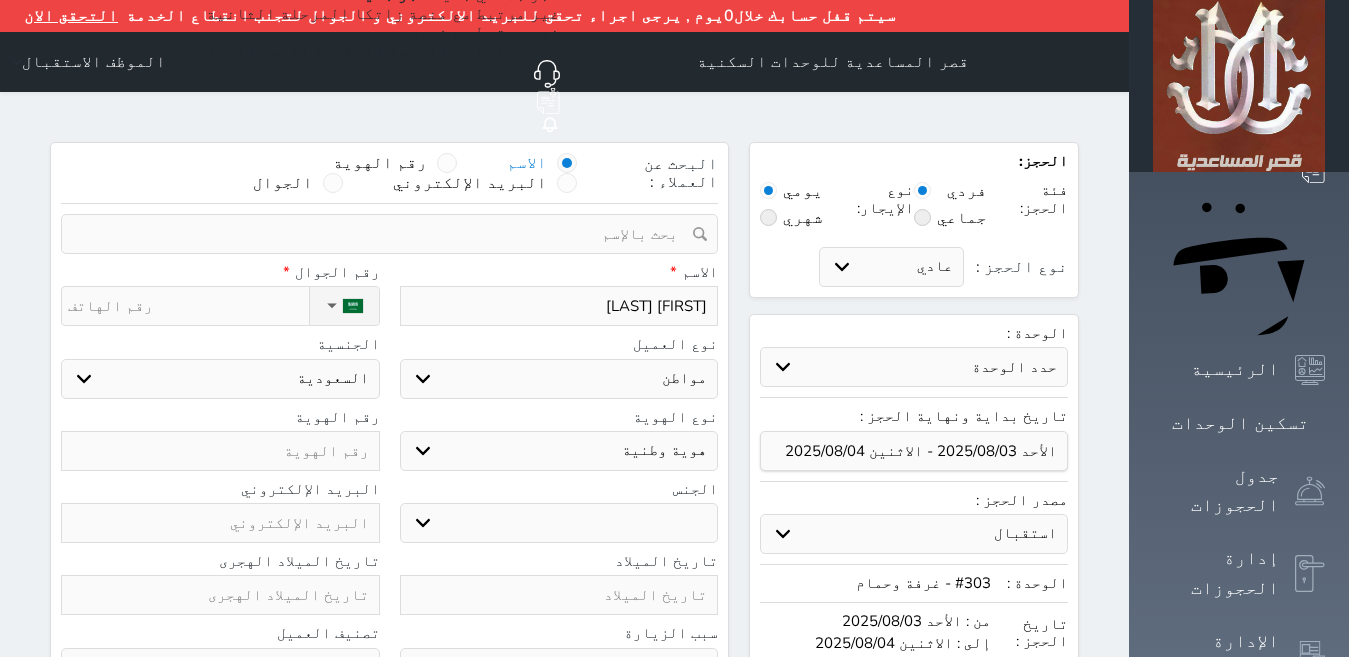 type on "[FIRST] [LAST] ال" 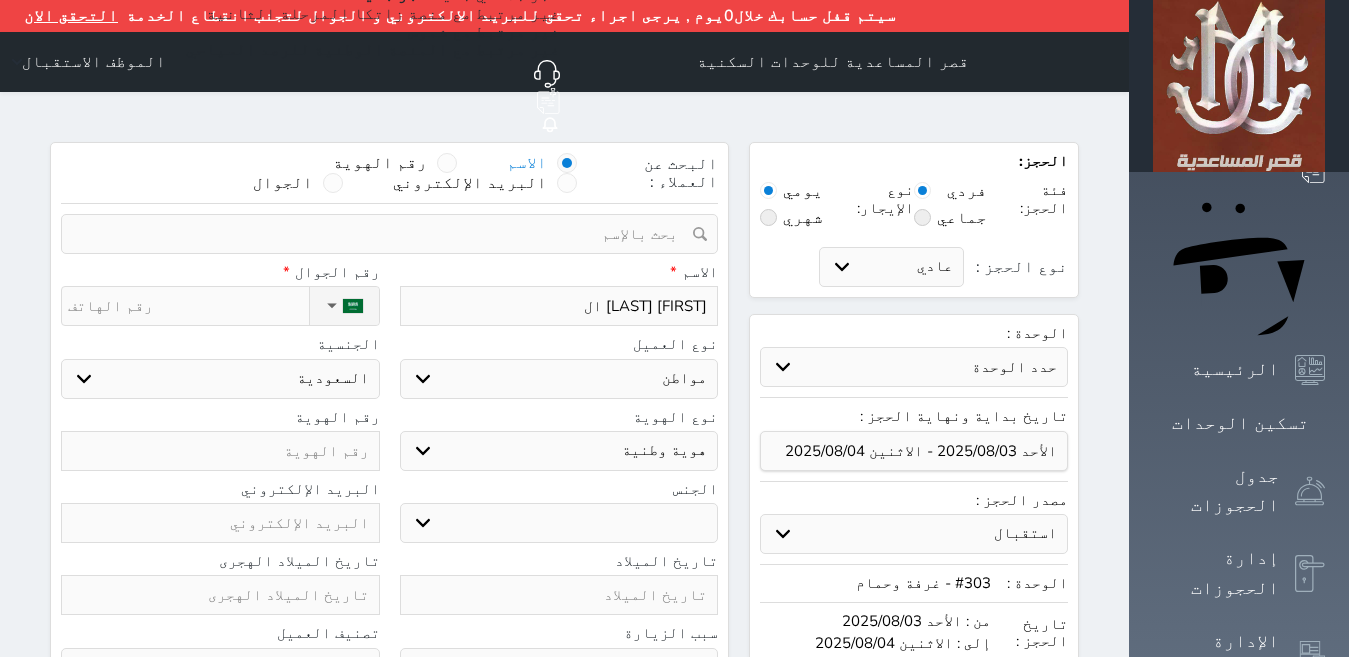 type on "[FIRST] [LAST]" 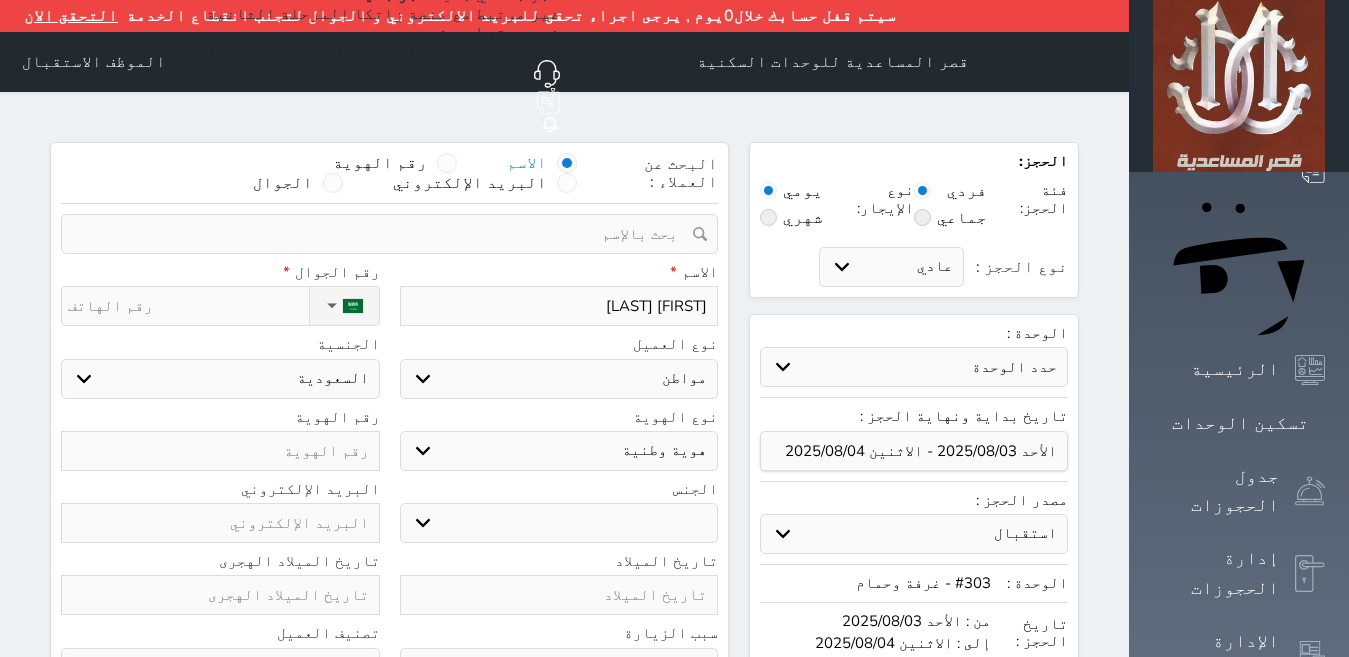 type on "[FIRST] [LAST] [LAST]" 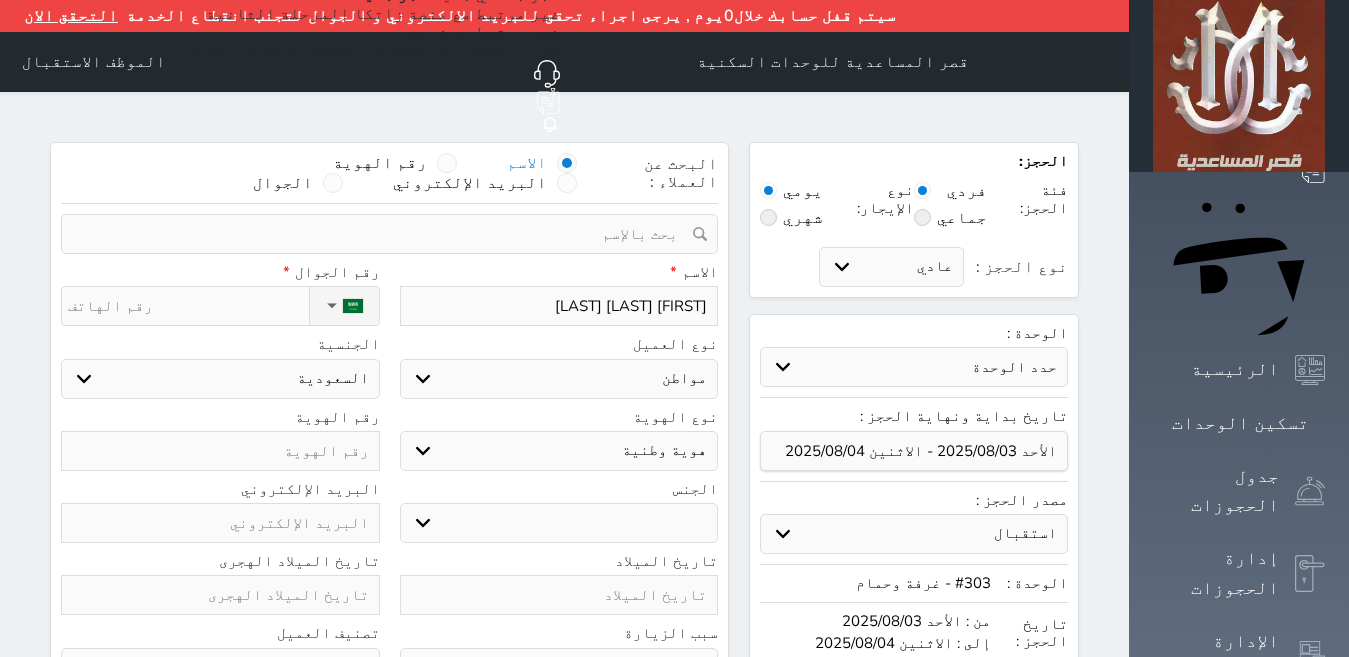 type on "[FIRST] [LAST] [LAST]" 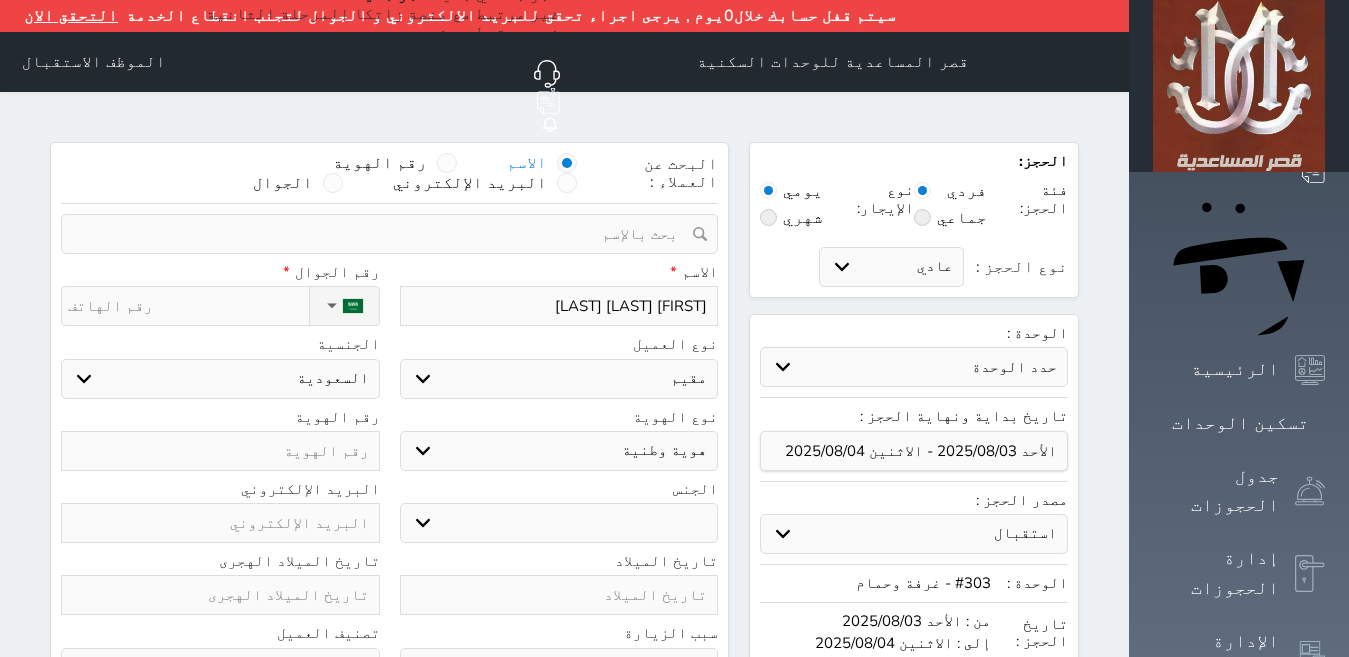 click on "اختر نوع   مواطن مواطن خليجي زائر مقيم" at bounding box center (559, 379) 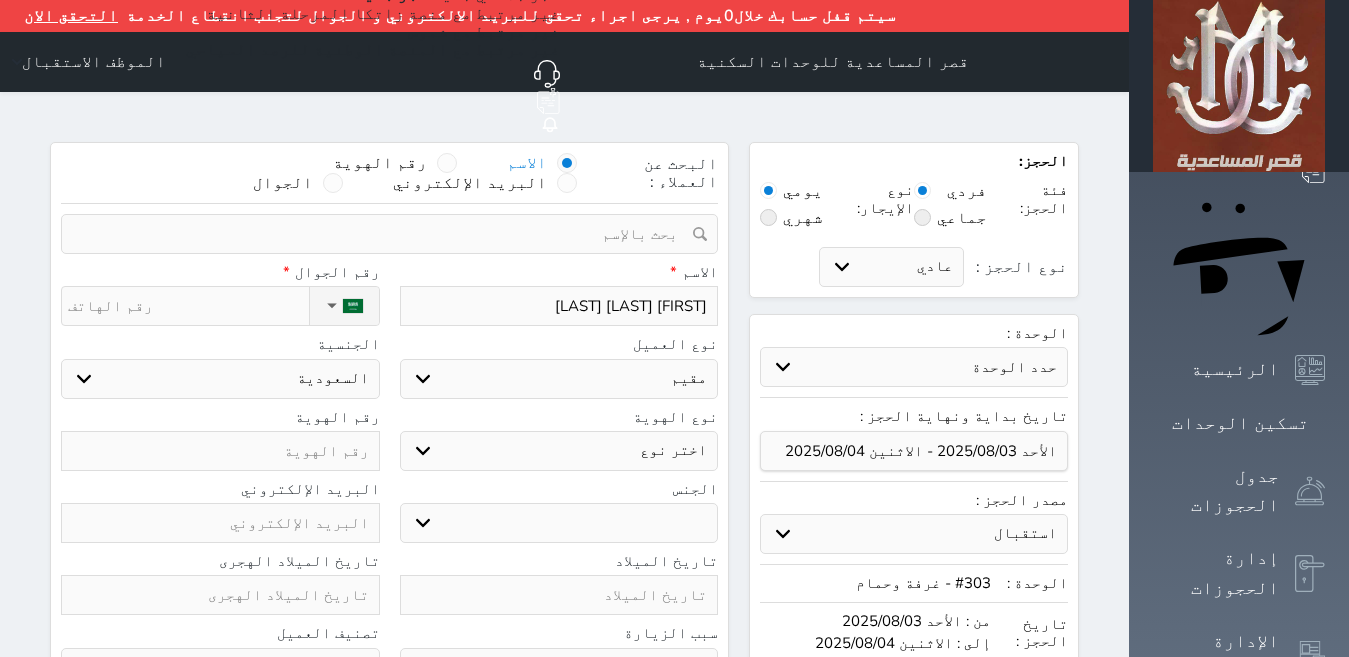 select 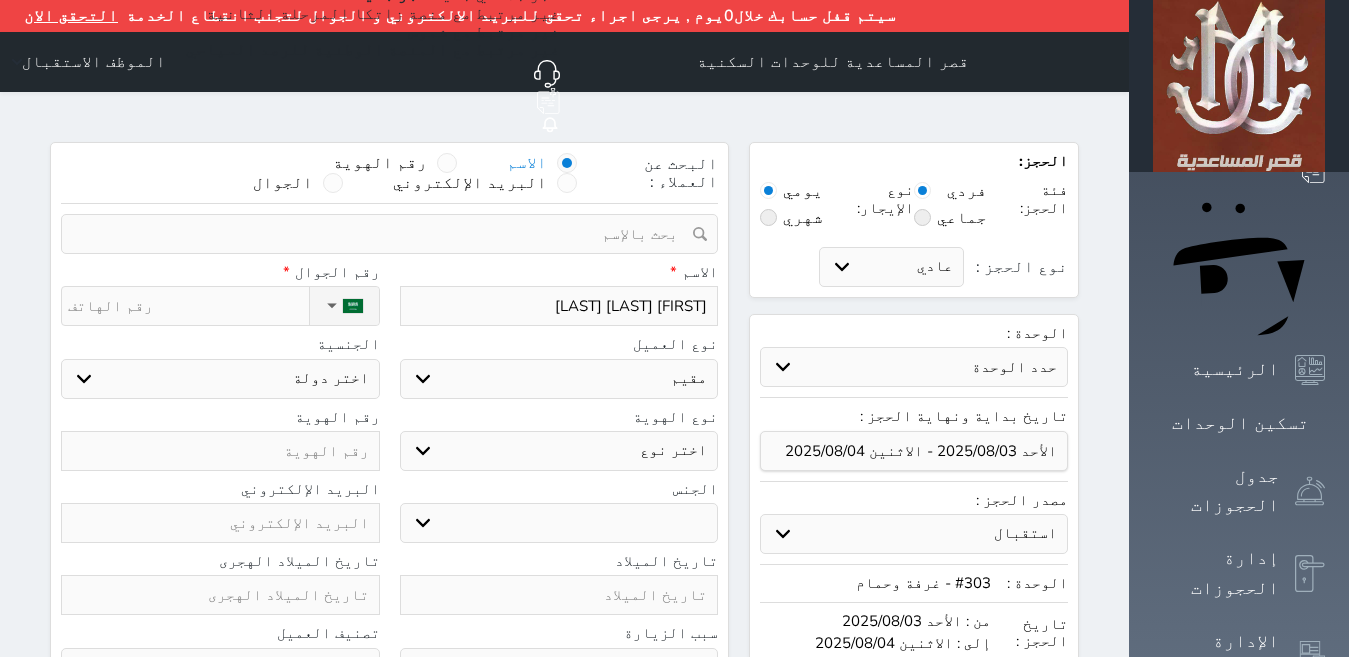 click on "اختر نوع   مقيم جواز السفر" at bounding box center (559, 451) 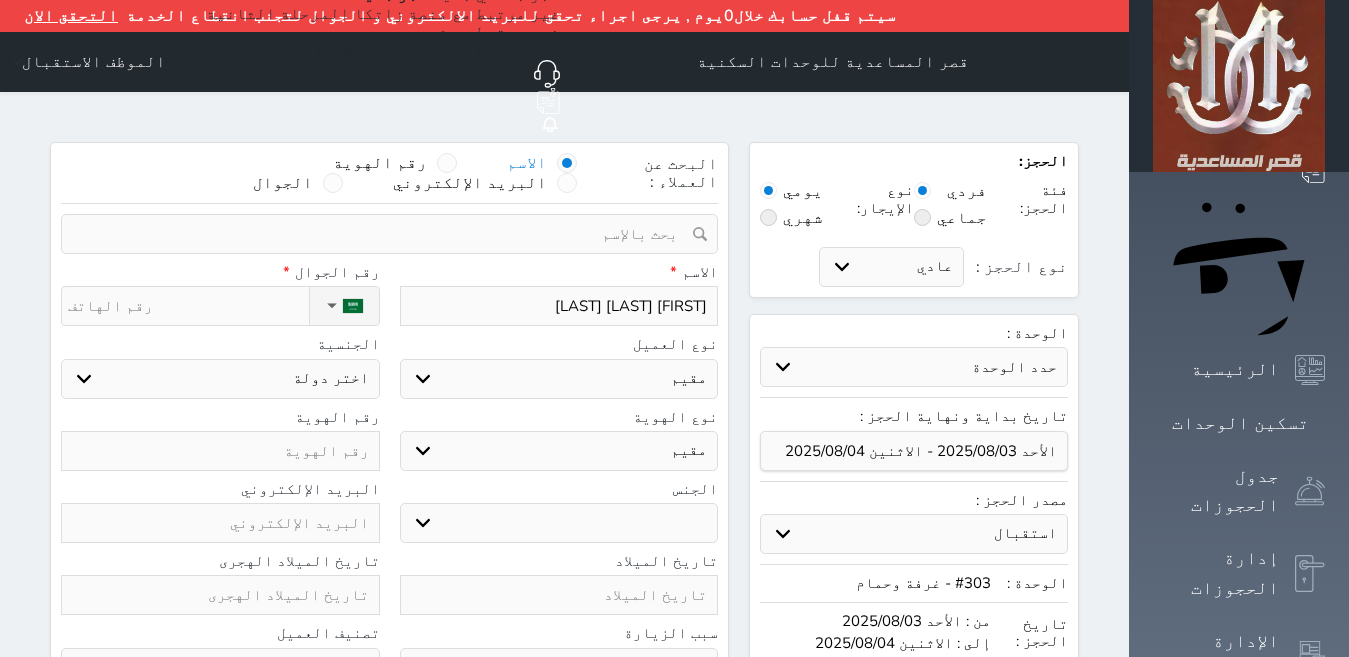 click on "اختر نوع   مقيم جواز السفر" at bounding box center [559, 451] 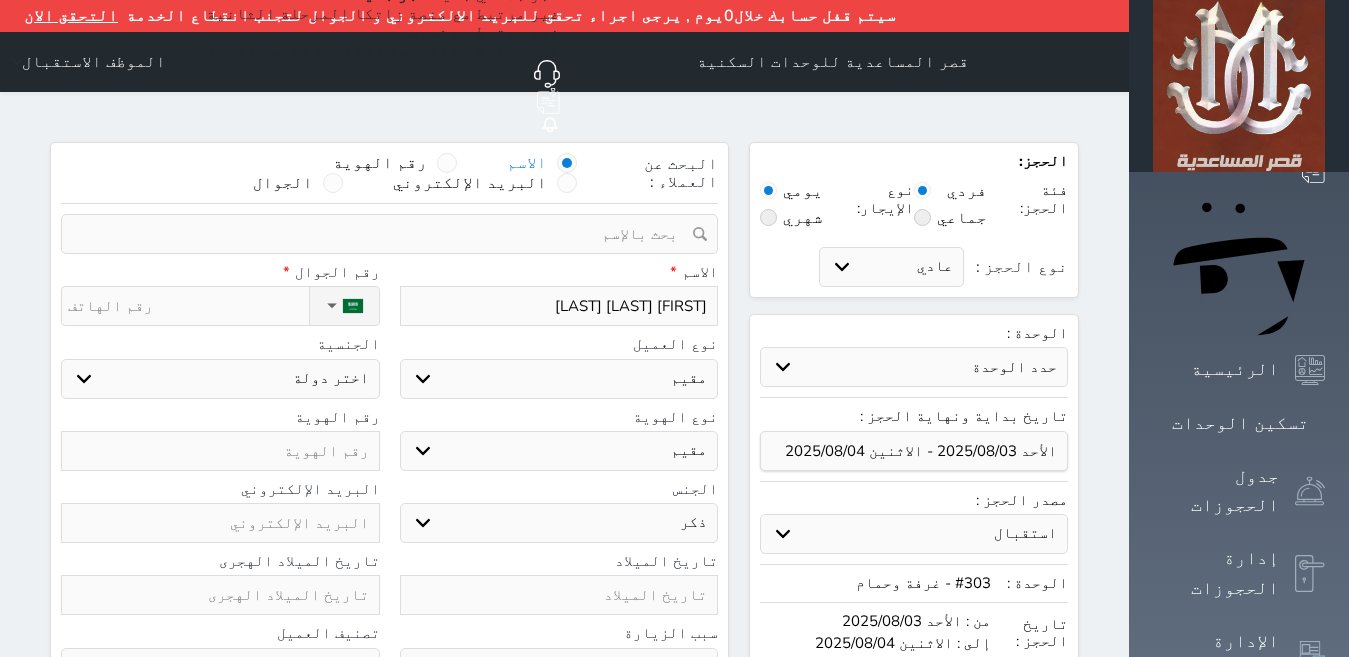 click on "ذكر   انثى" at bounding box center (559, 523) 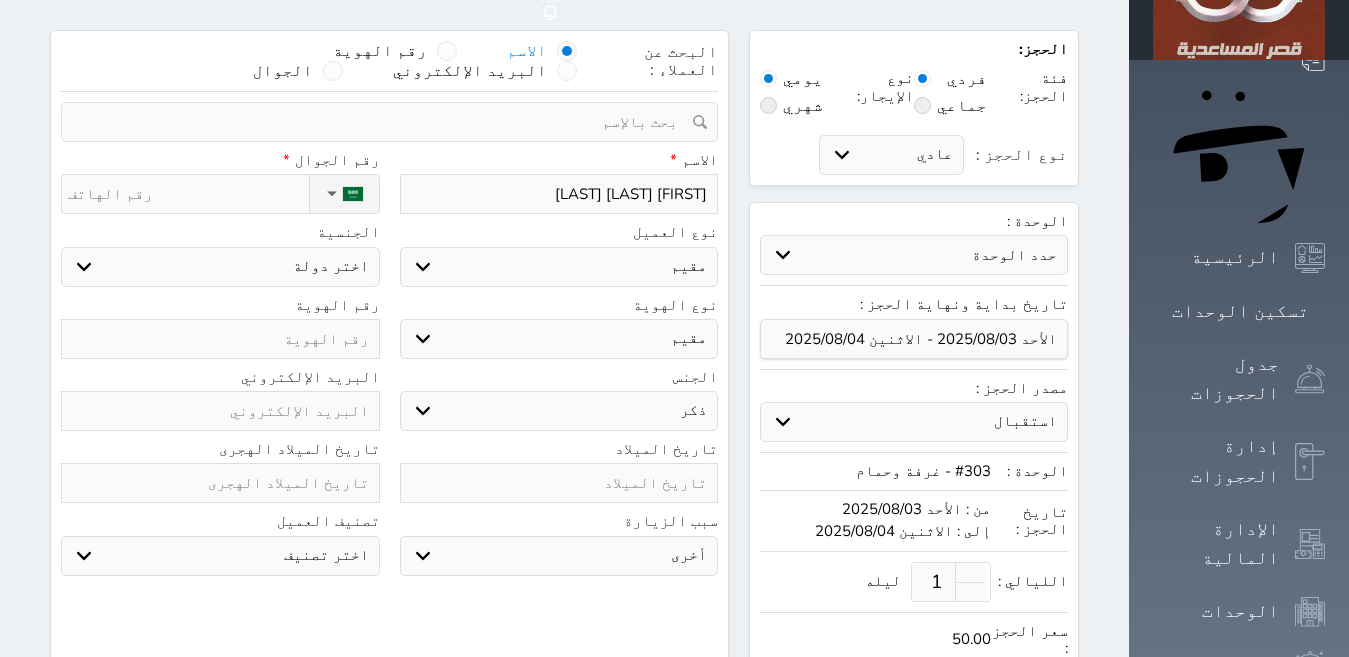 scroll, scrollTop: 0, scrollLeft: 0, axis: both 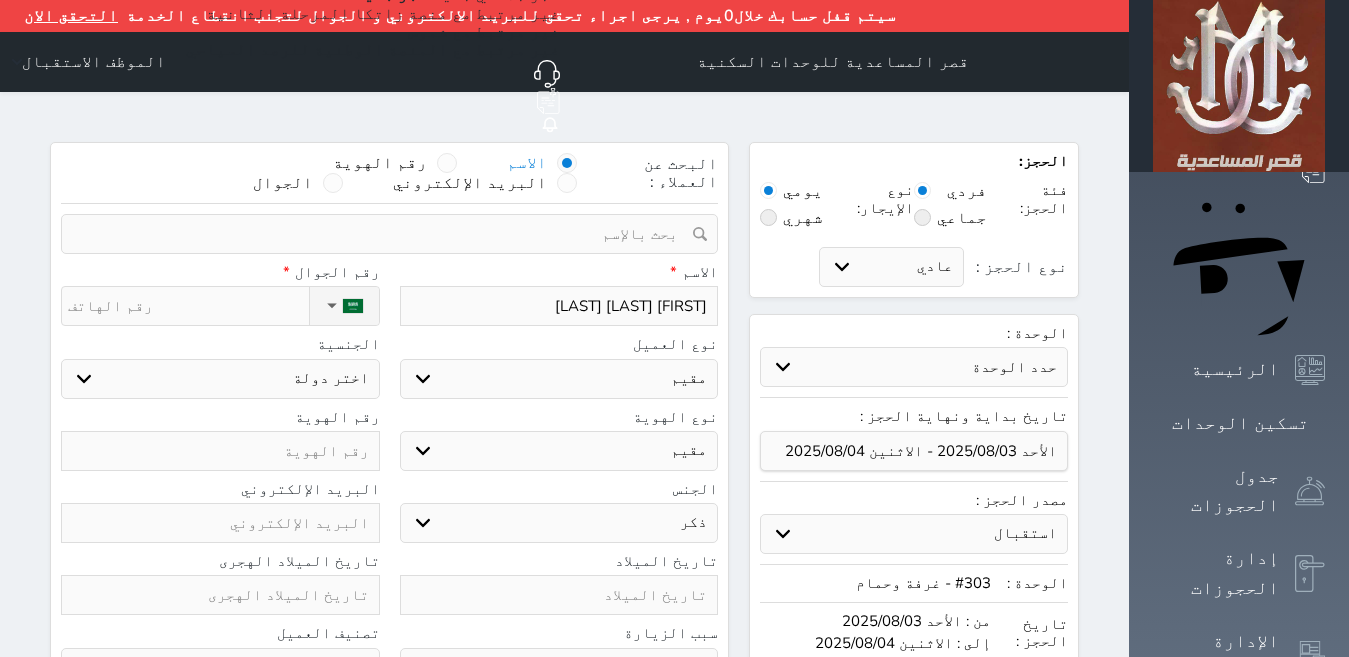 click at bounding box center (220, 451) 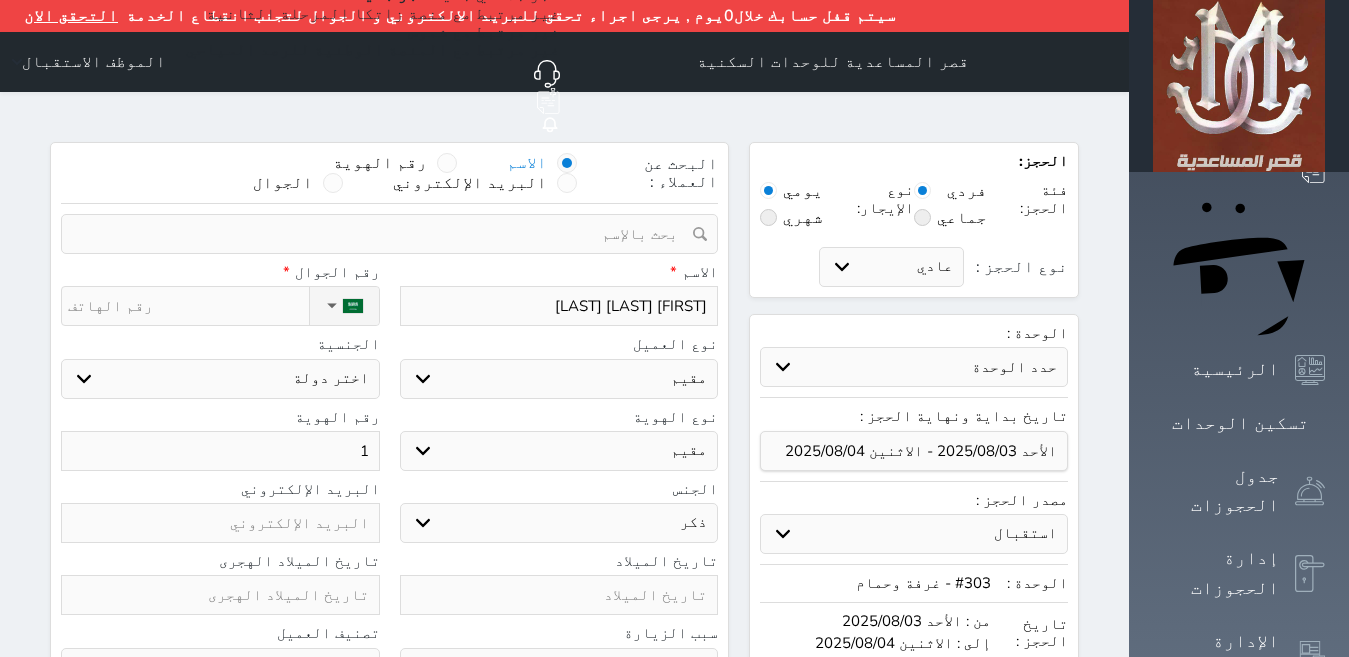 type on "10" 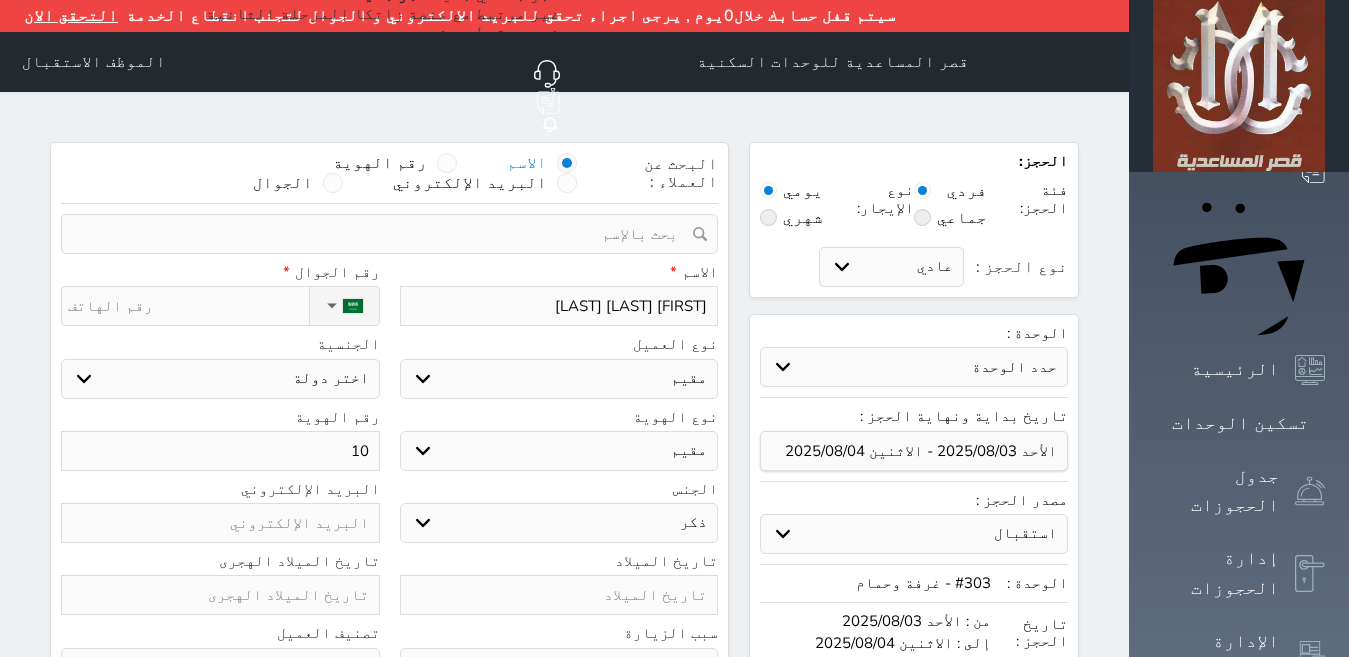 select 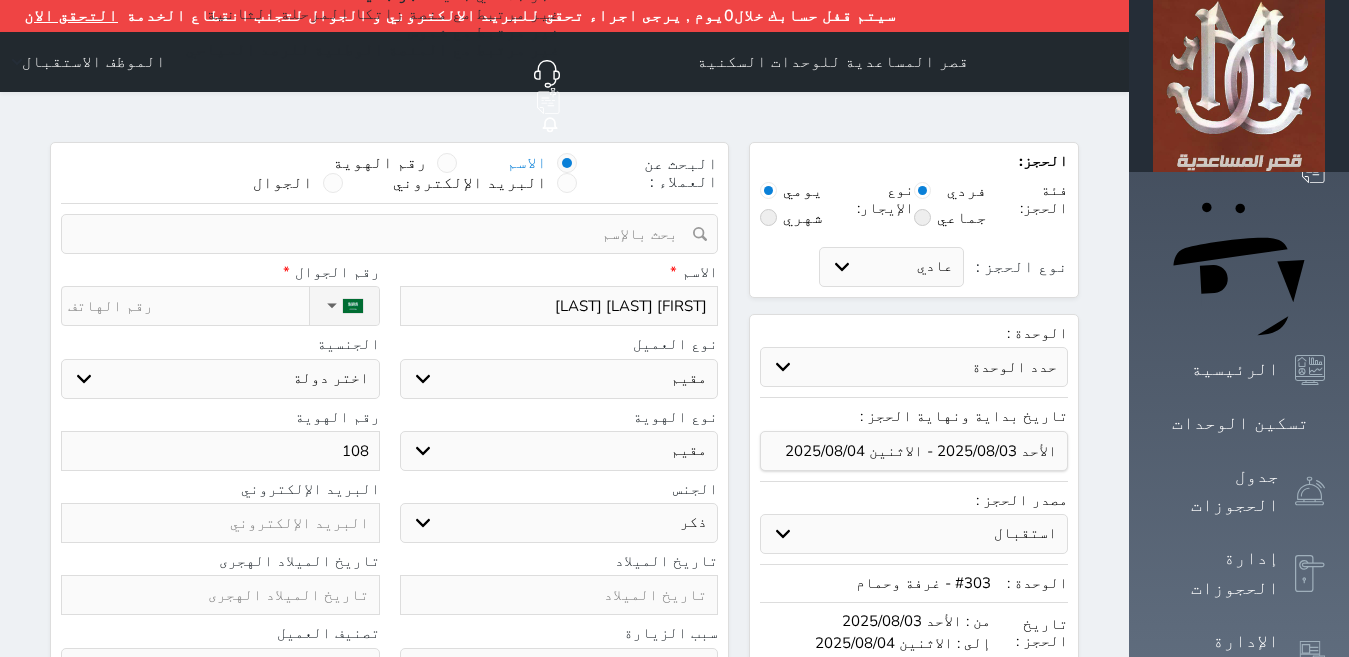 select 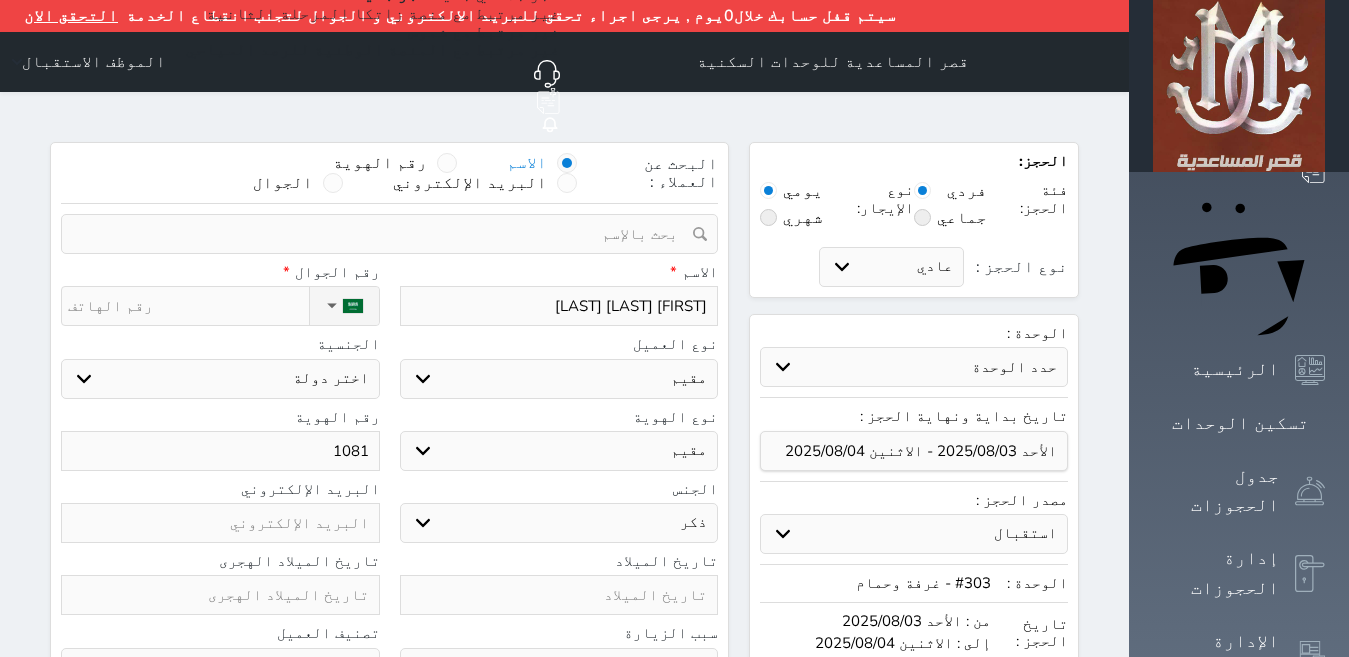 type on "10812" 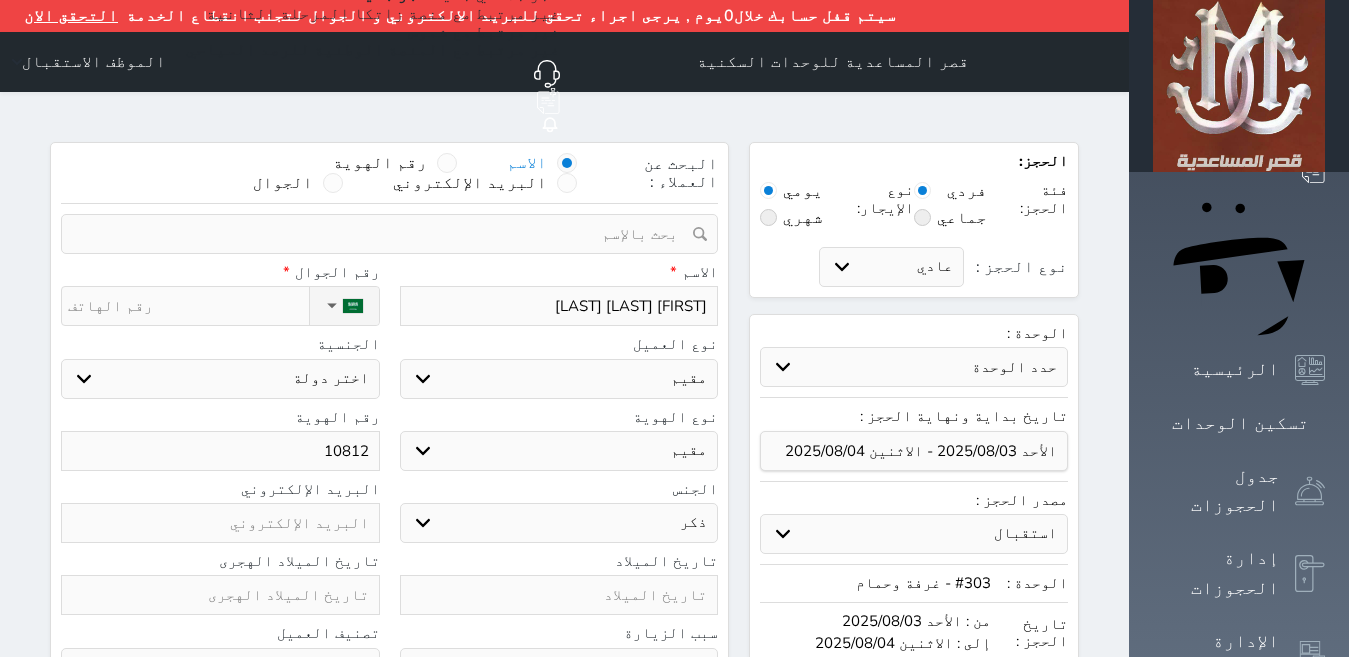 select 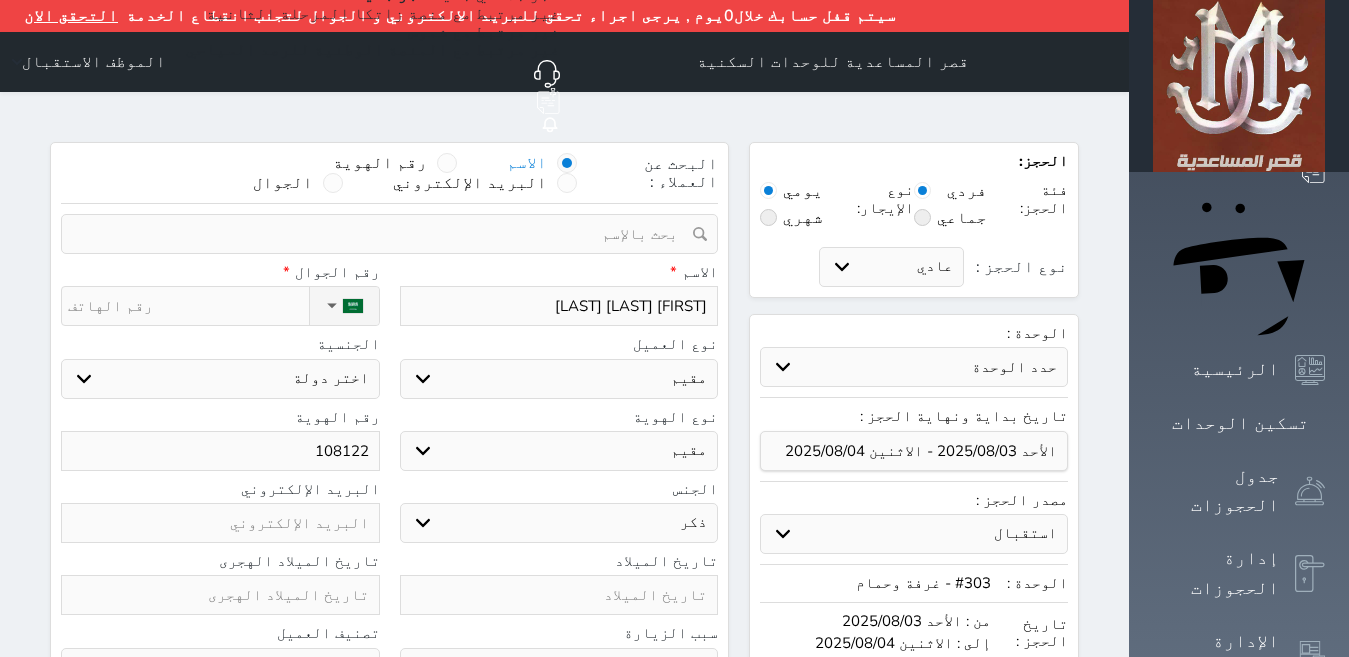 type on "1081223" 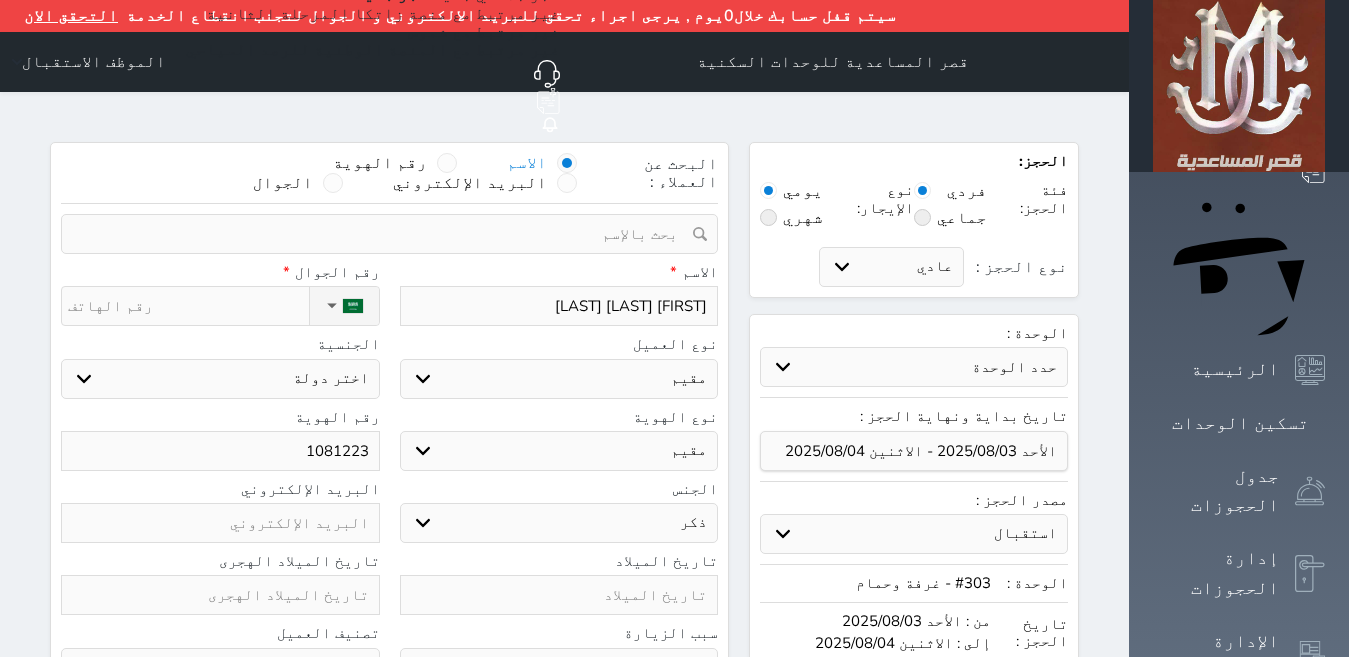 select 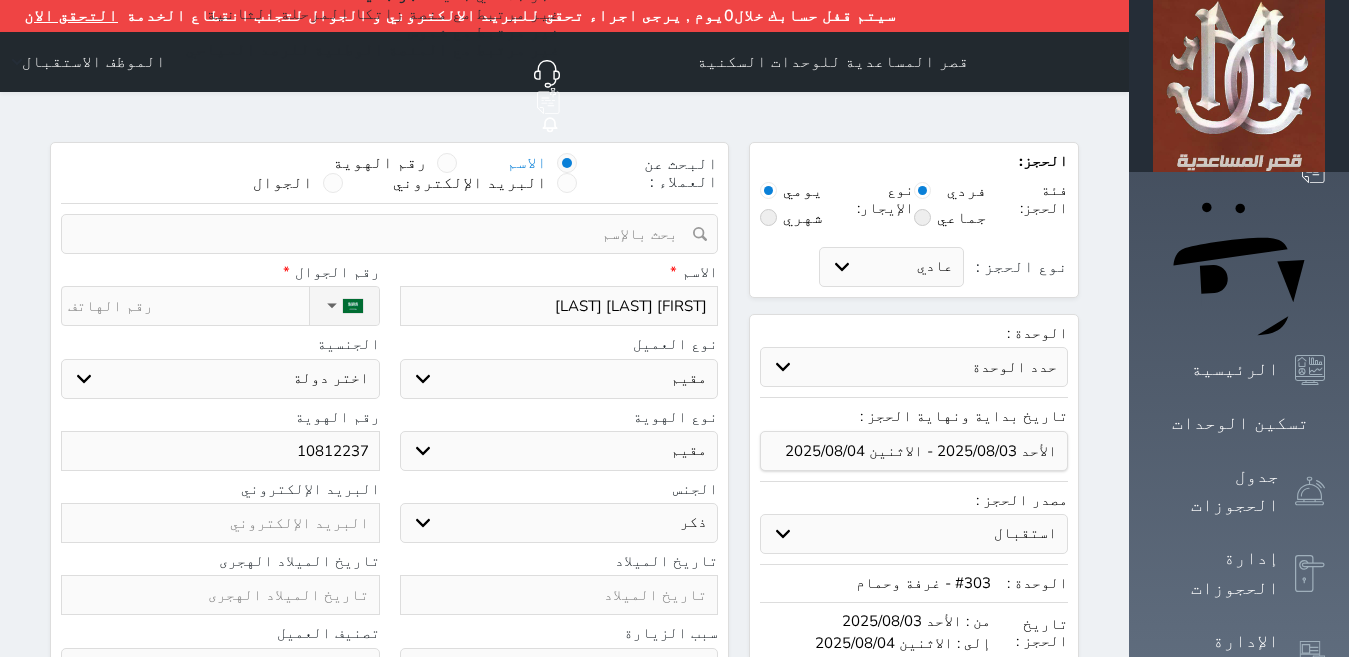 select 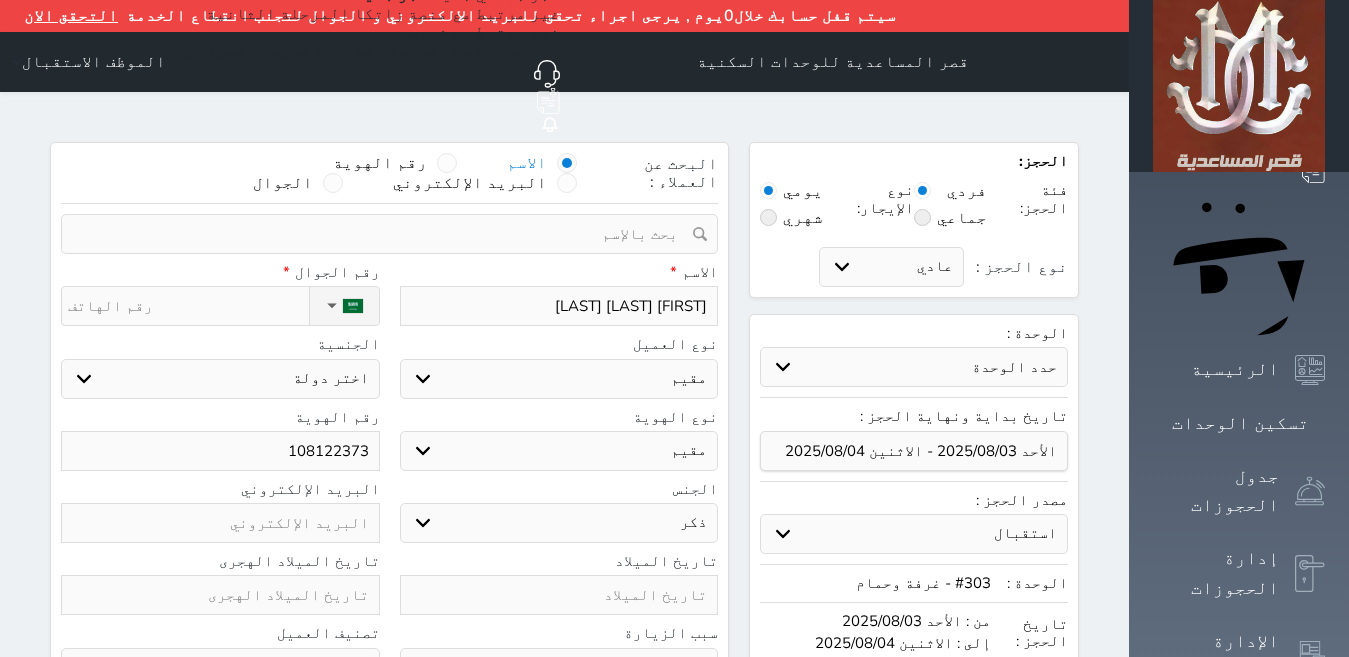 select 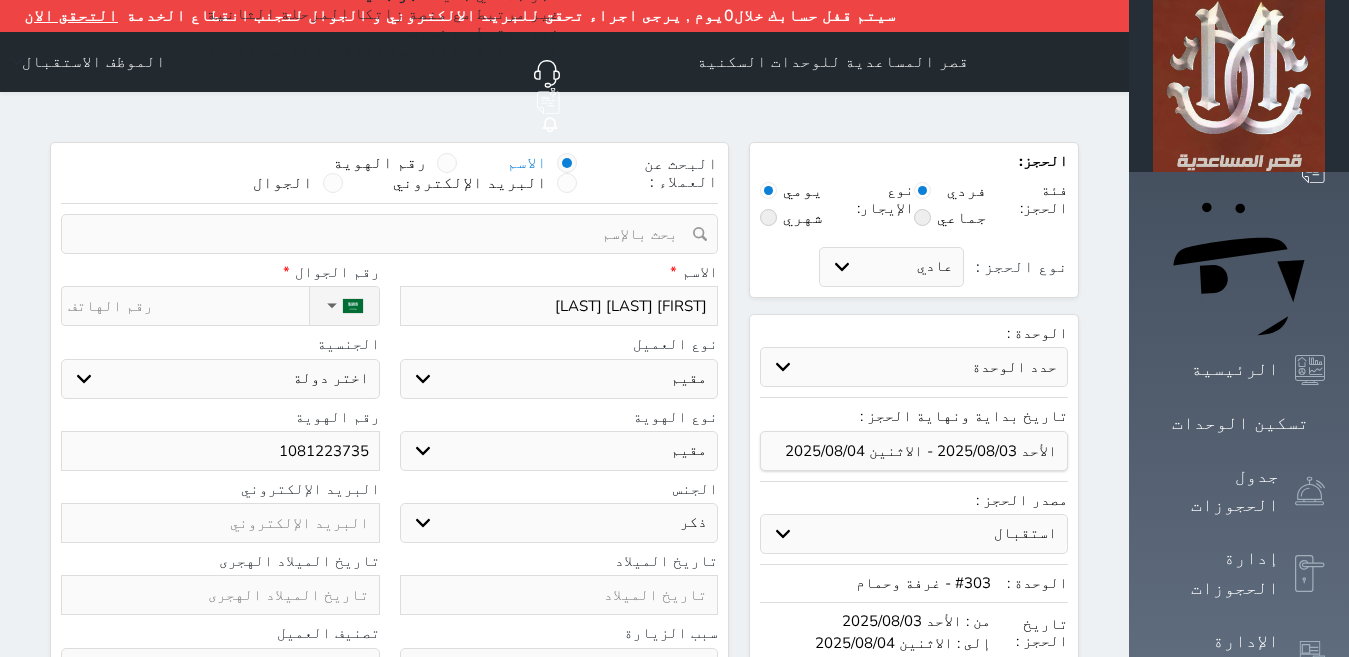 type on "1081223735" 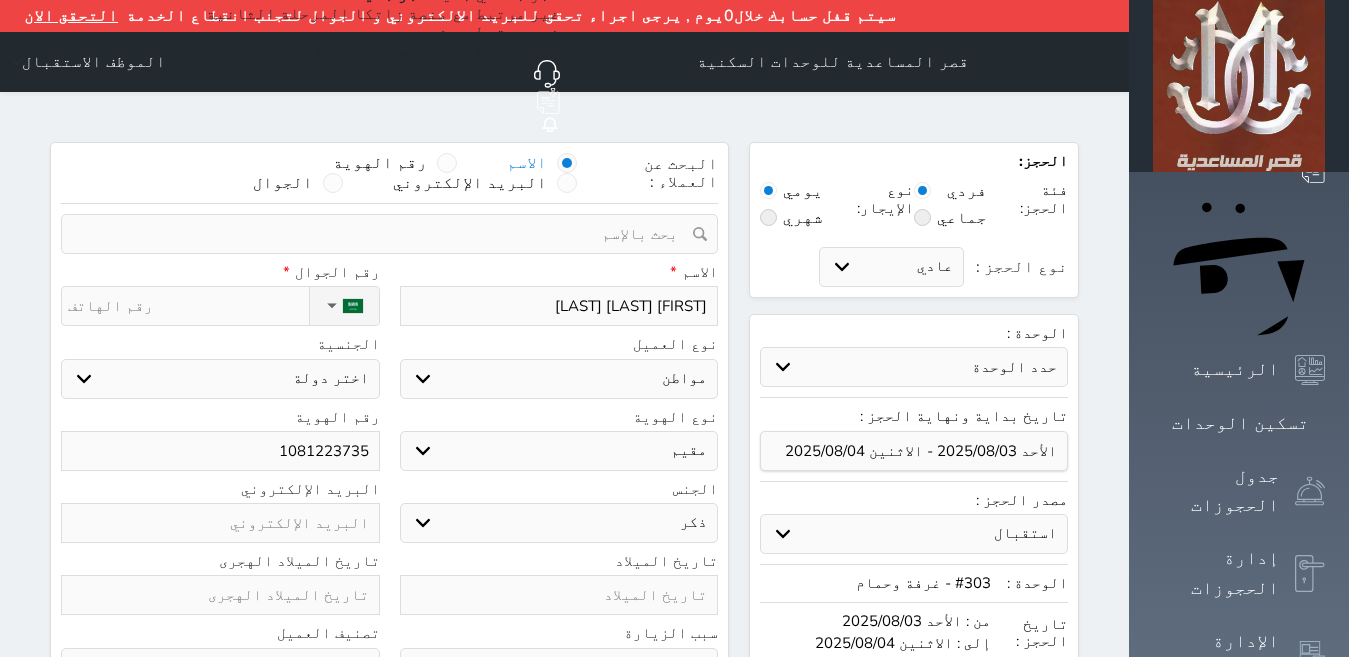 click on "اختر نوع   مواطن مواطن خليجي زائر مقيم" at bounding box center (559, 379) 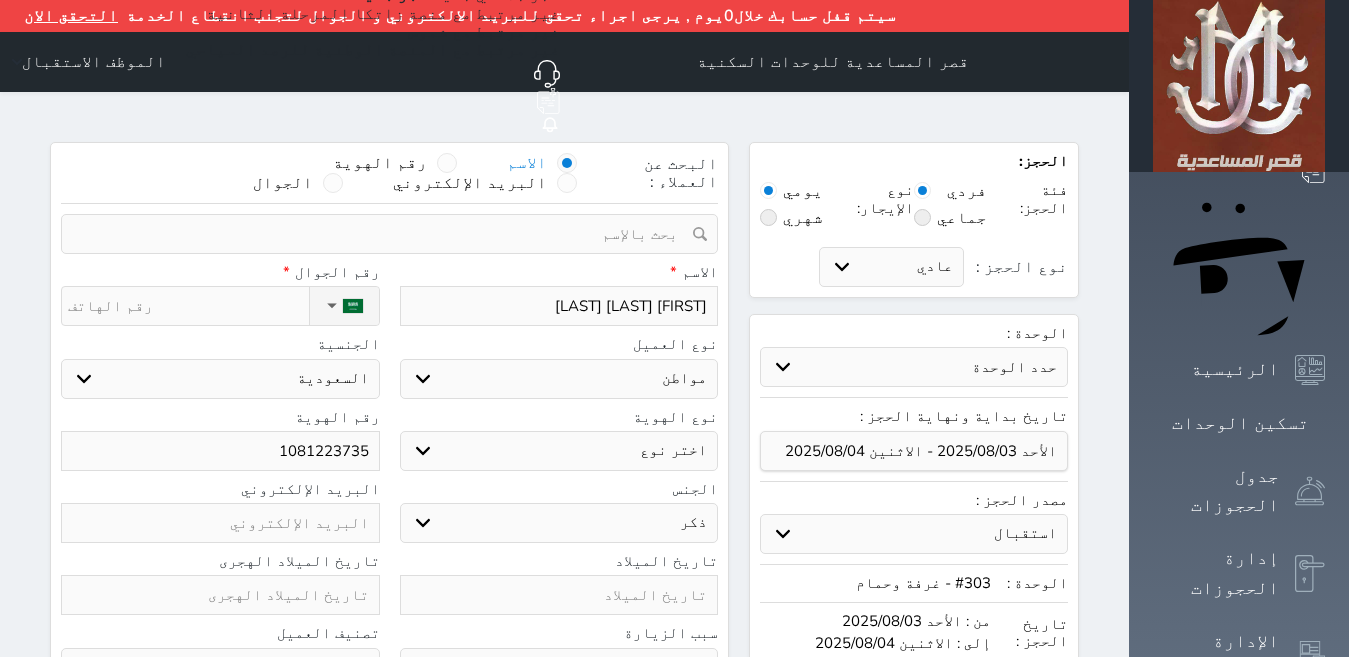click on "اختر نوع   هوية وطنية هوية عائلية جواز السفر" at bounding box center [559, 451] 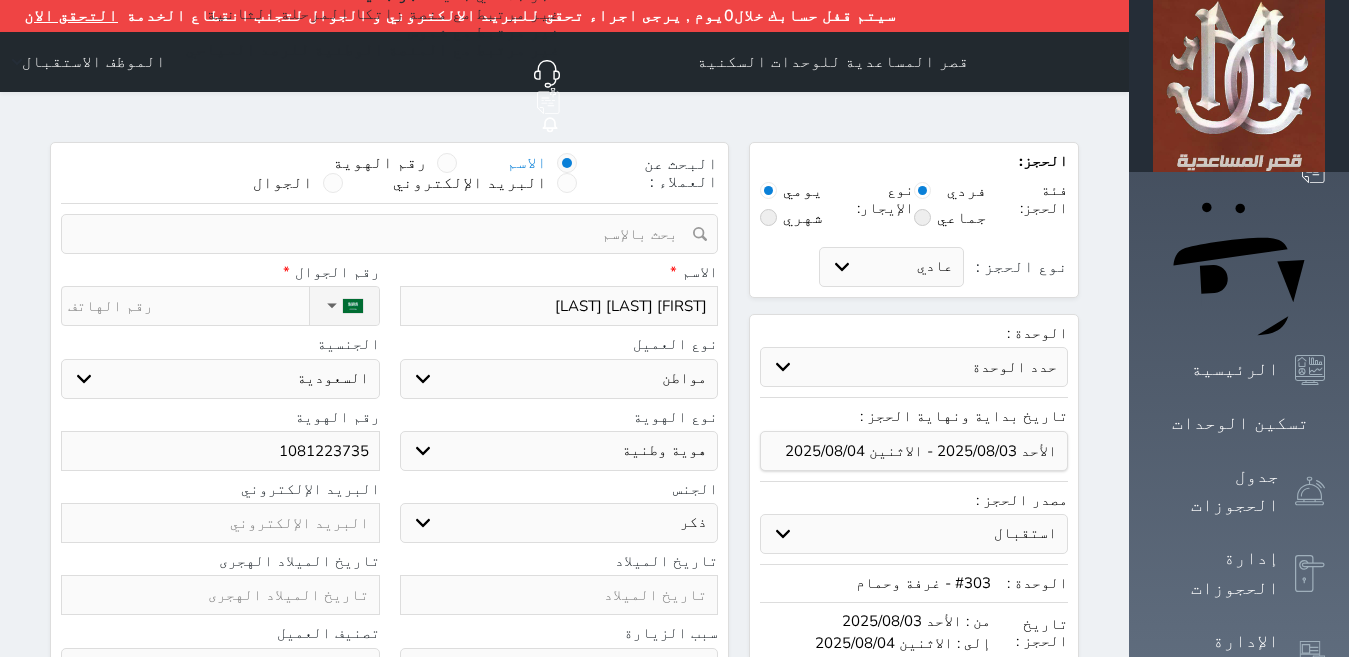 click on "اختر نوع   هوية وطنية هوية عائلية جواز السفر" at bounding box center [559, 451] 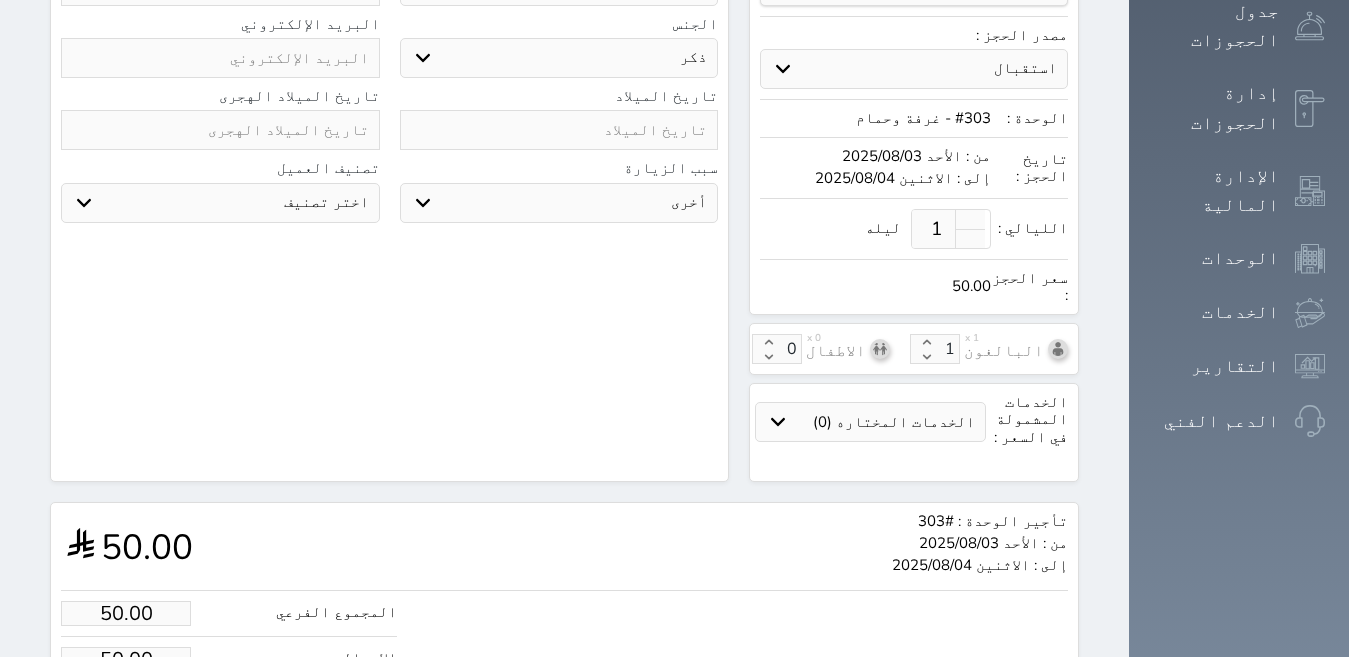 scroll, scrollTop: 514, scrollLeft: 0, axis: vertical 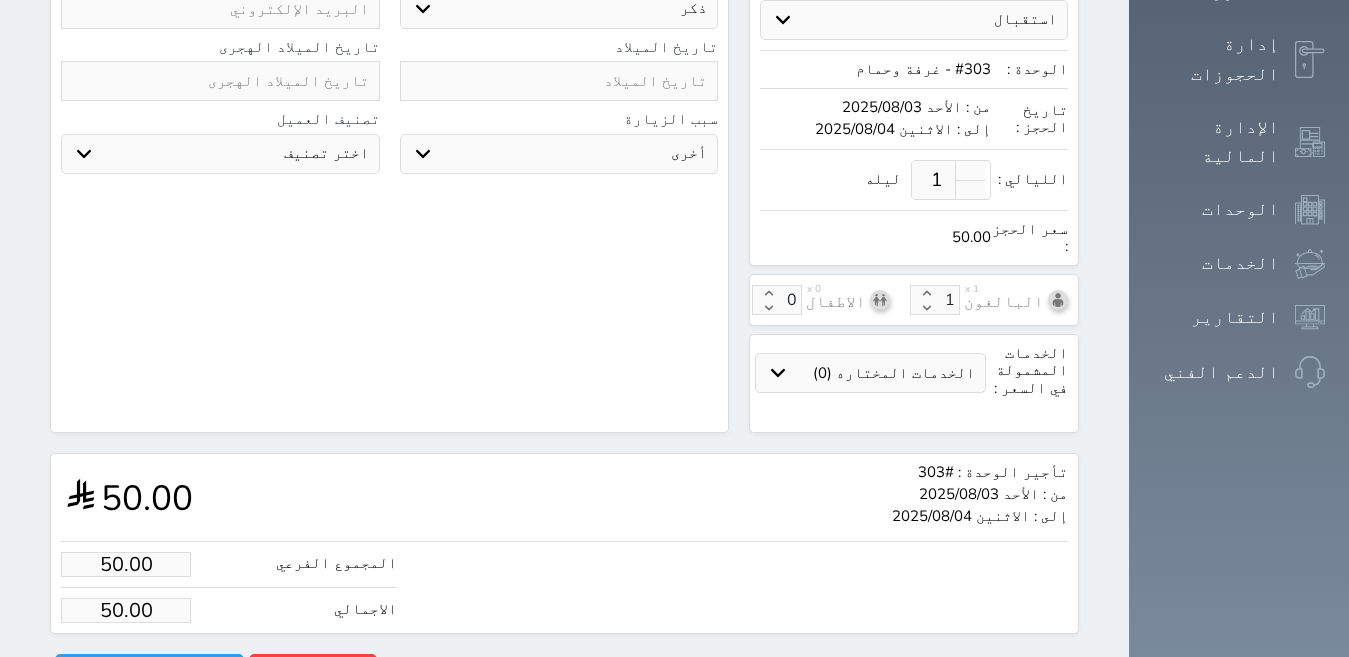 type on "[PHONE]" 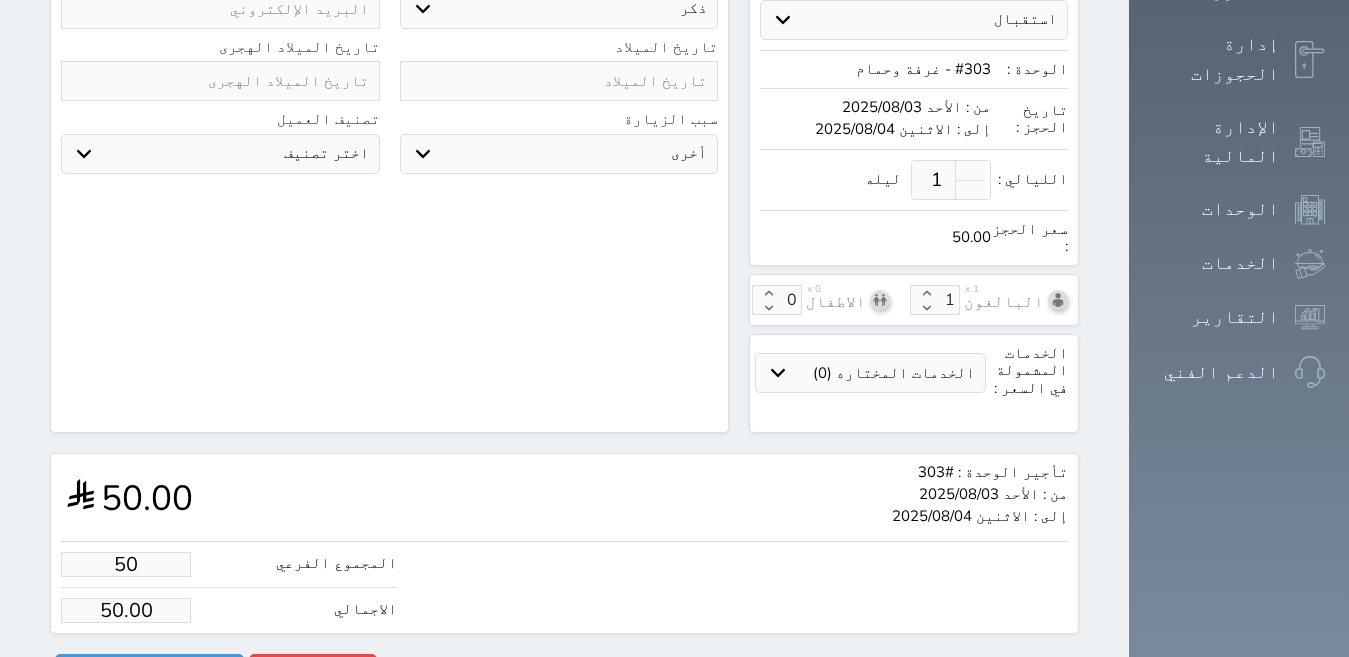click on "50" at bounding box center [126, 564] 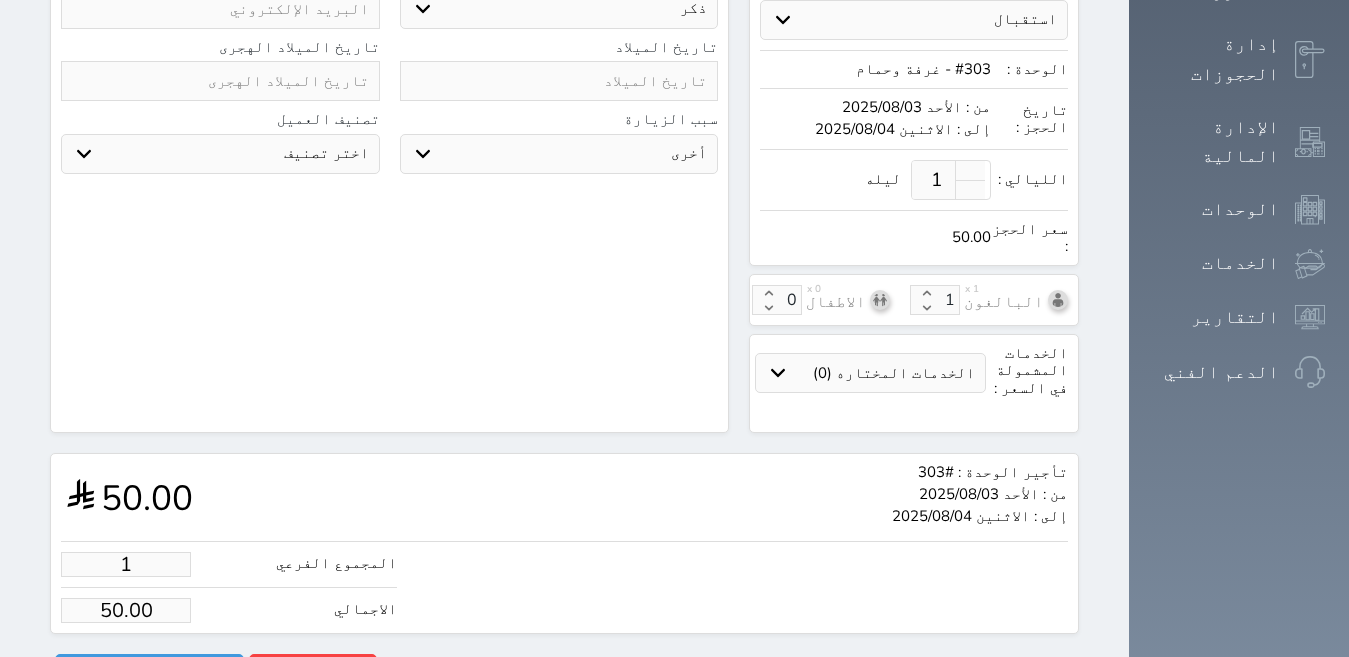 type on "1.00" 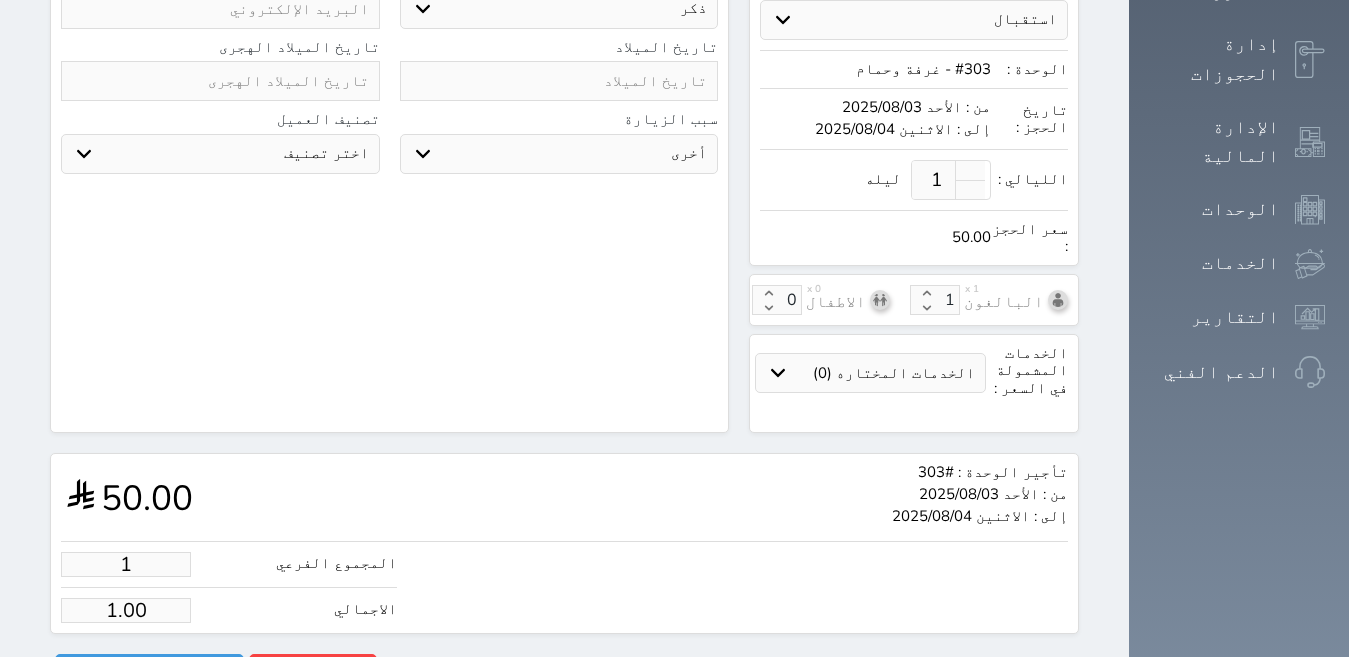 type on "15" 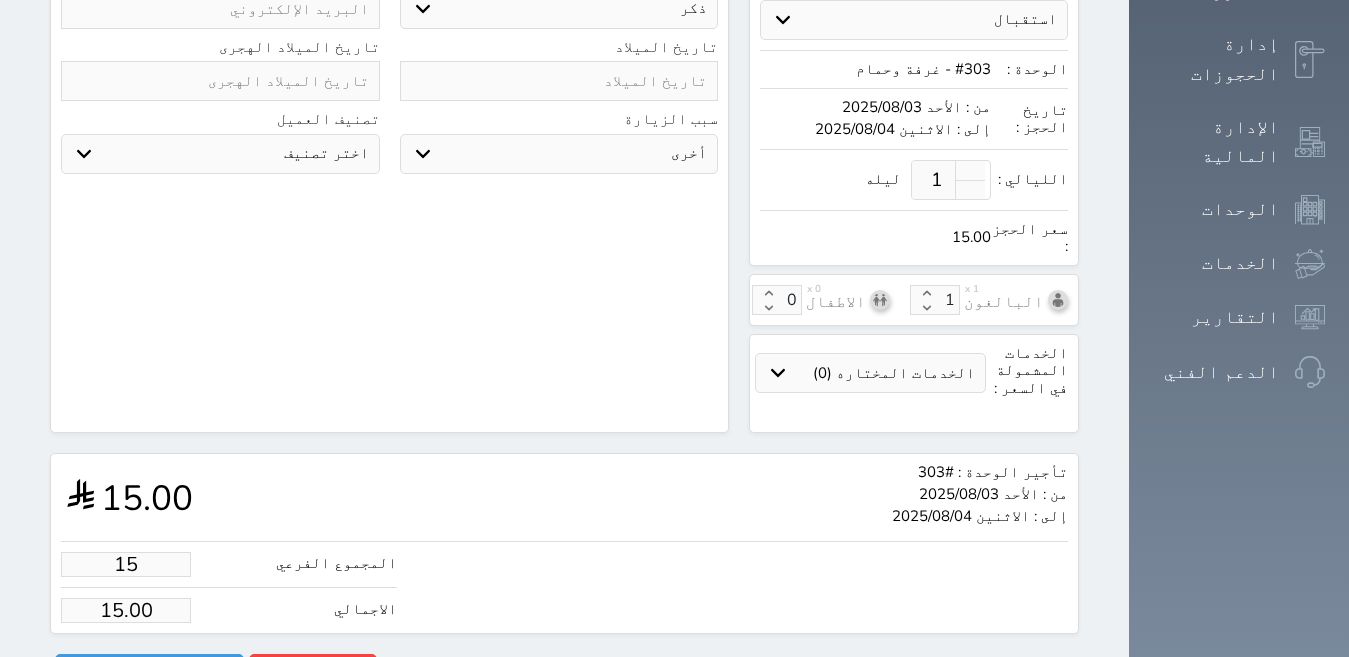 type on "150" 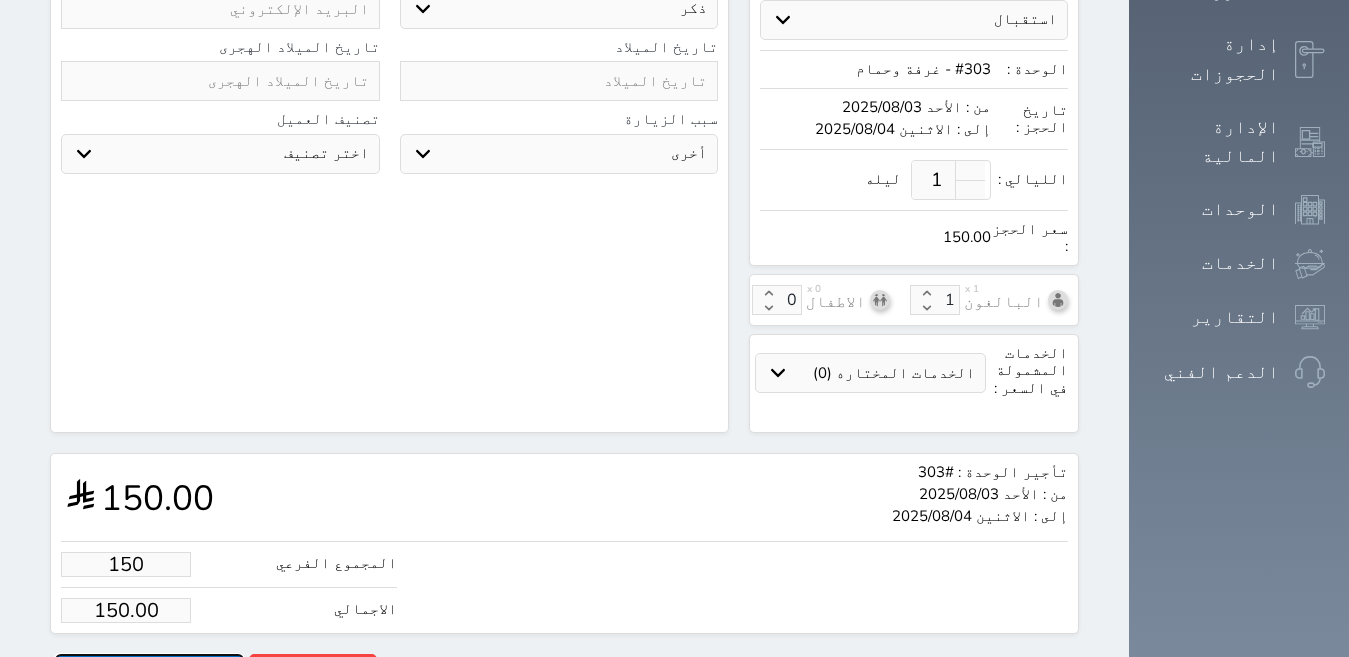 type on "150.00" 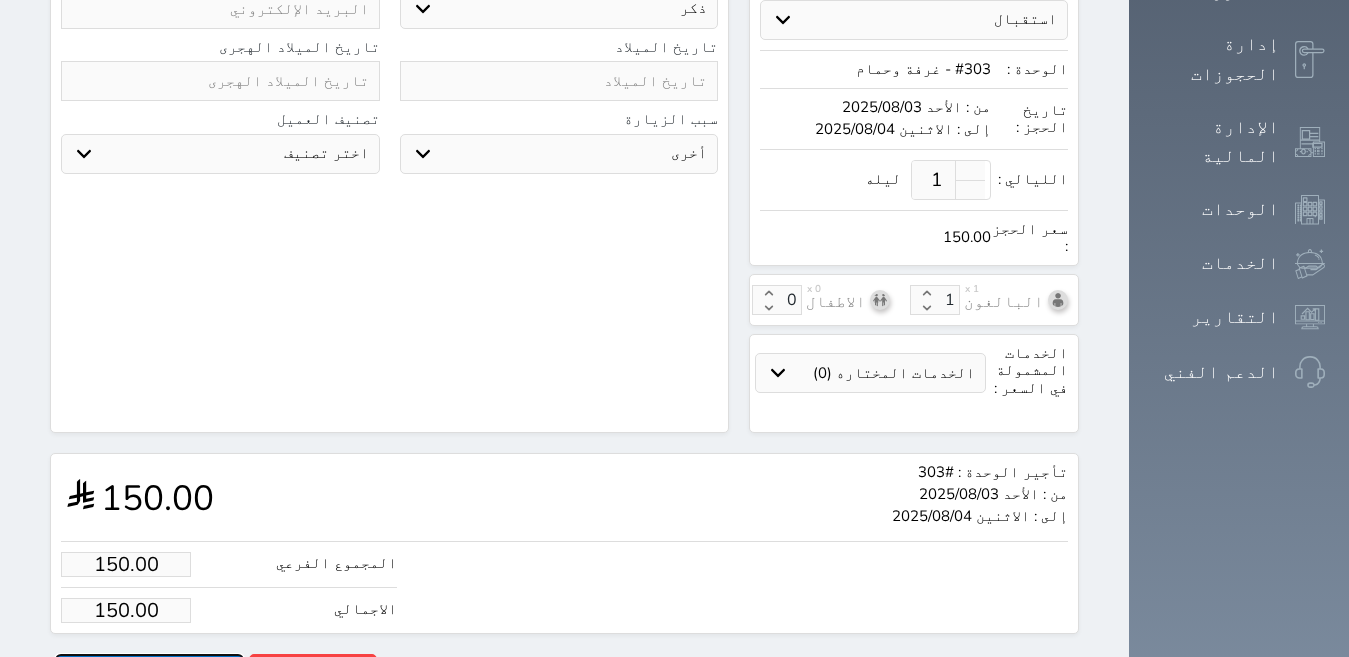 click on "حجز" at bounding box center (149, 671) 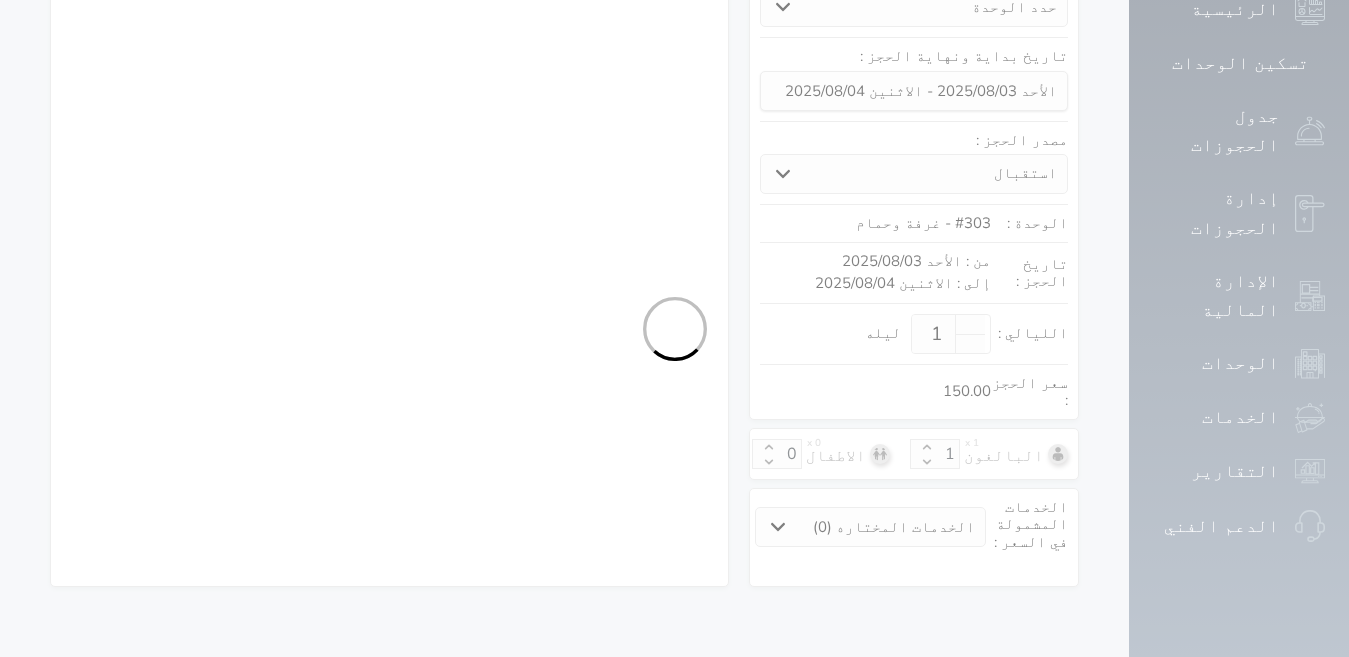scroll, scrollTop: 279, scrollLeft: 0, axis: vertical 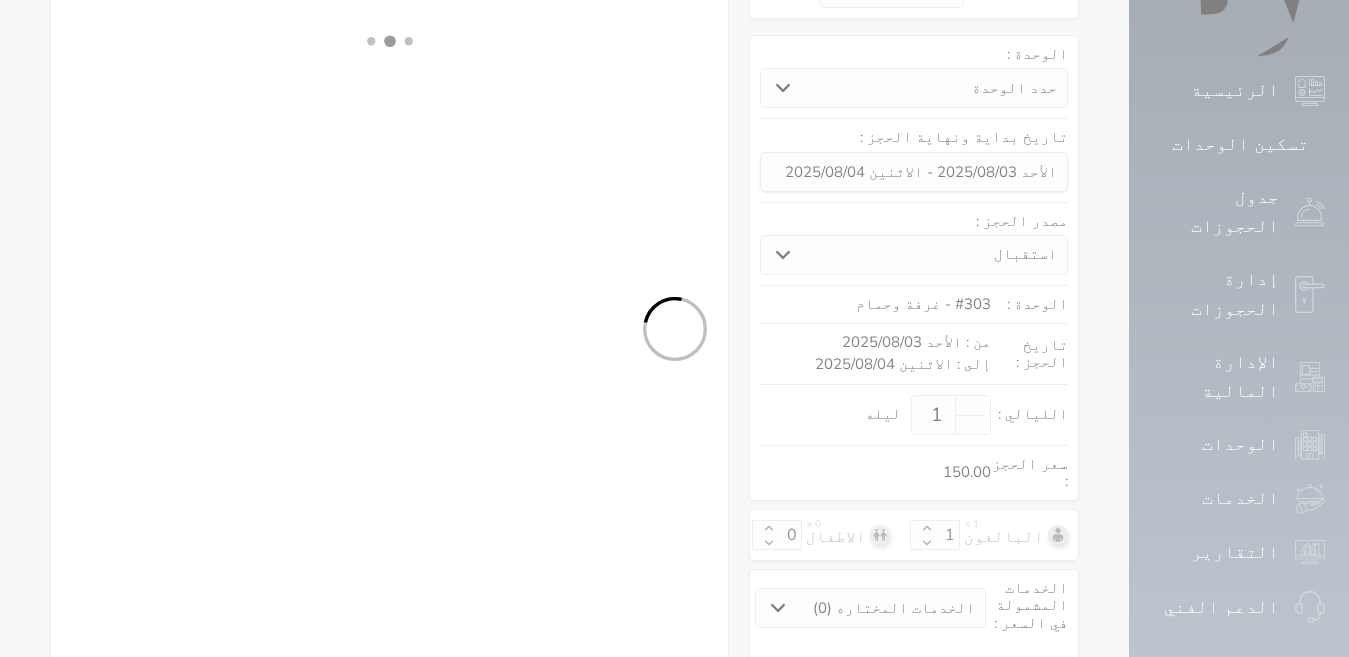 select on "1" 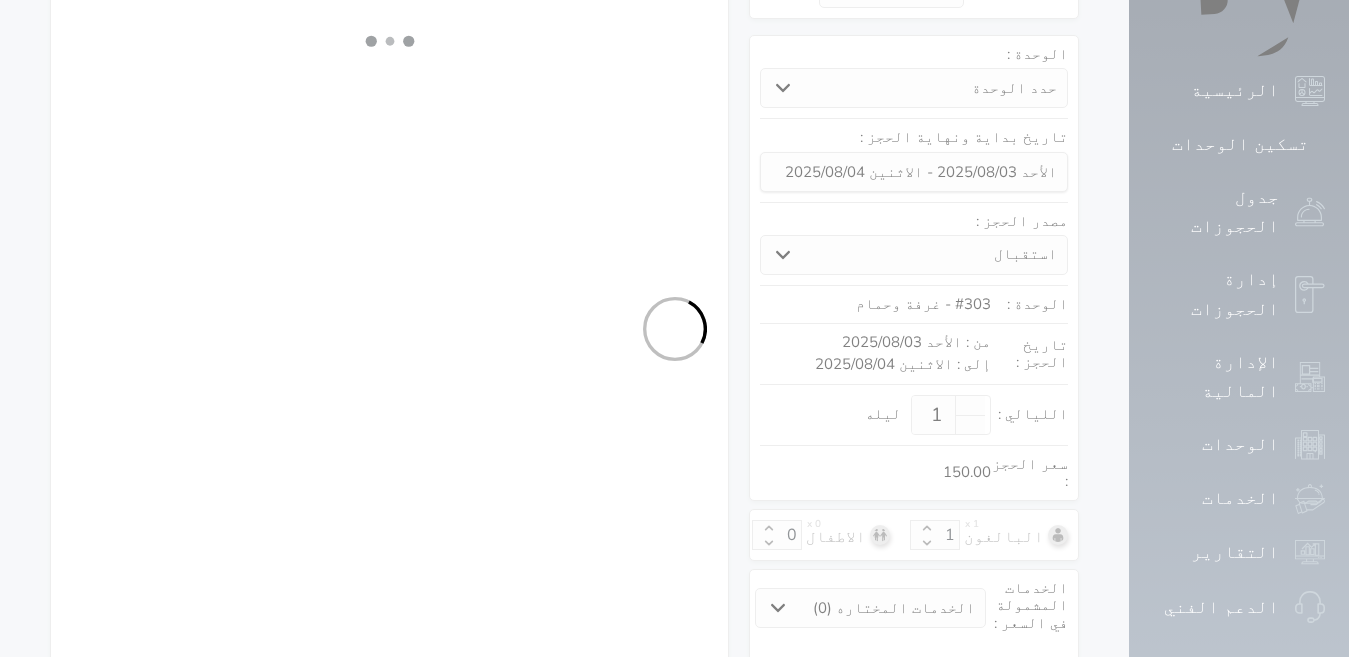 select on "113" 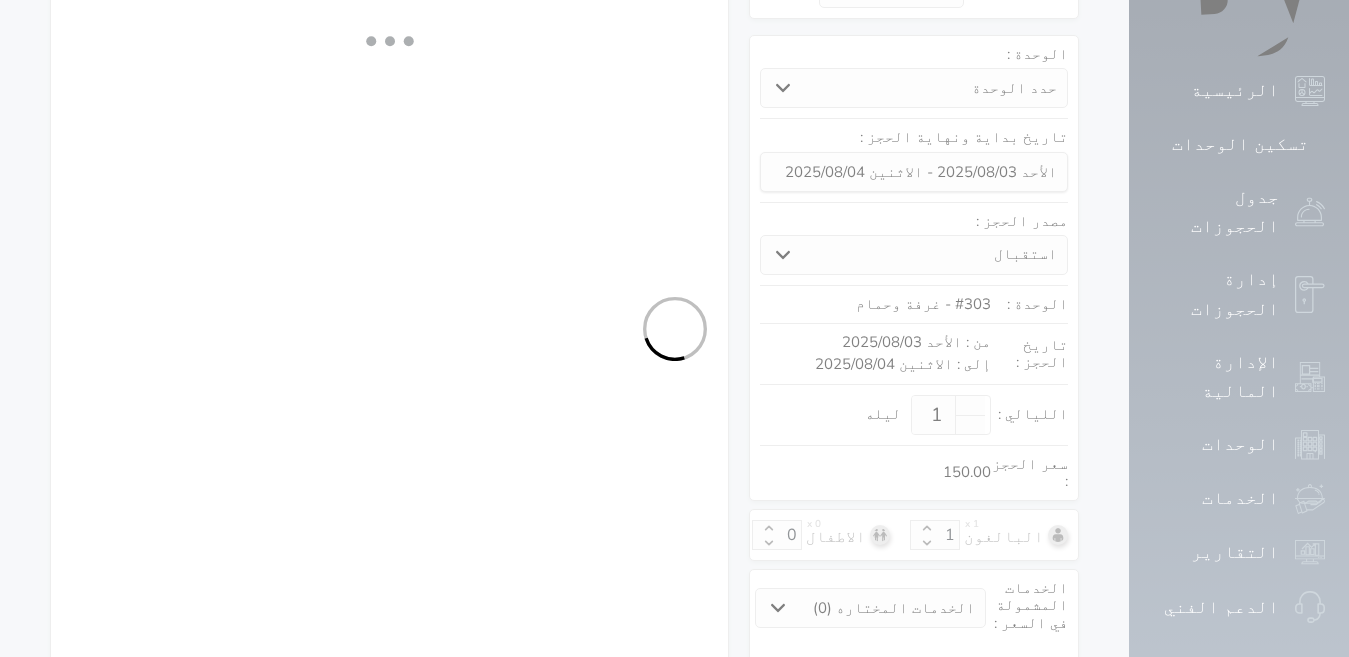 select on "1" 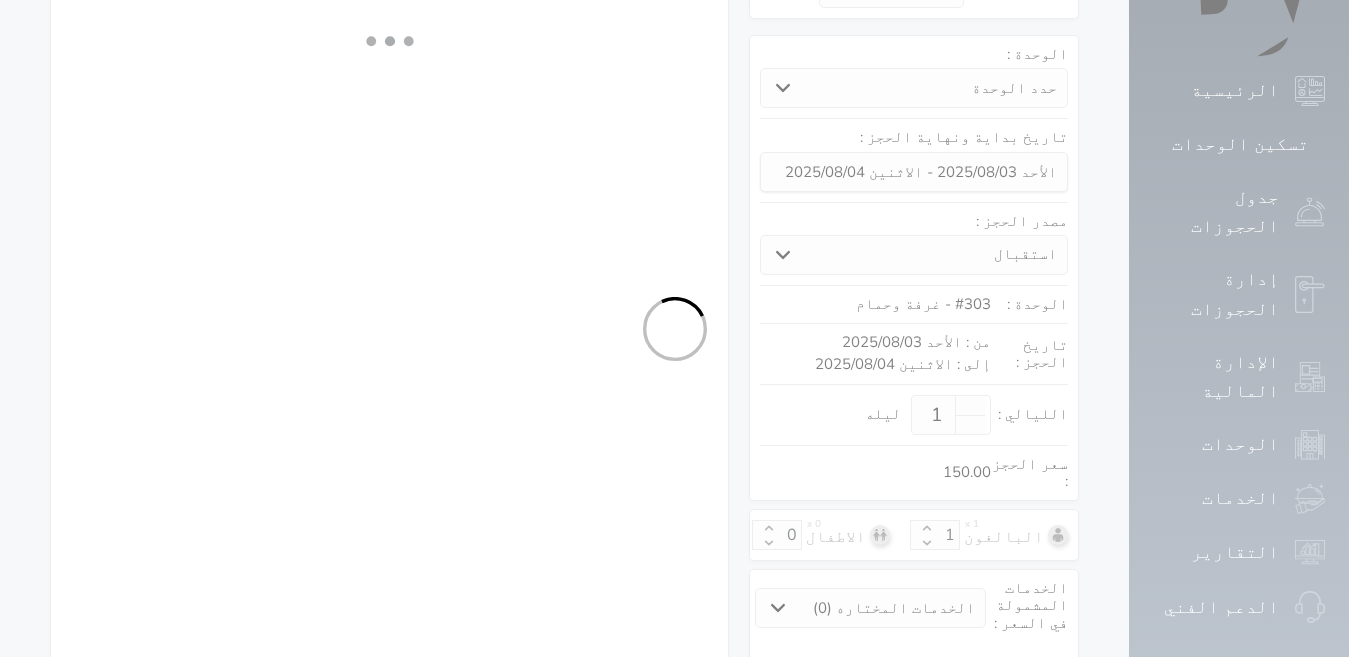 select on "7" 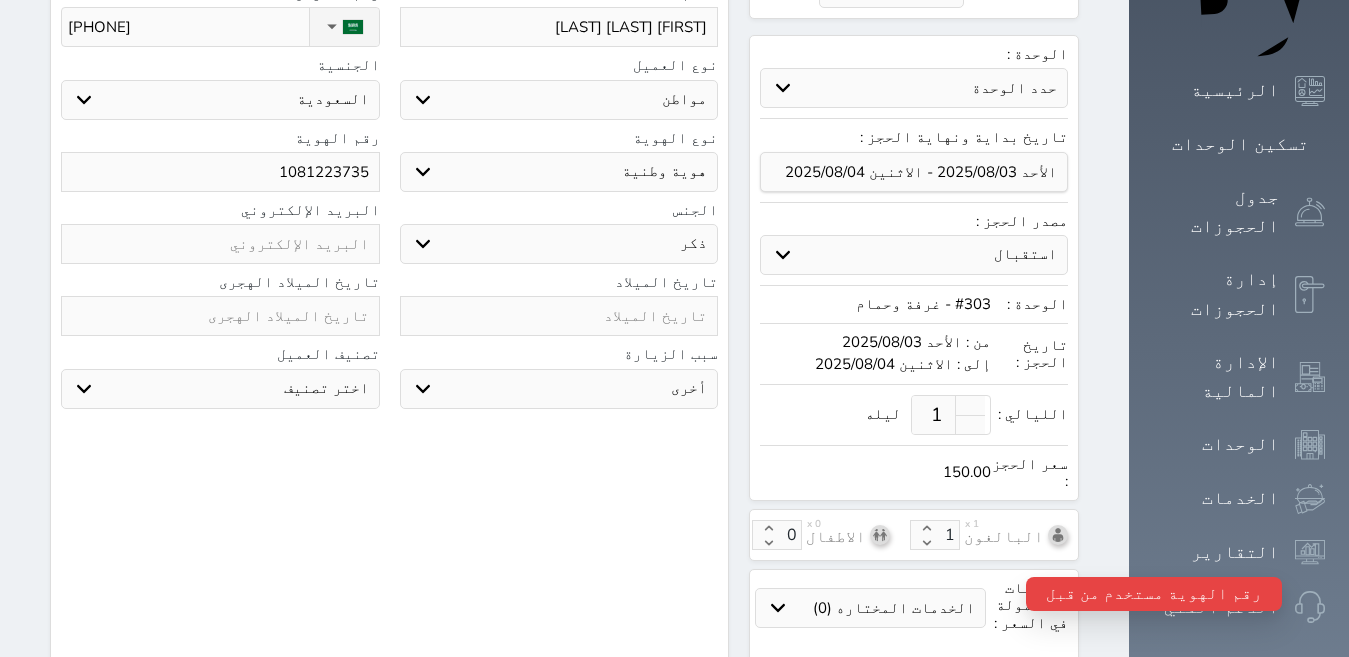scroll, scrollTop: 514, scrollLeft: 0, axis: vertical 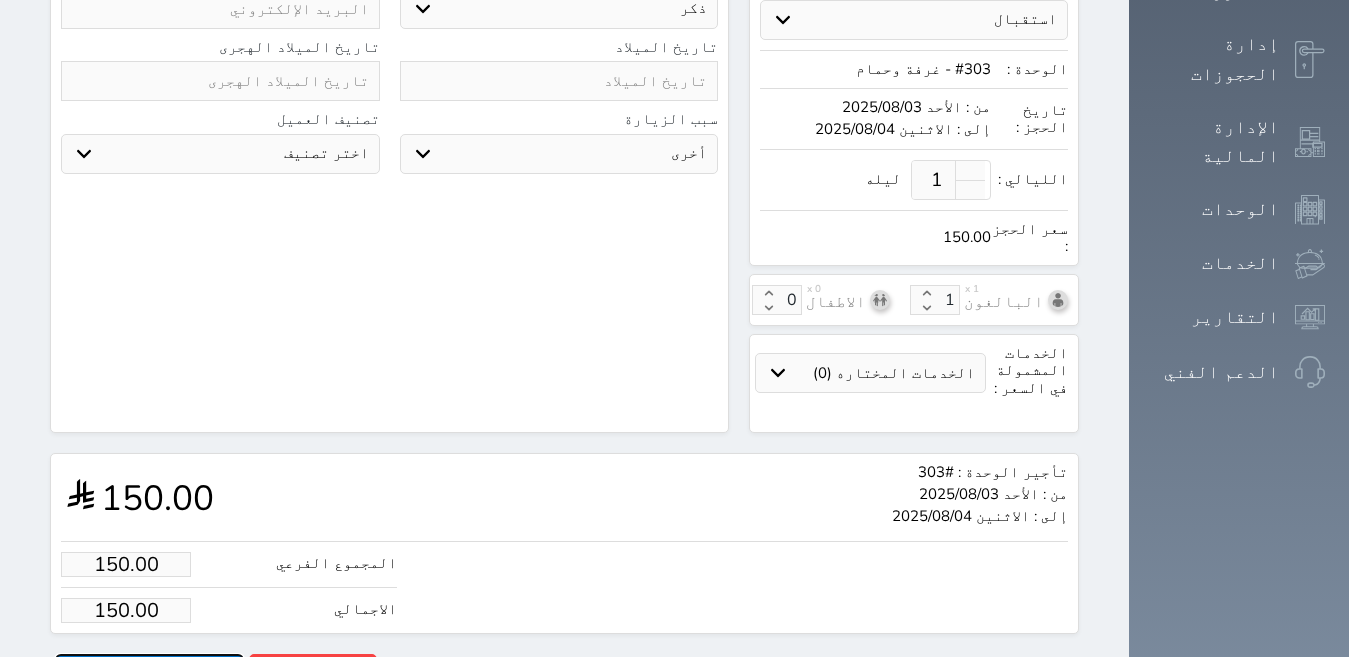 click on "حجز" at bounding box center (149, 671) 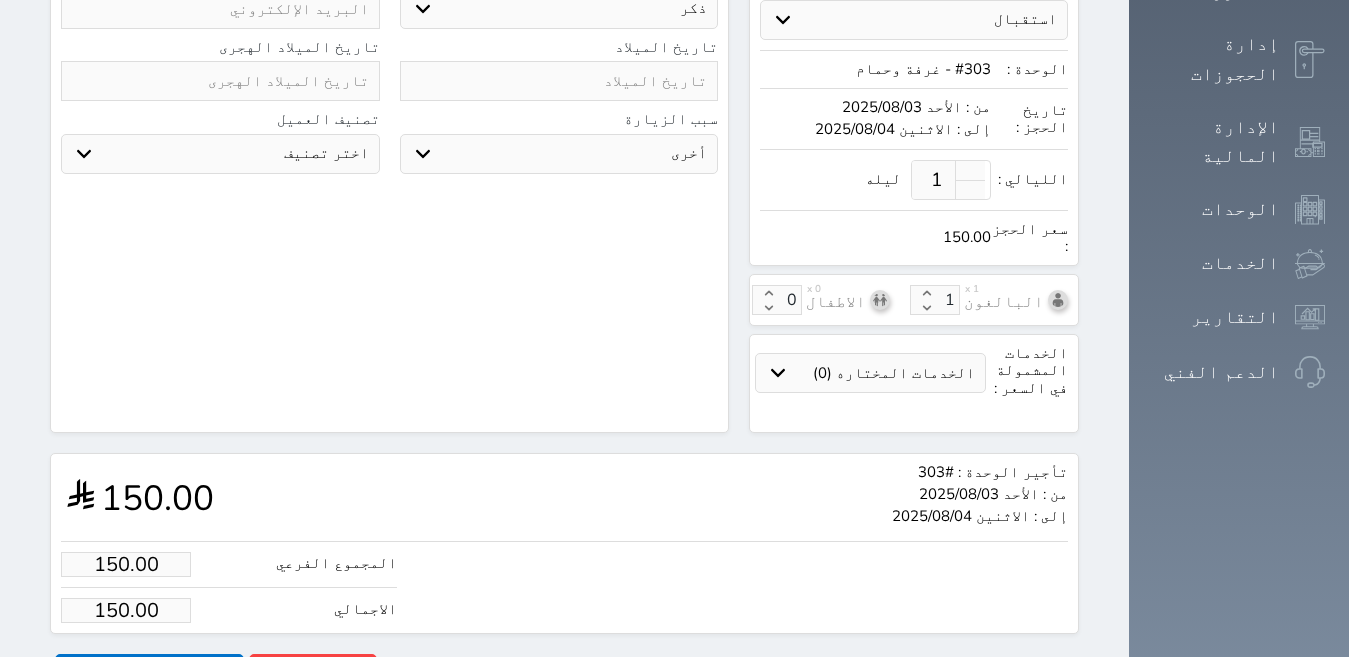 click at bounding box center [0, 0] 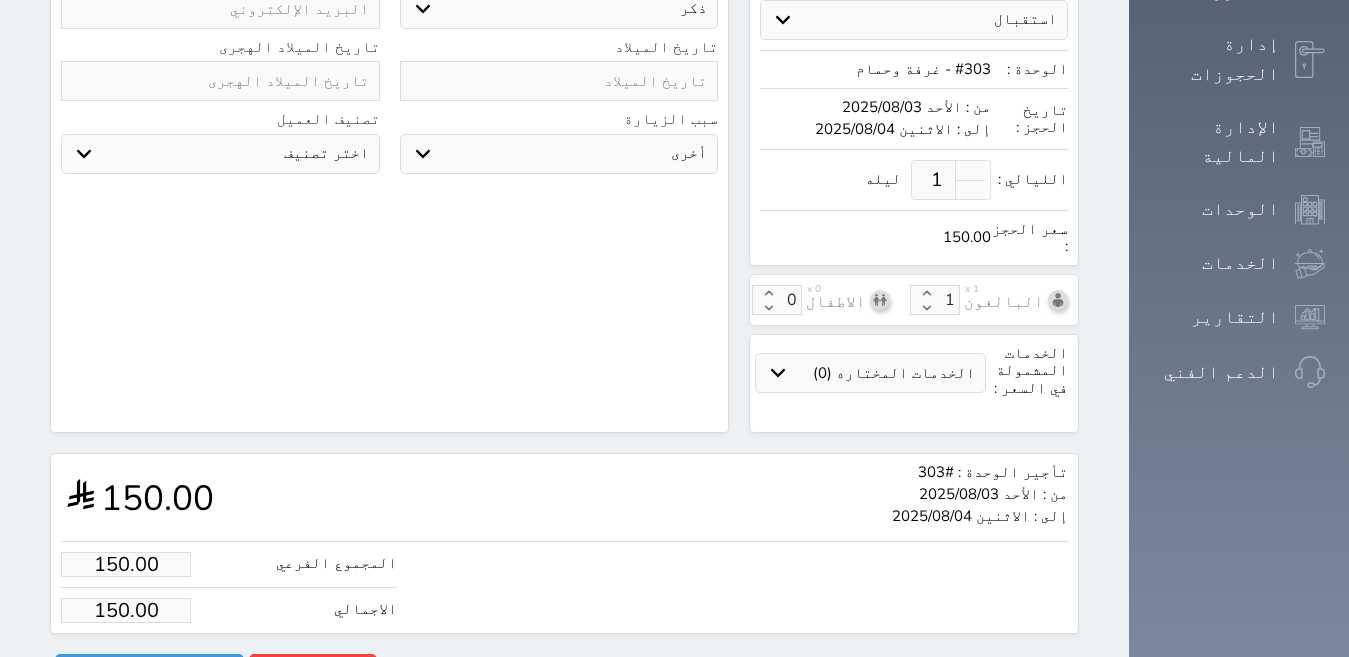 select on "1" 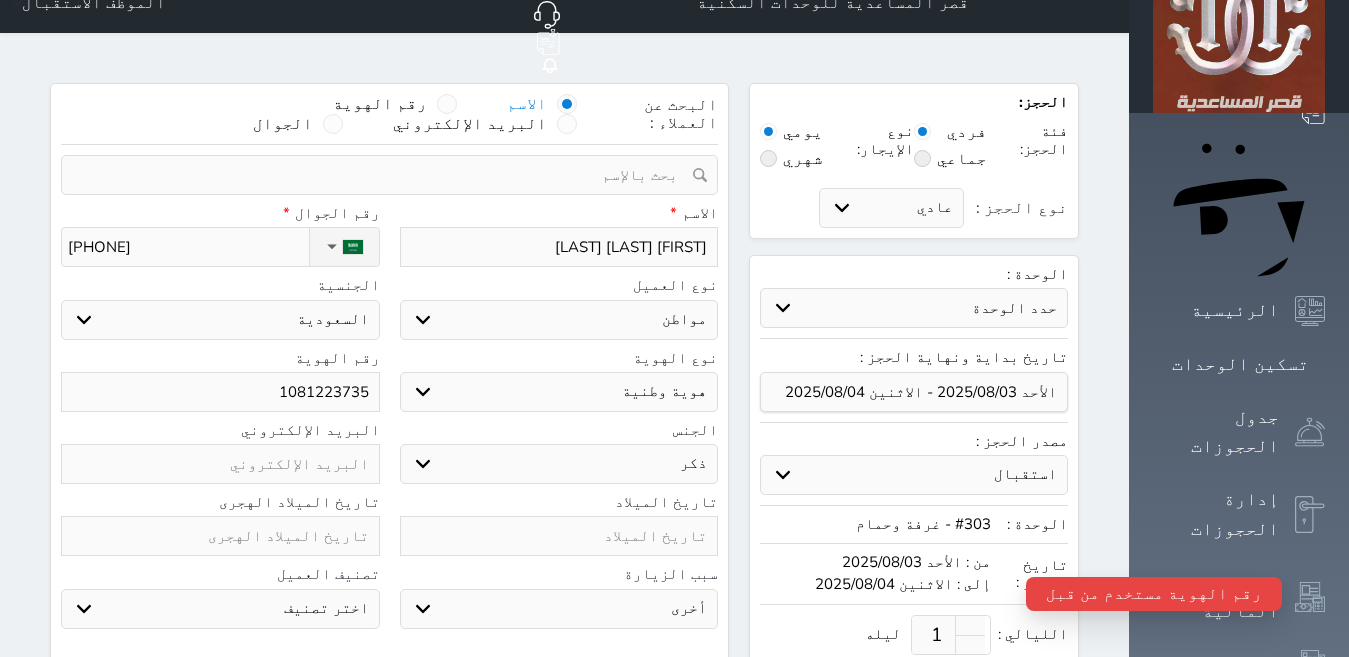 scroll, scrollTop: 0, scrollLeft: 0, axis: both 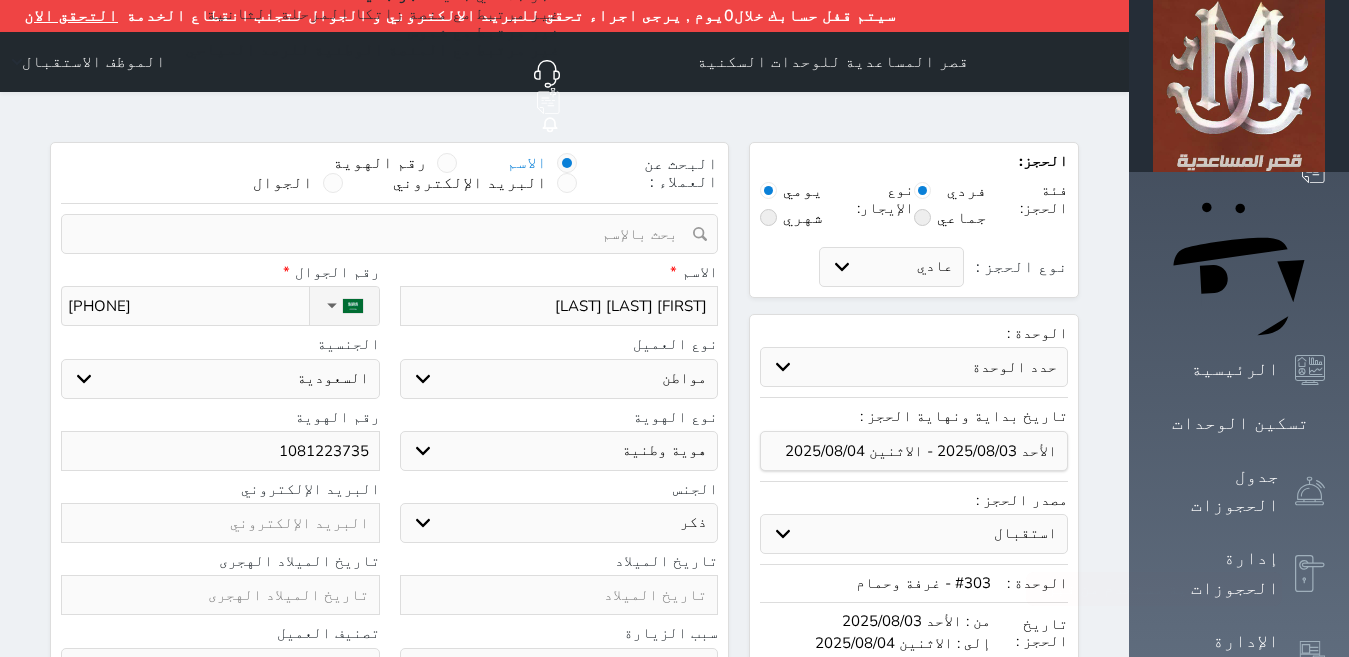 click on "1081223735" at bounding box center (220, 451) 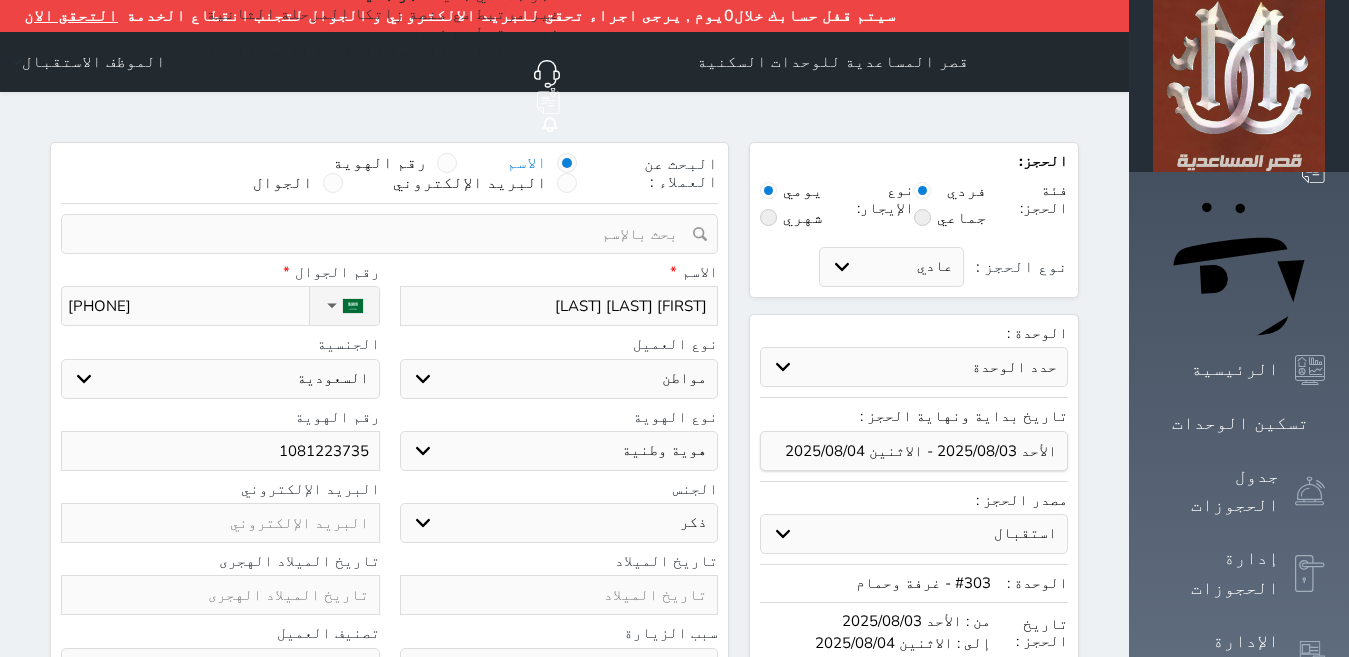 click on "1081223735" at bounding box center (220, 451) 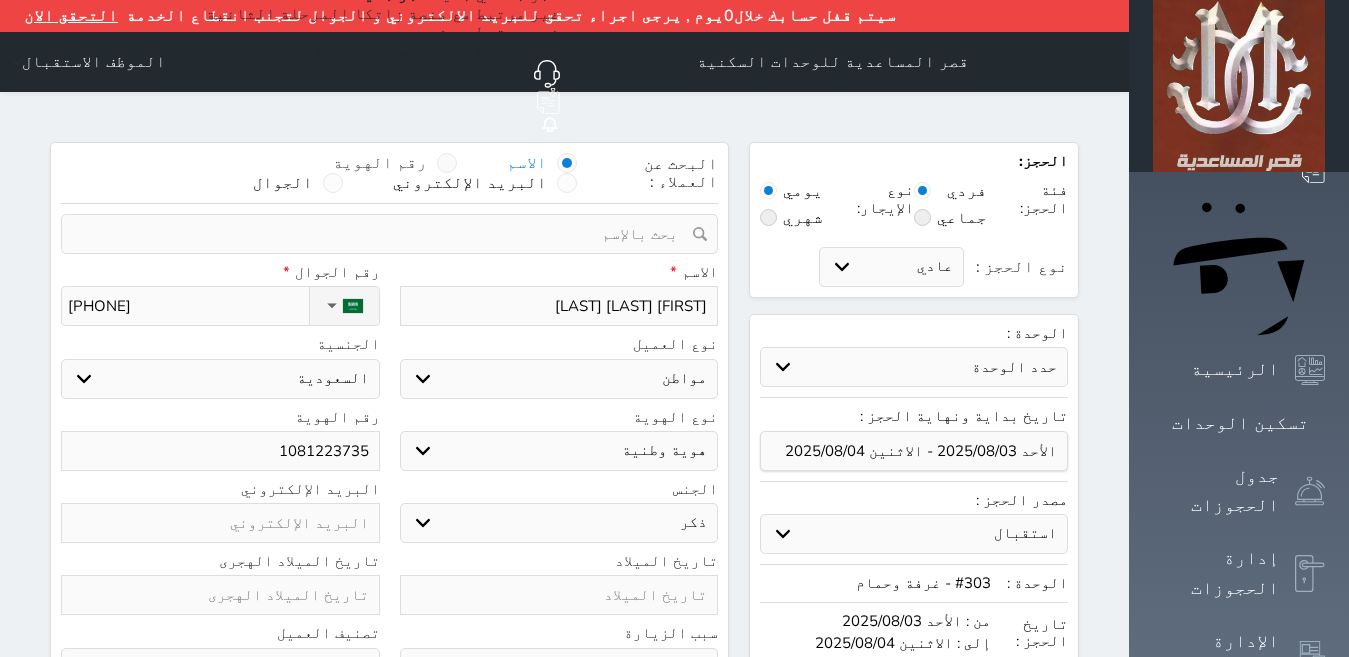 click at bounding box center (447, 163) 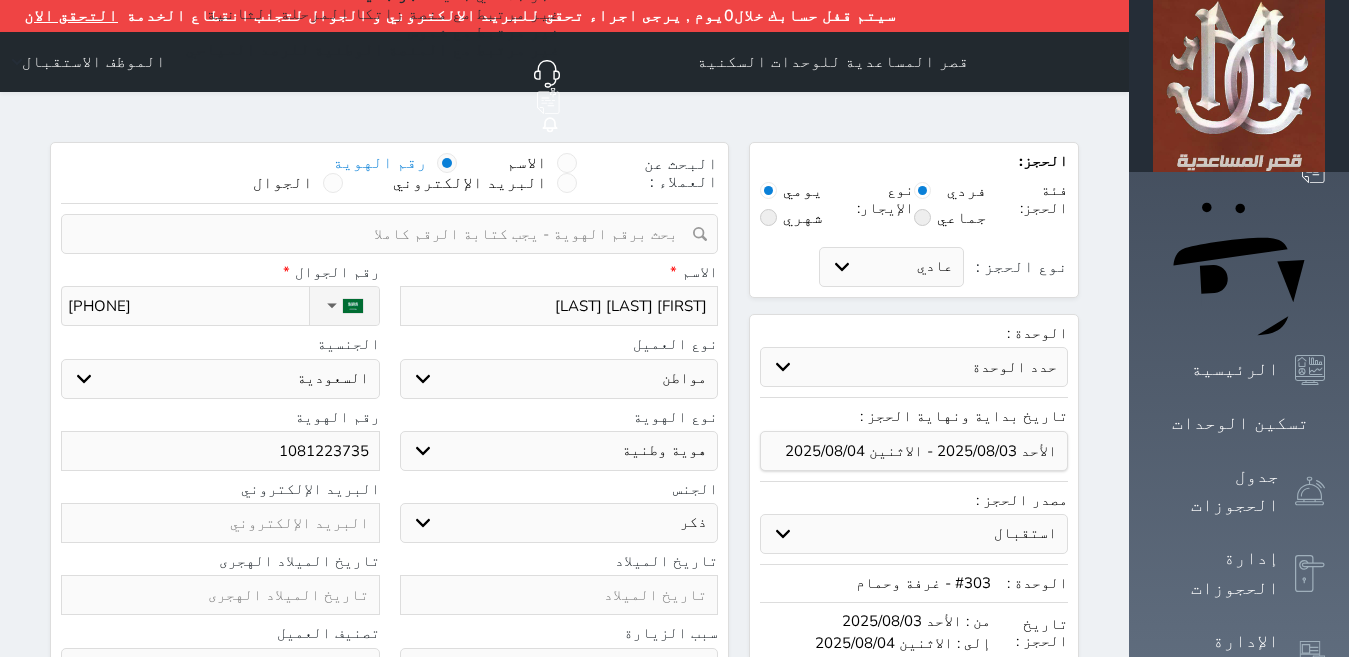 click at bounding box center (382, 234) 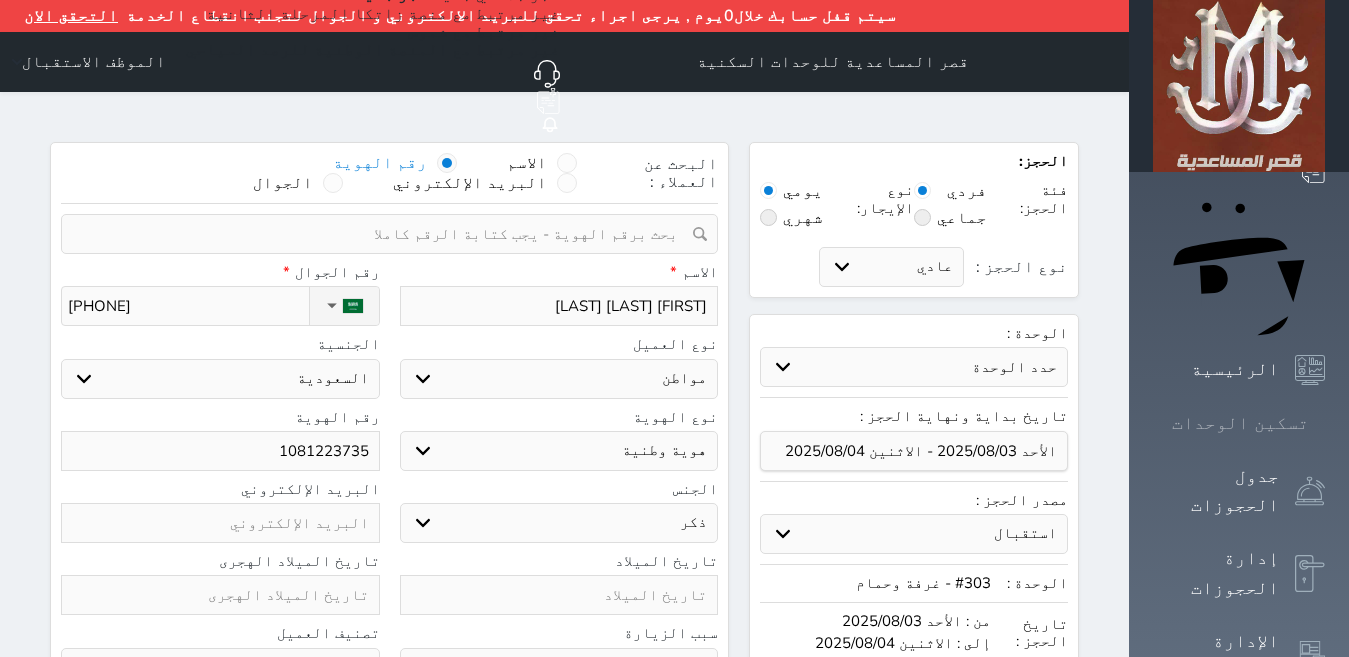 click 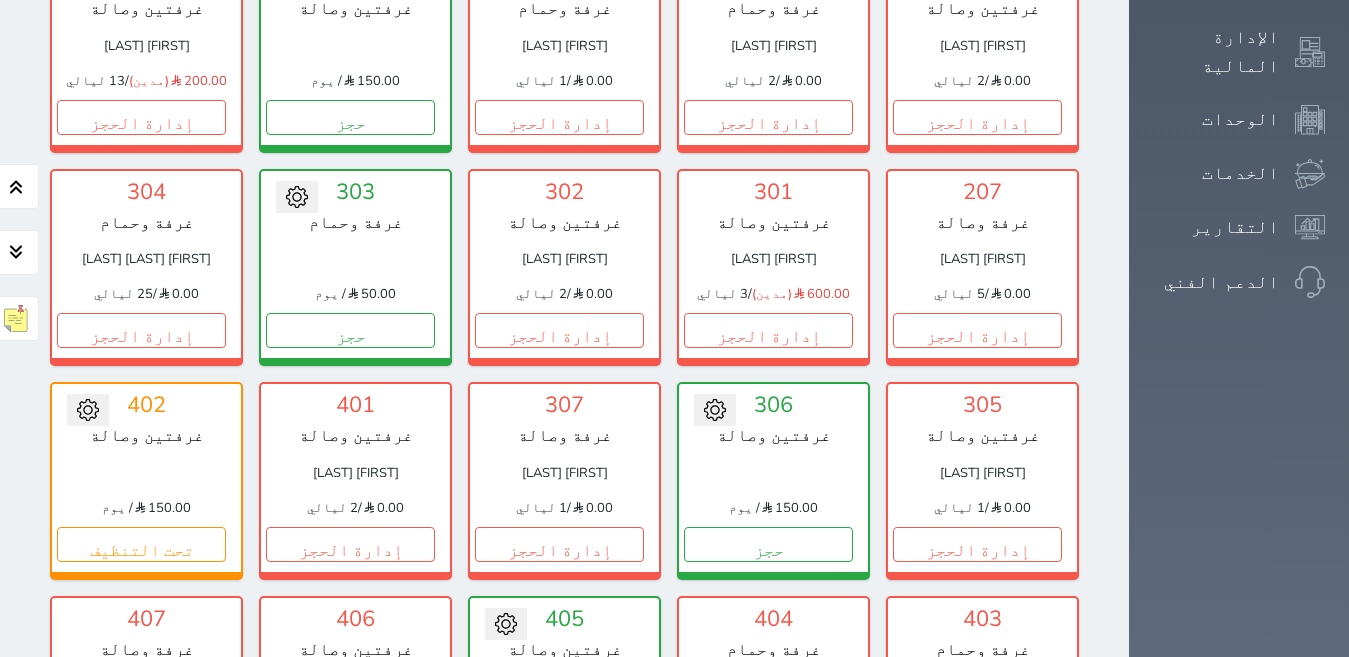 scroll, scrollTop: 610, scrollLeft: 0, axis: vertical 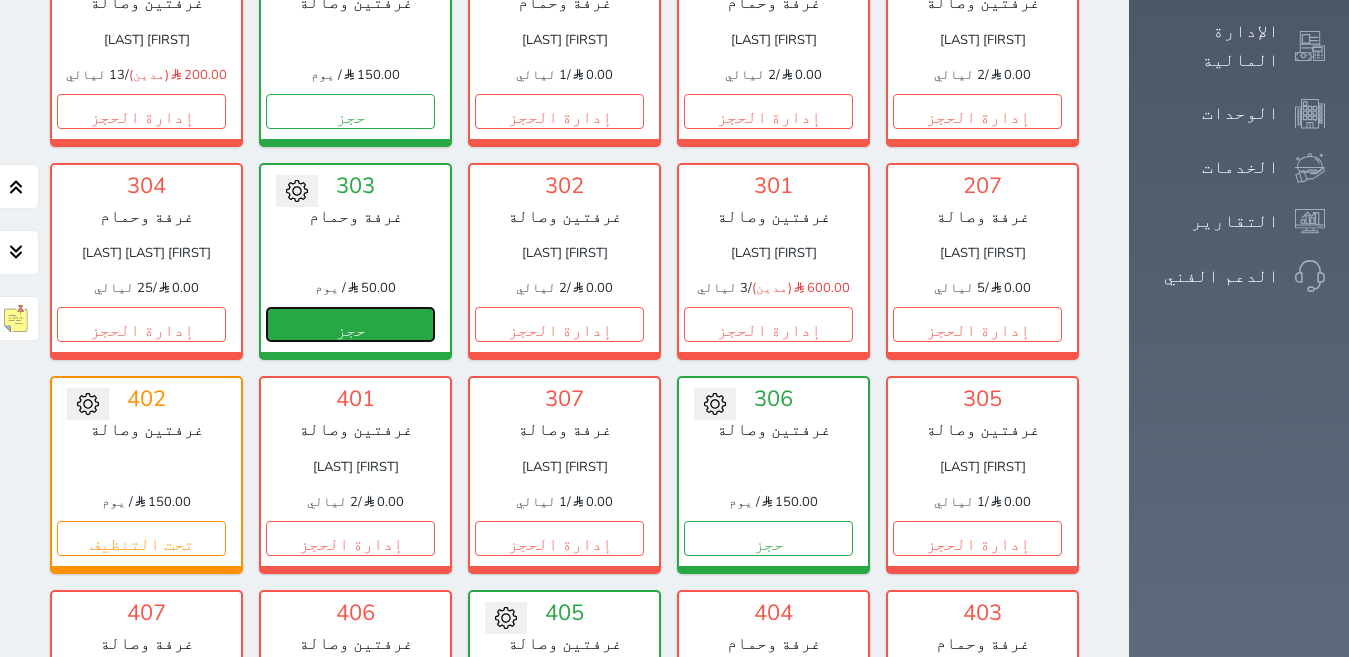 click on "حجز" at bounding box center (350, 324) 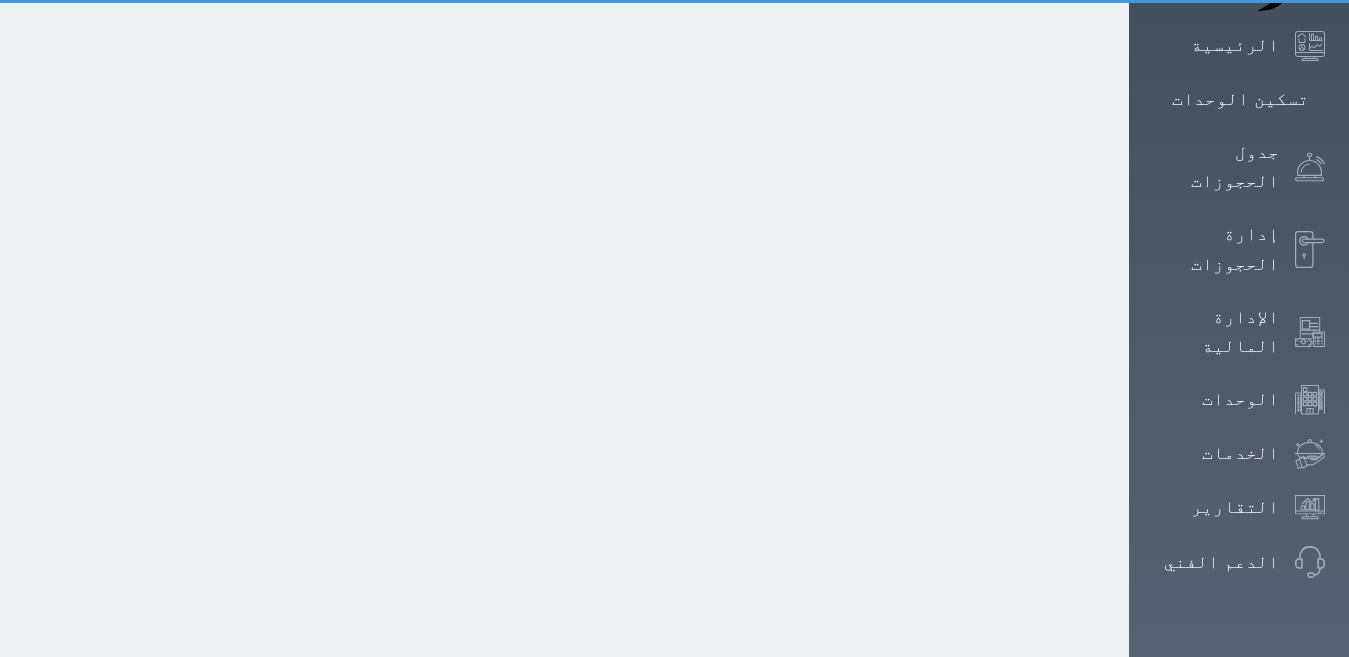 scroll, scrollTop: 21, scrollLeft: 0, axis: vertical 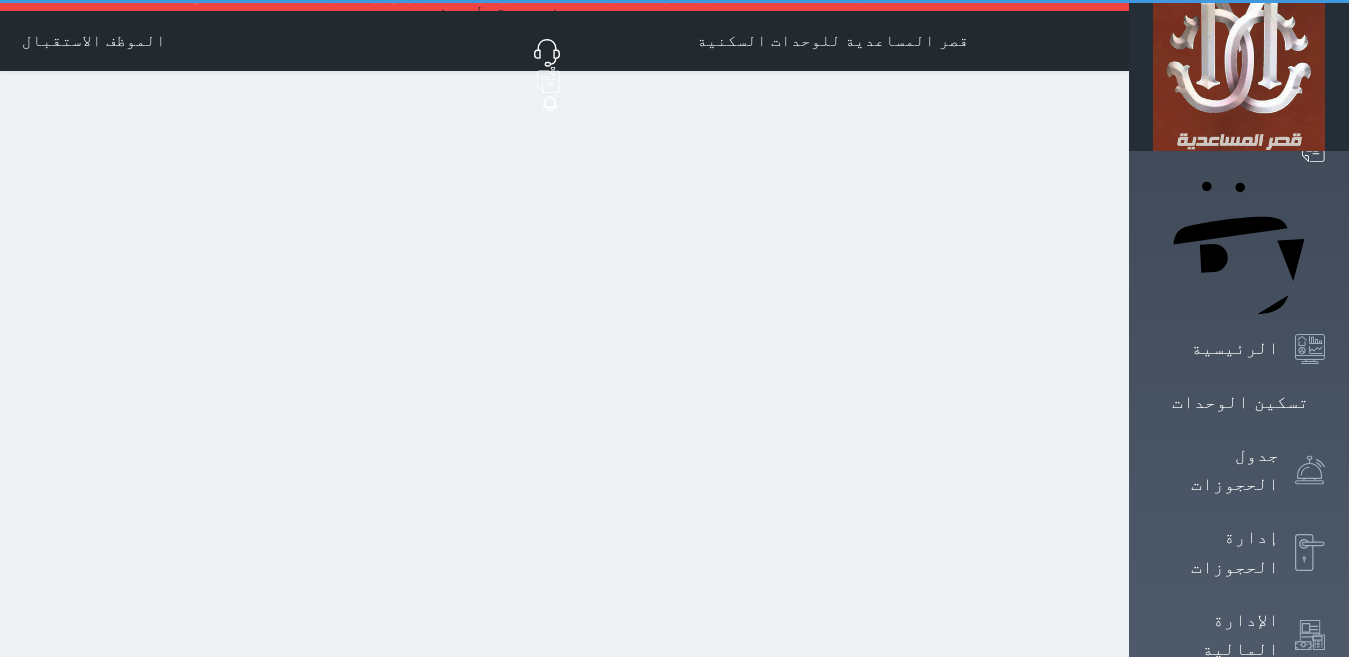 select on "1" 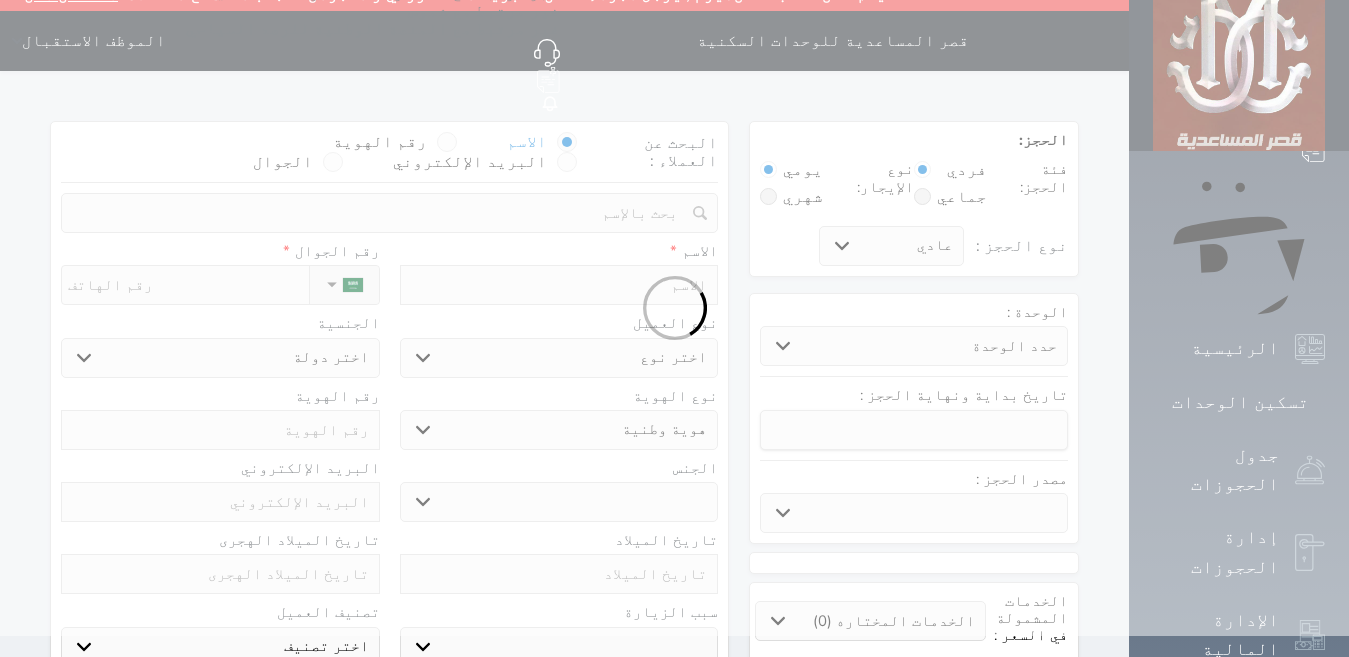 scroll, scrollTop: 0, scrollLeft: 0, axis: both 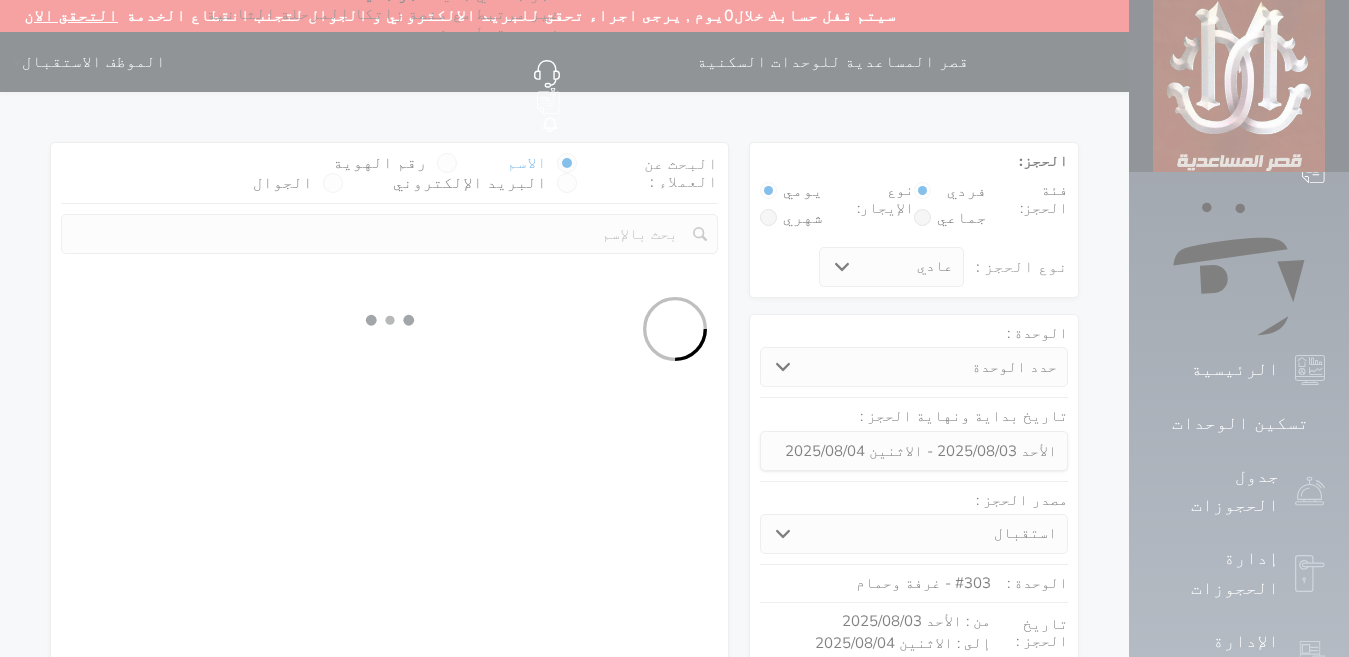 select 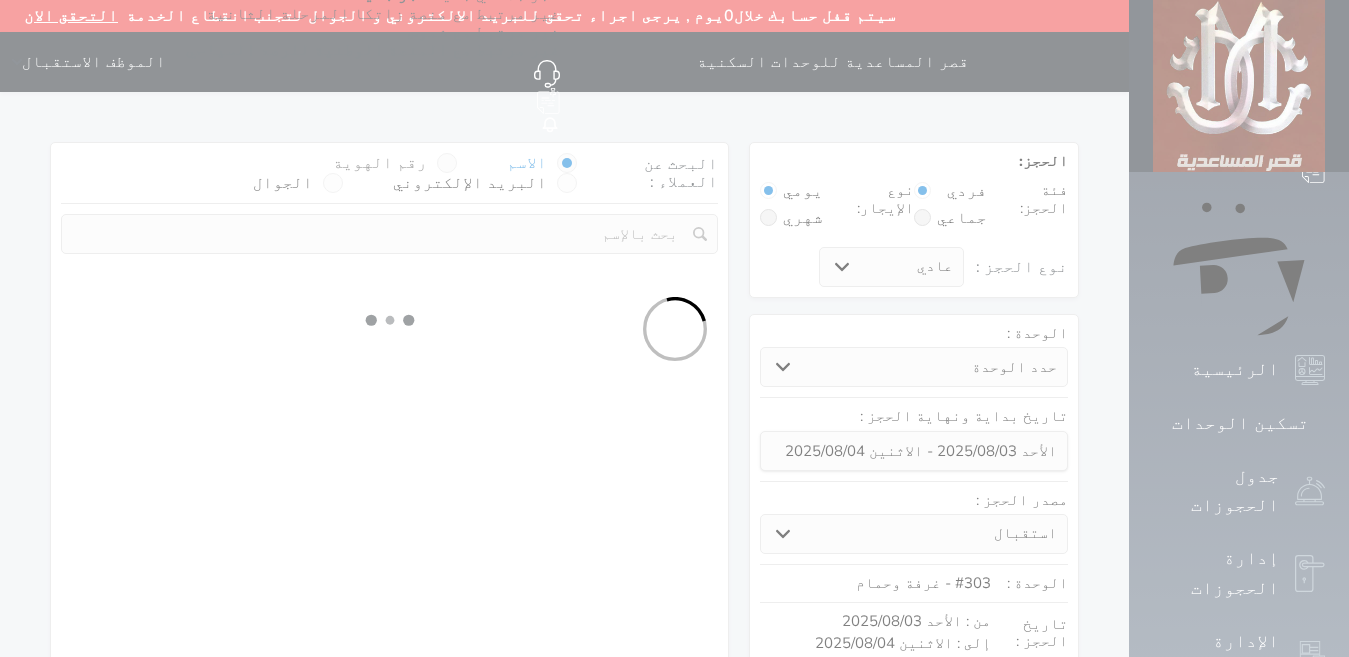 select on "1" 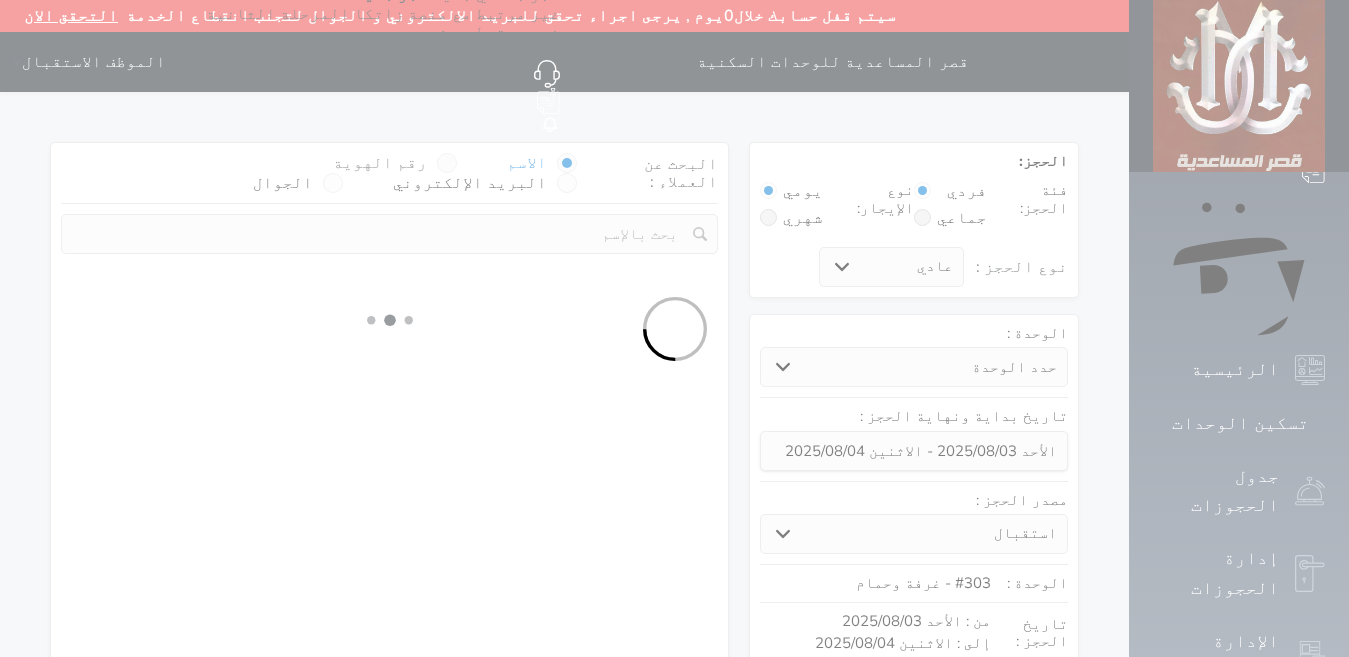 select on "113" 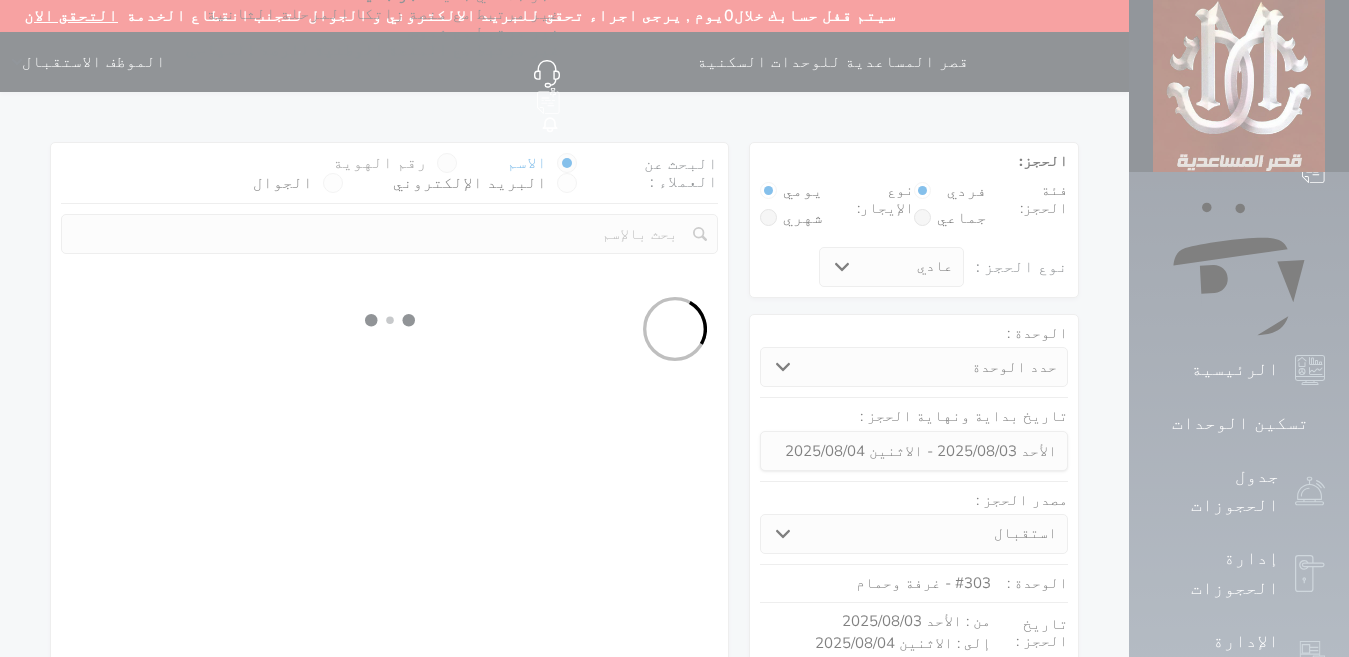 select on "1" 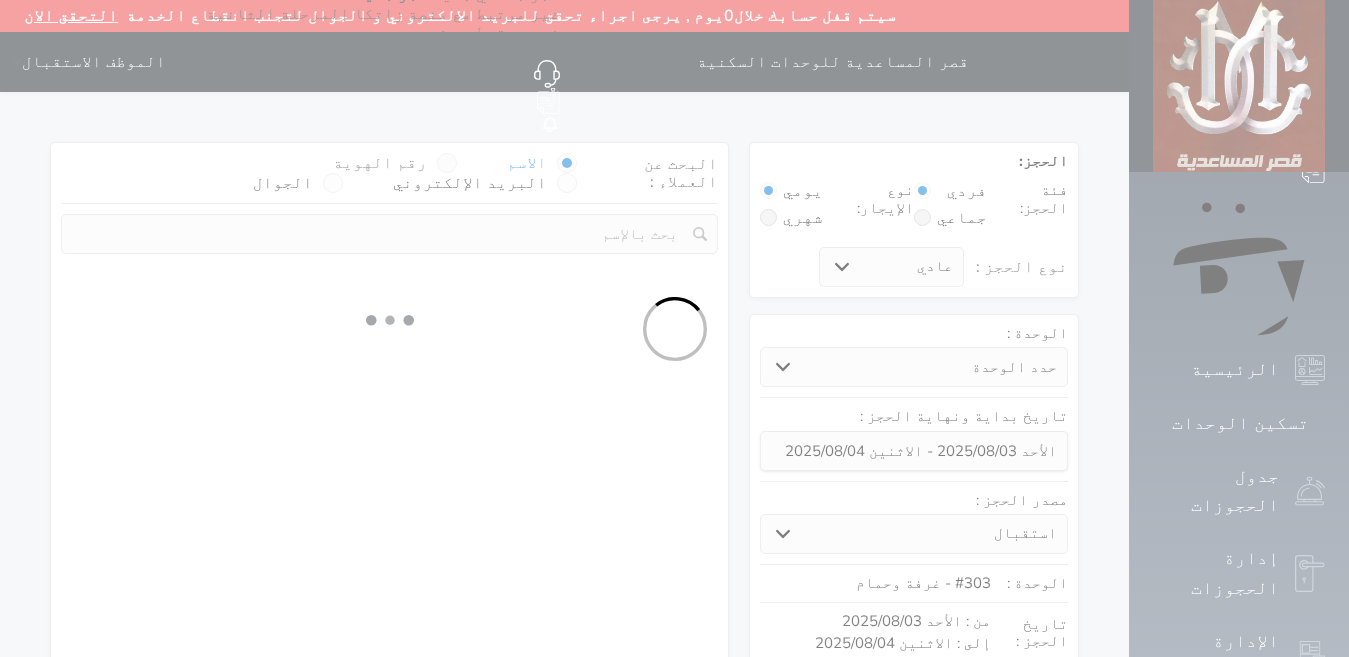 select 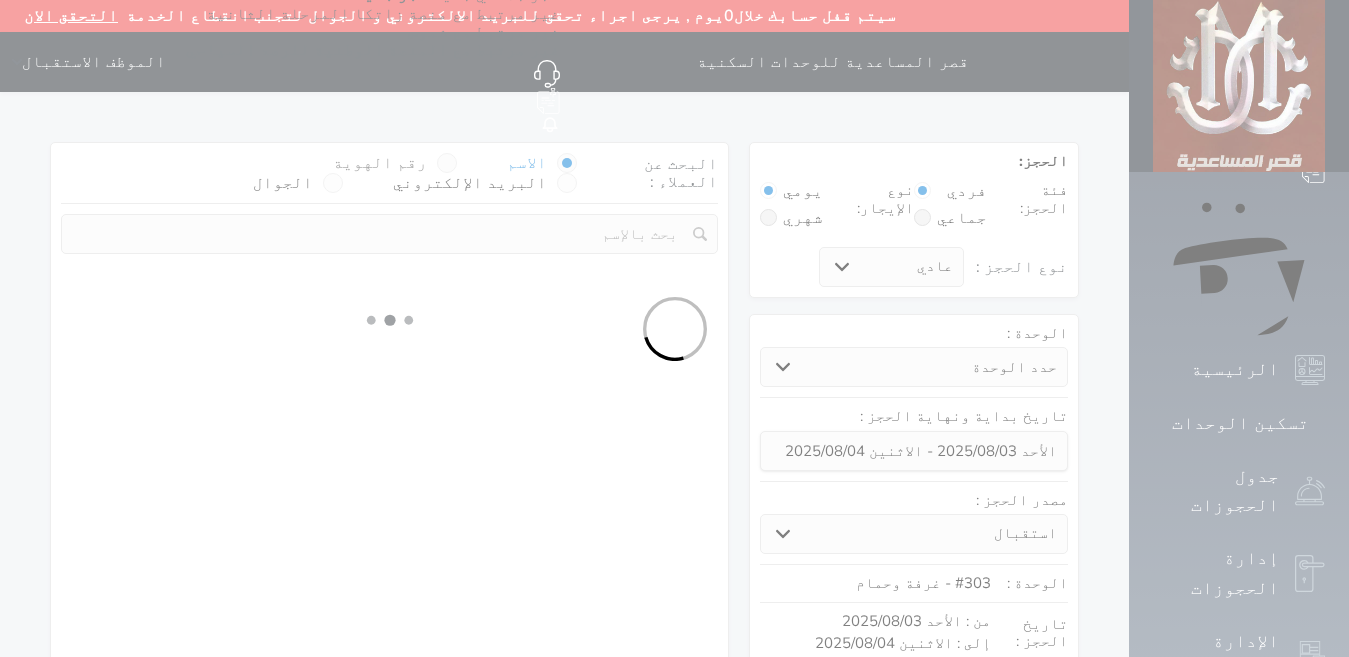 select on "7" 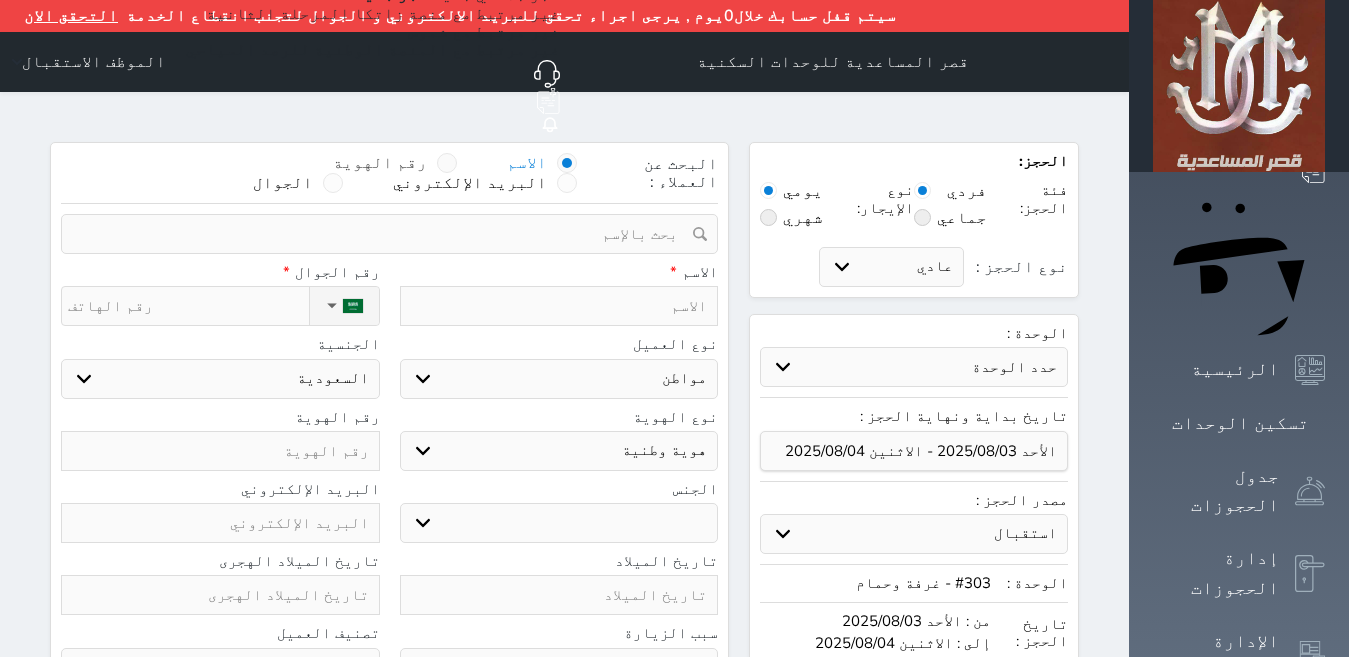 click on "رقم الهوية" at bounding box center (395, 163) 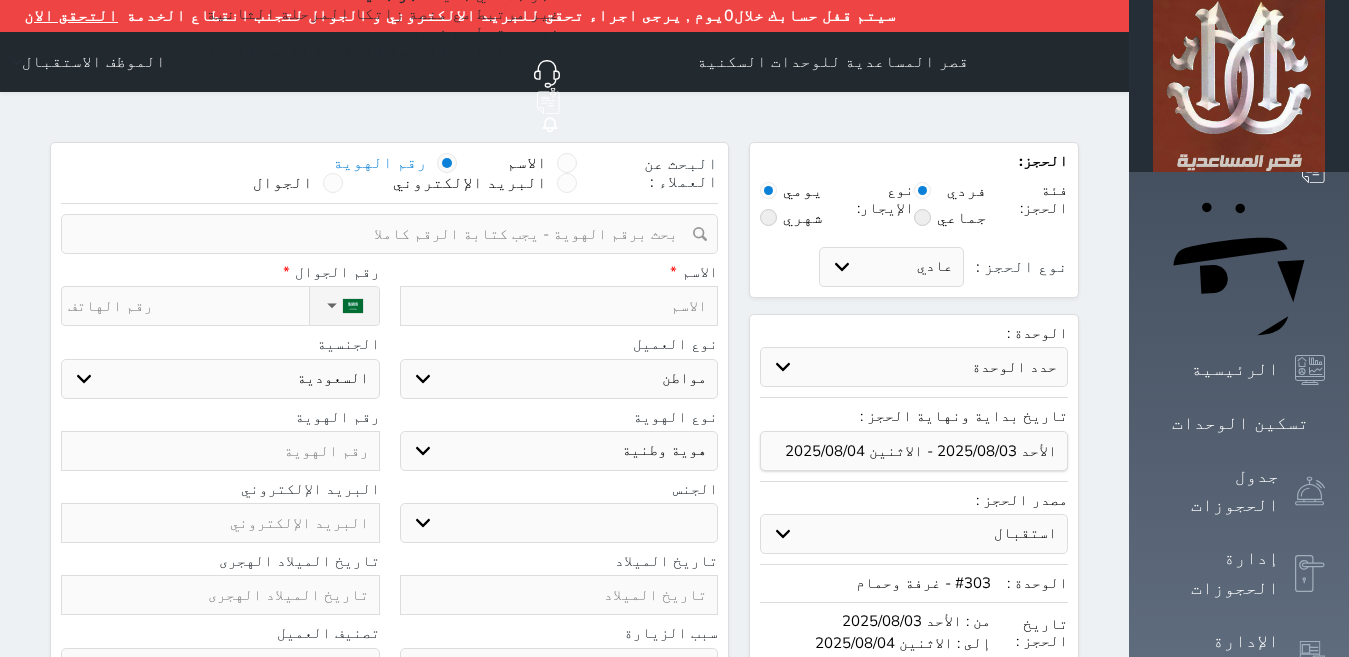 select 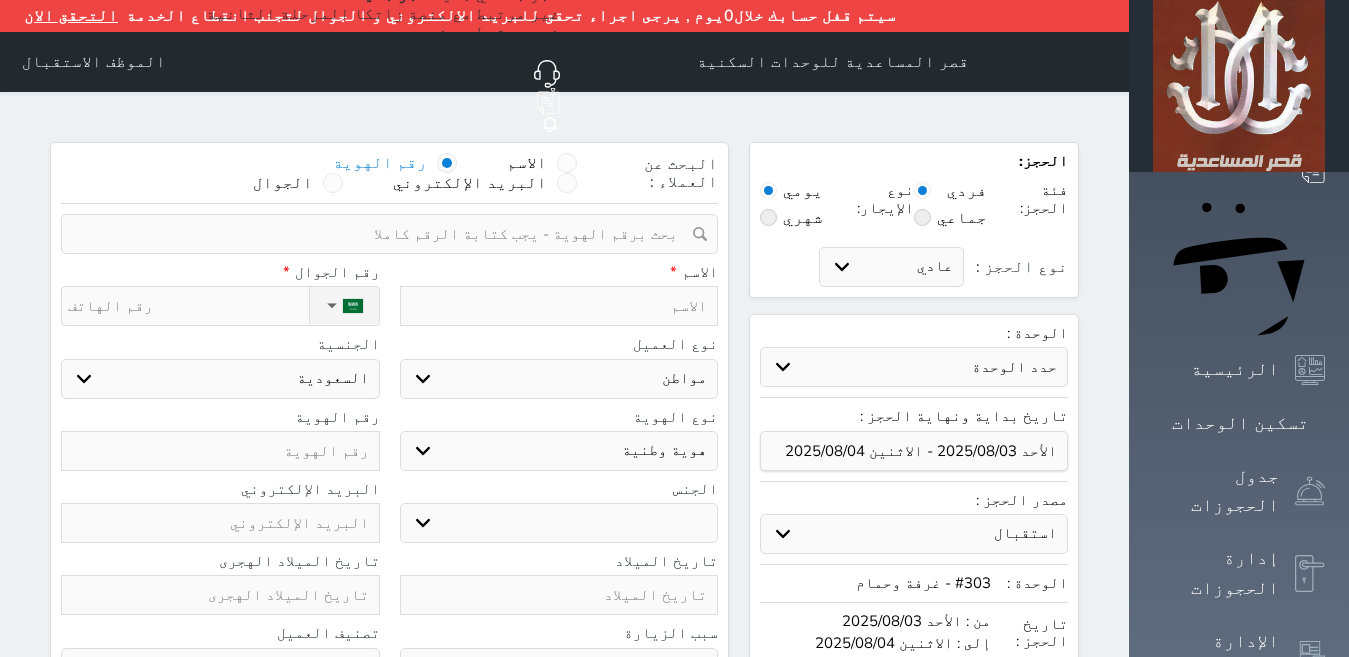 click at bounding box center [382, 234] 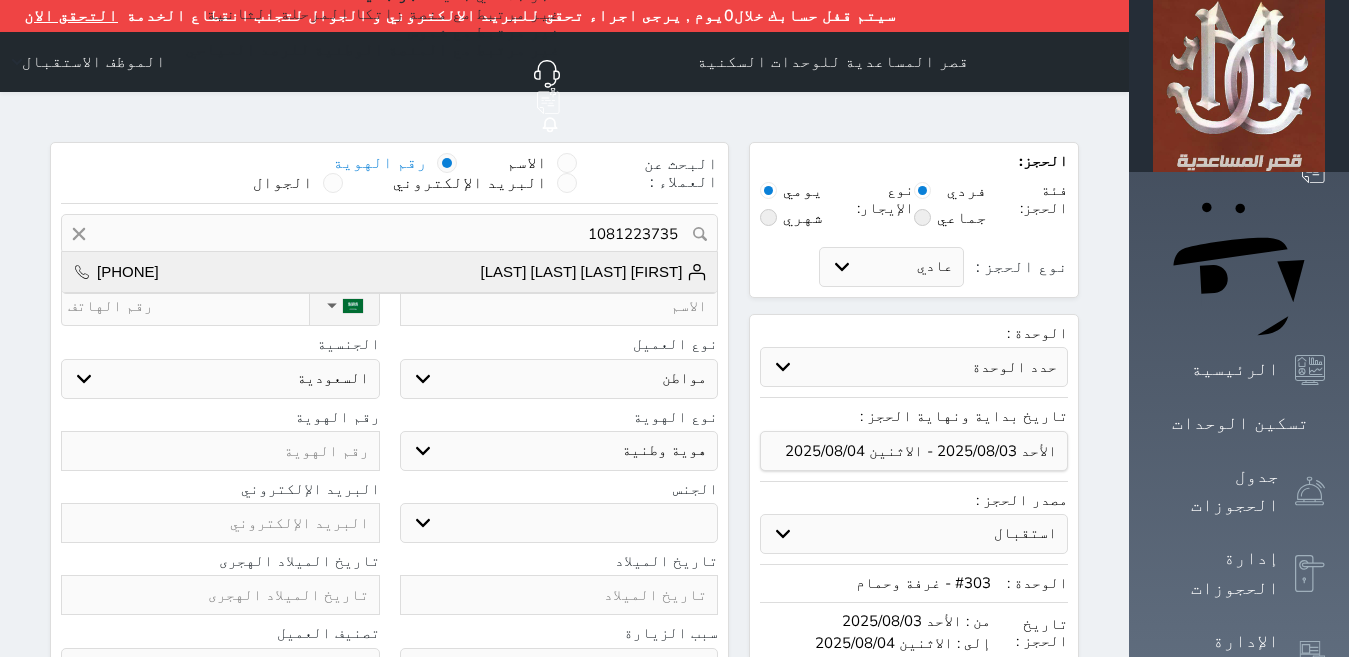 click on "[FIRST] [LAST] [LAST] [LAST]" at bounding box center [594, 272] 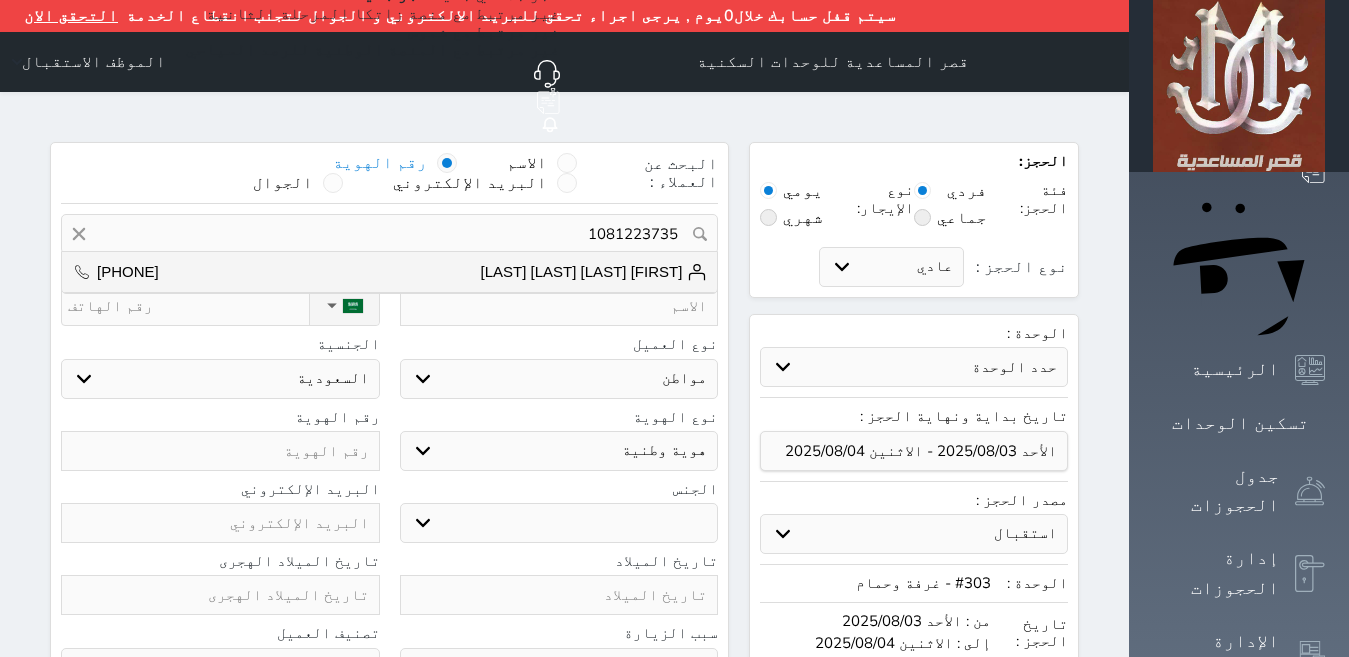type on "[FIRST] [LAST] [LAST] [LAST]  ||  [PHONE]" 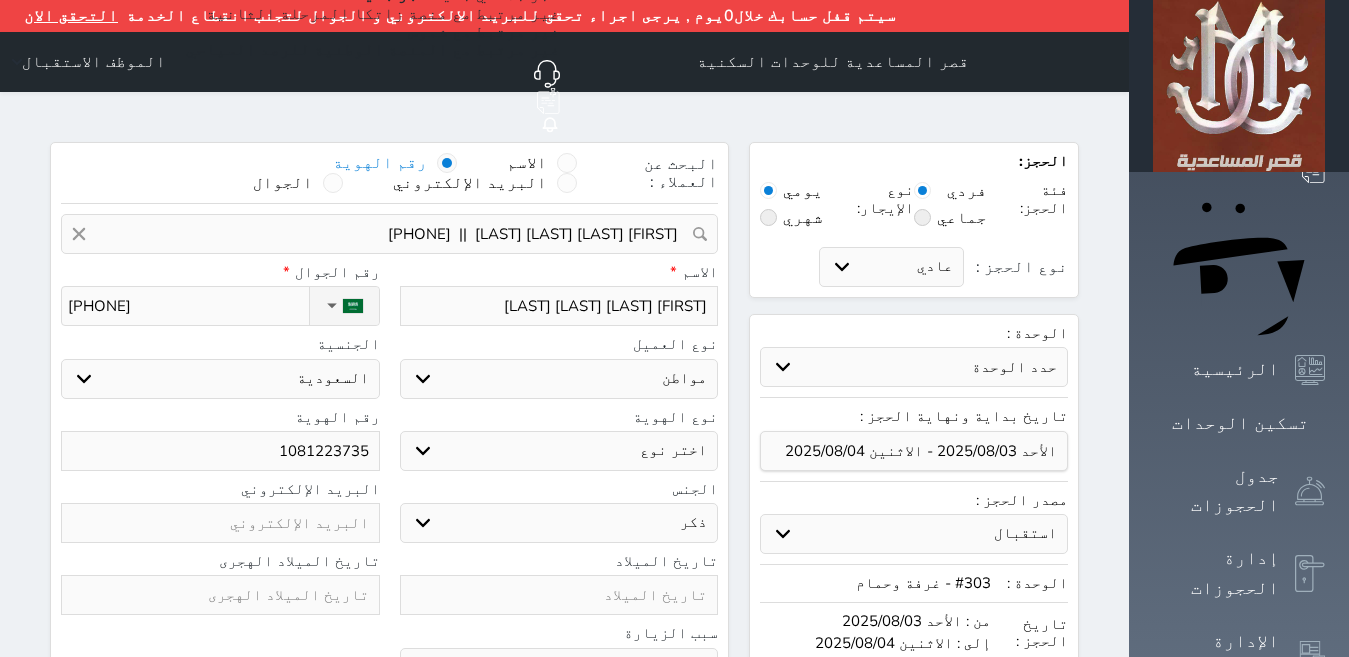 select 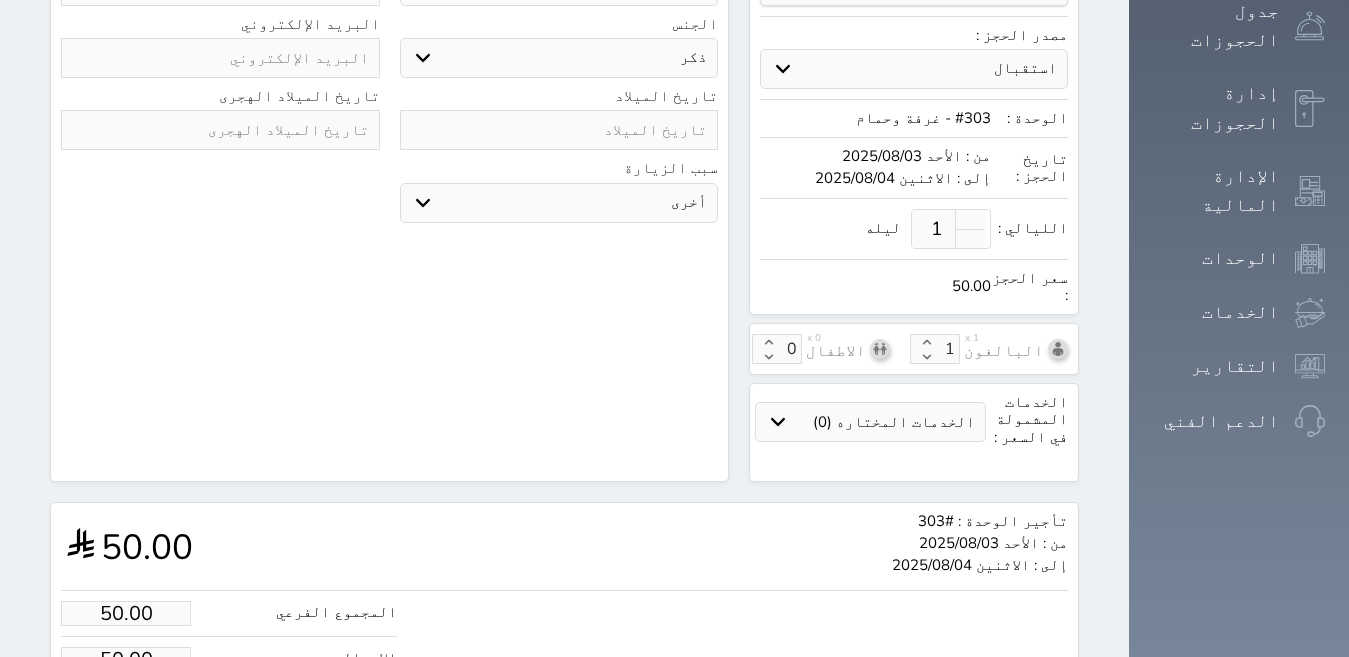 scroll, scrollTop: 500, scrollLeft: 0, axis: vertical 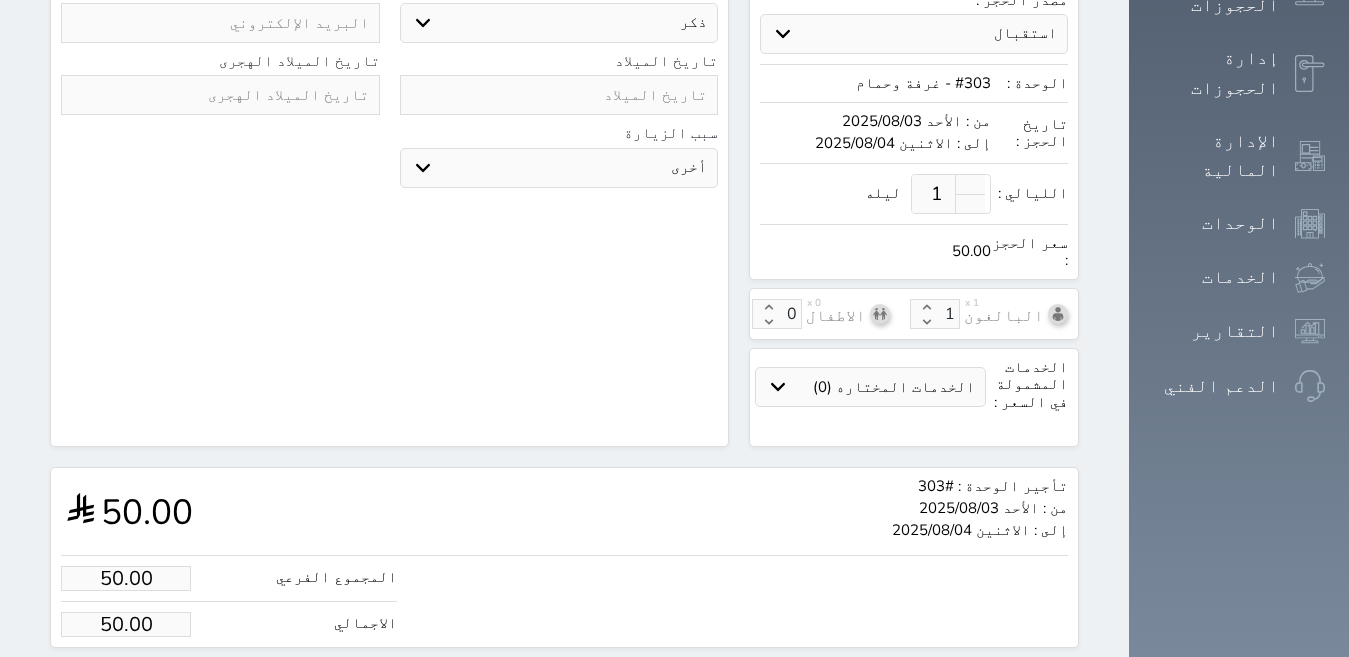 click on "50.00" at bounding box center (126, 578) 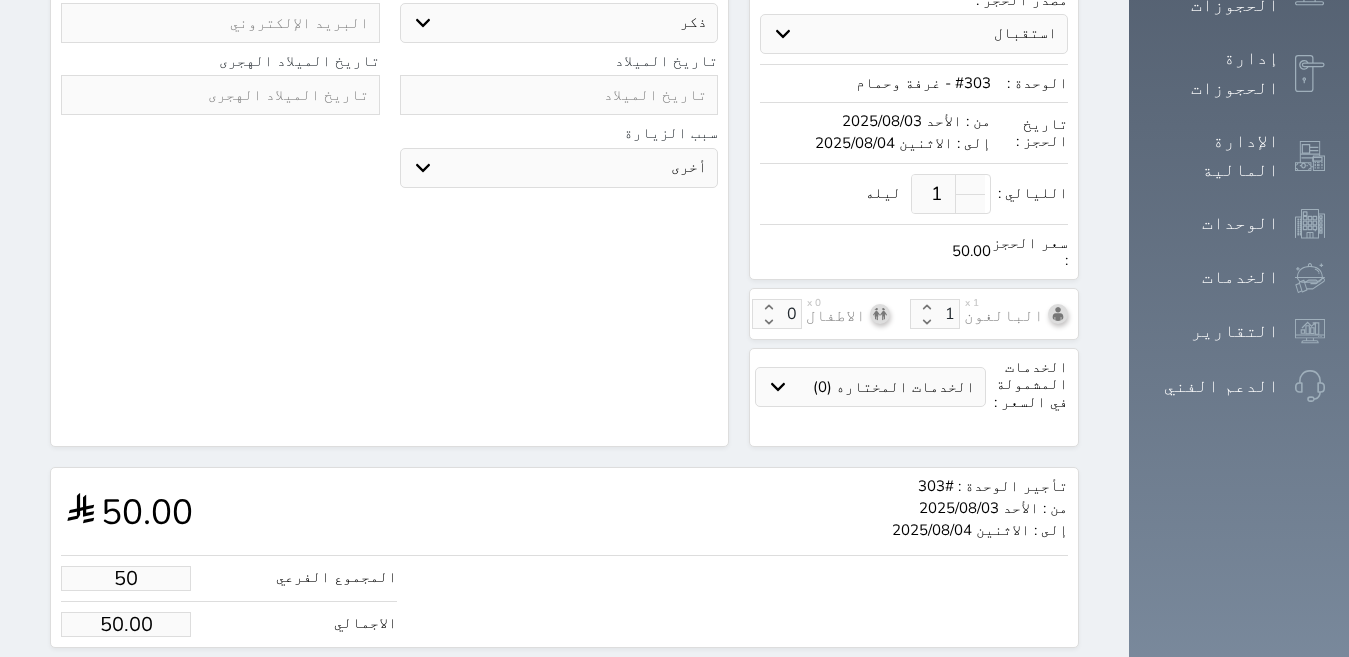 click on "50" at bounding box center [126, 578] 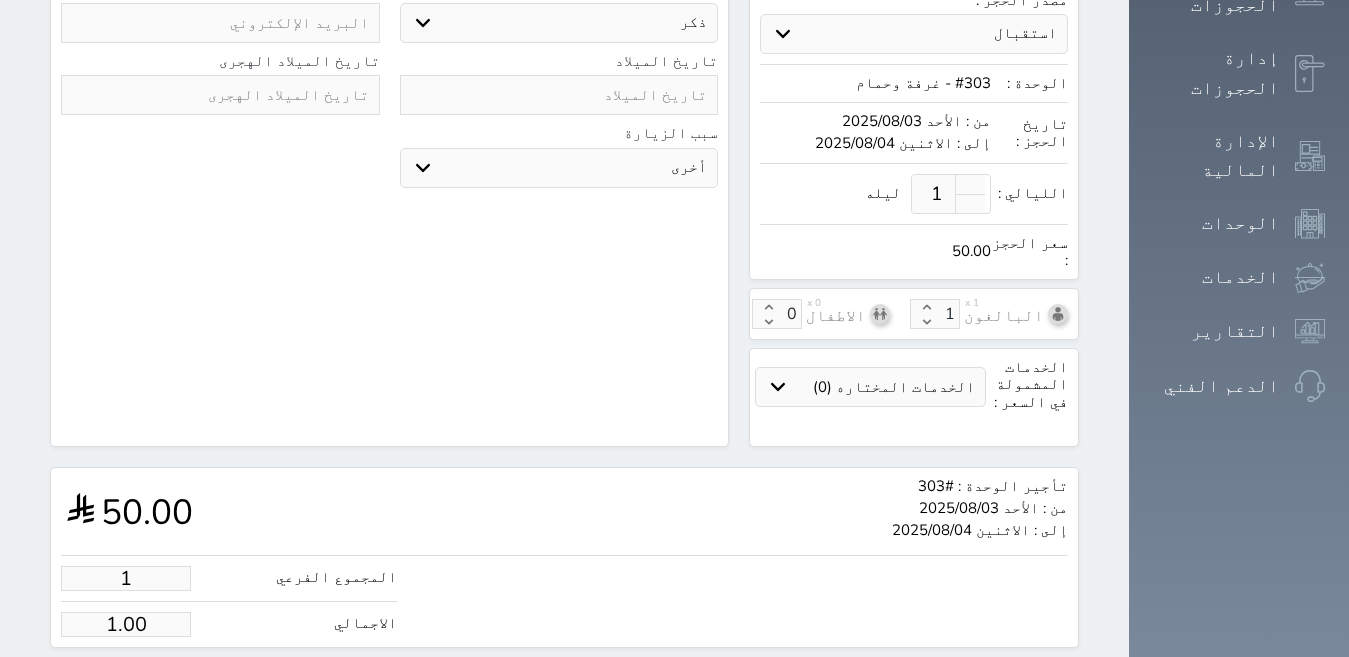 select 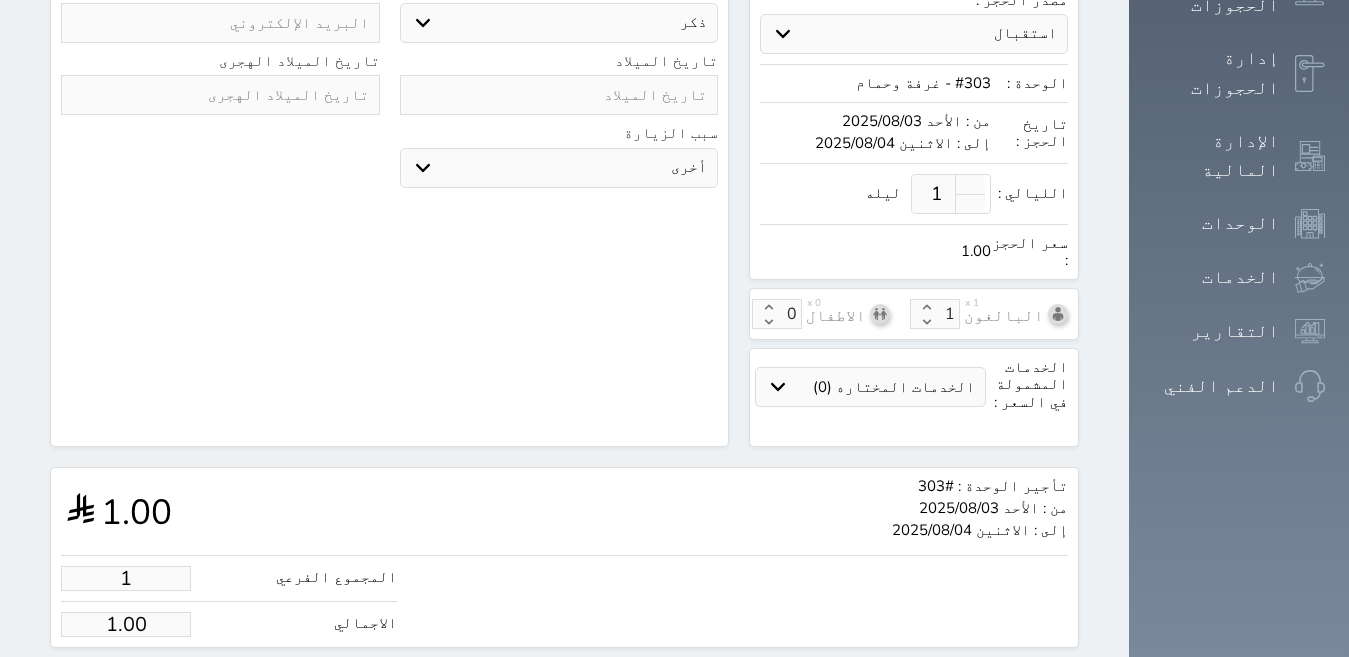 type on "15" 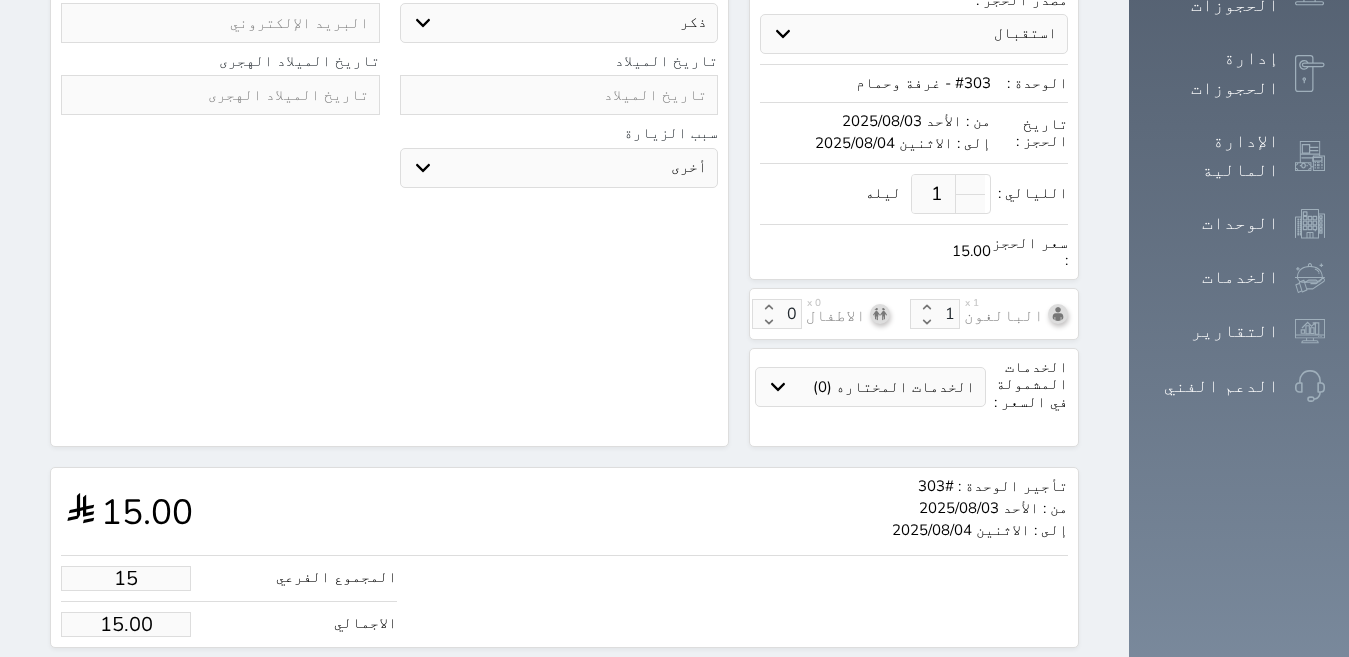 type on "150" 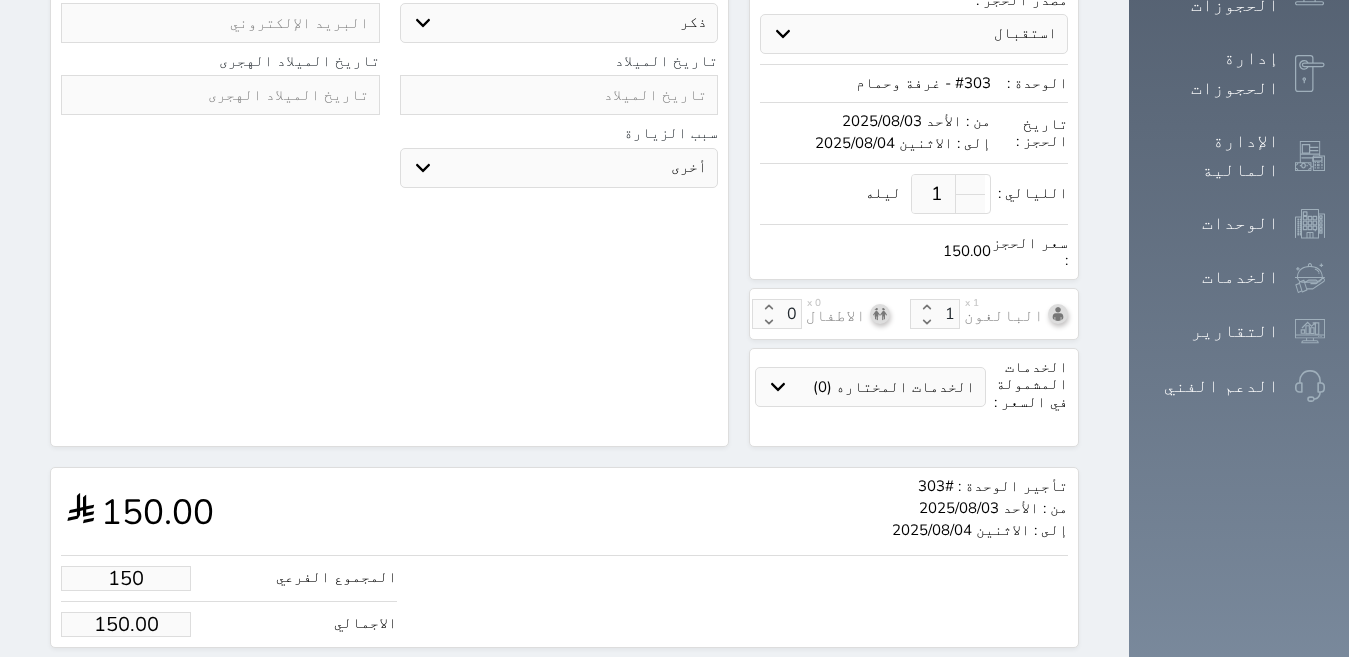 type on "150.00" 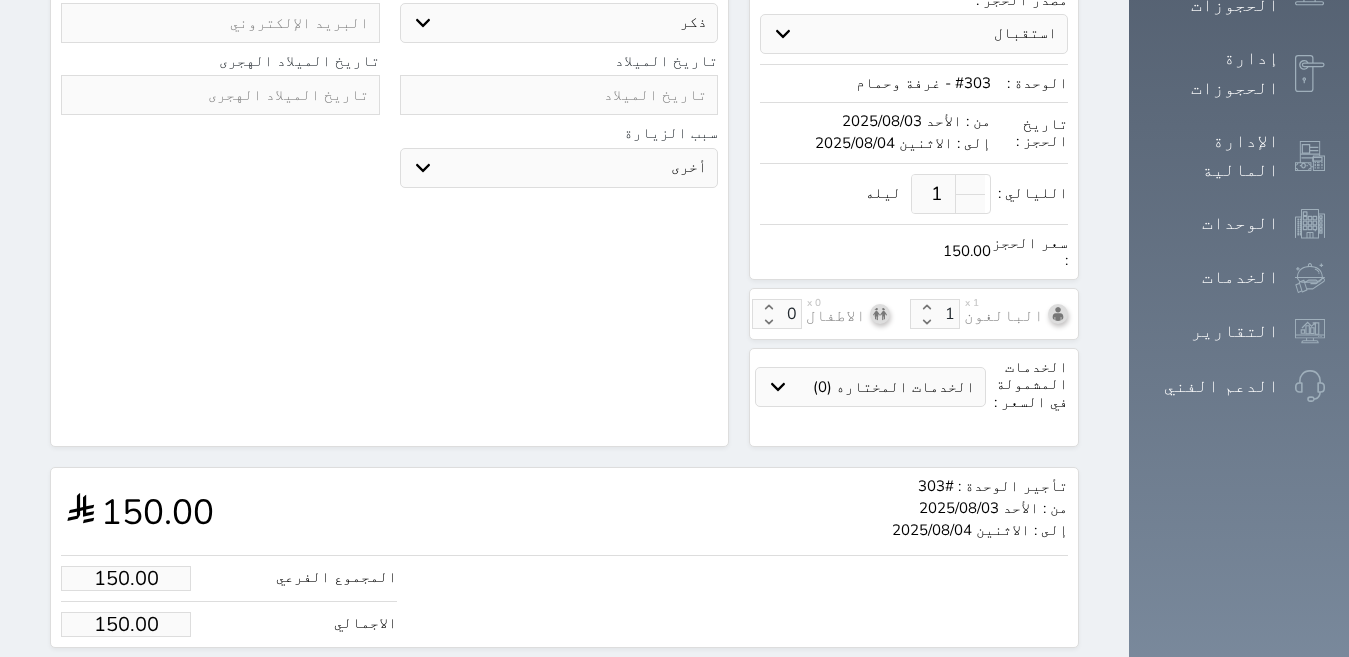 click on "حجز" at bounding box center (149, 685) 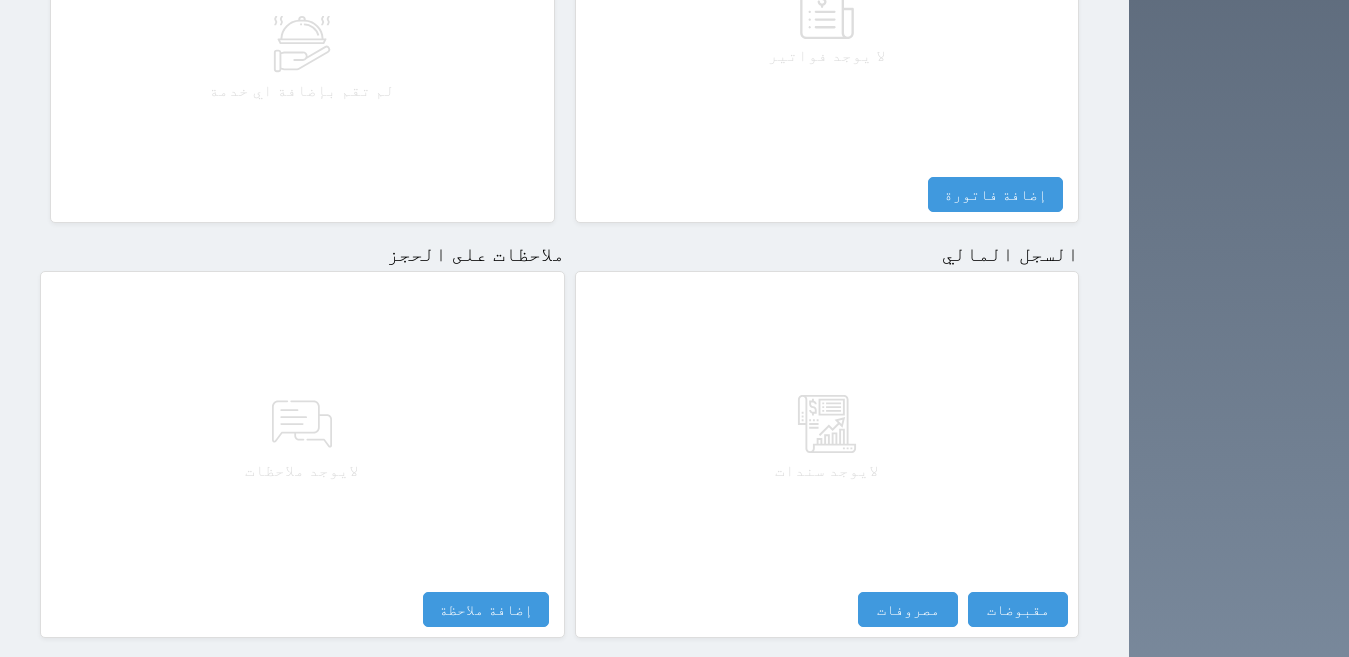 scroll, scrollTop: 1022, scrollLeft: 0, axis: vertical 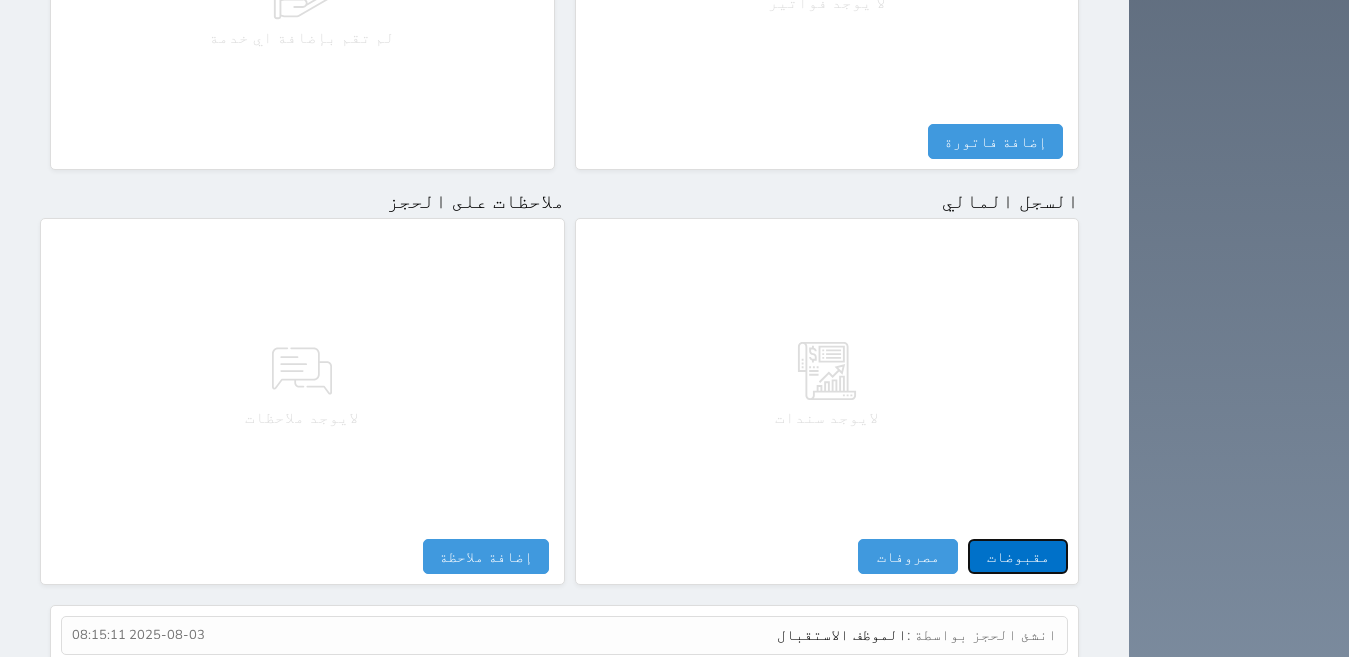 click on "مقبوضات" at bounding box center (1018, 556) 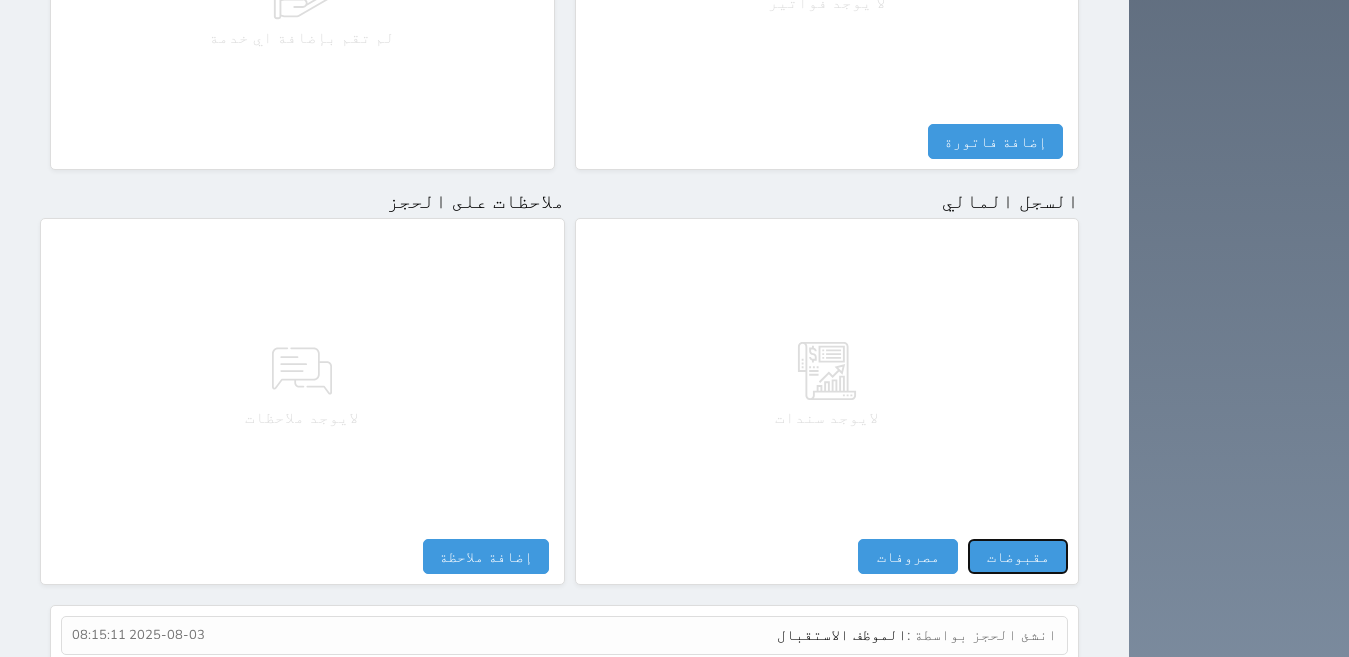 select 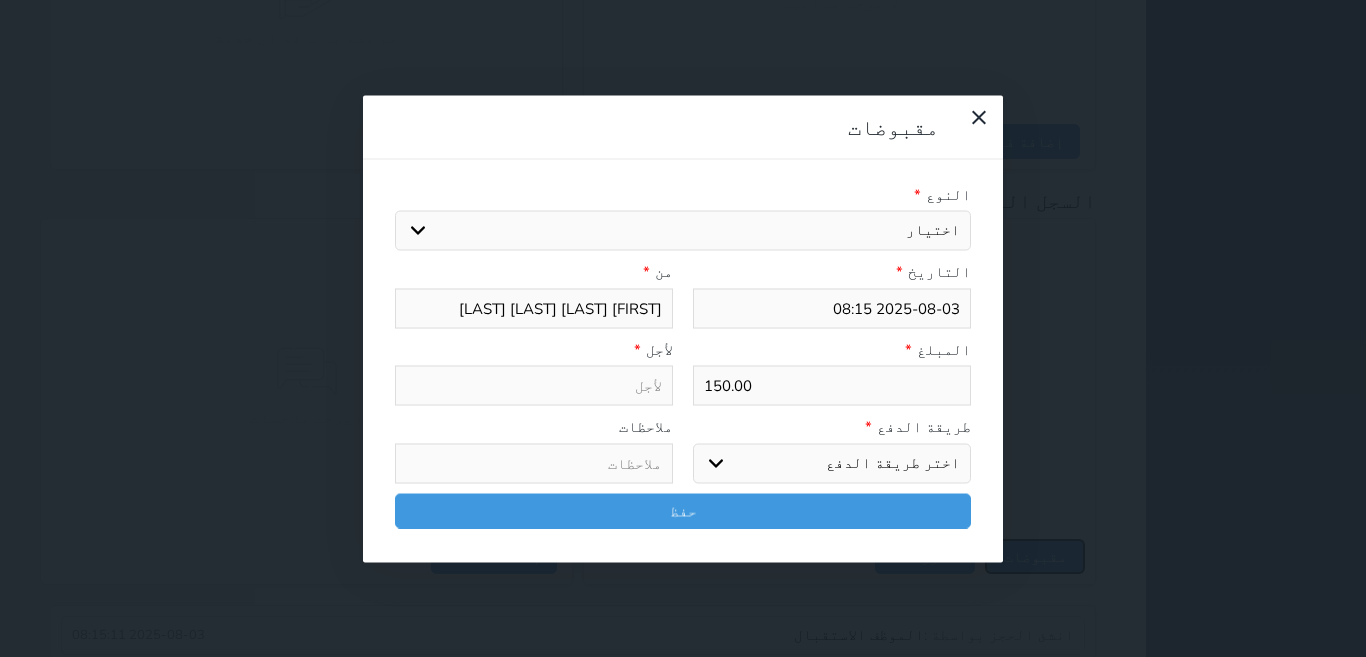 select 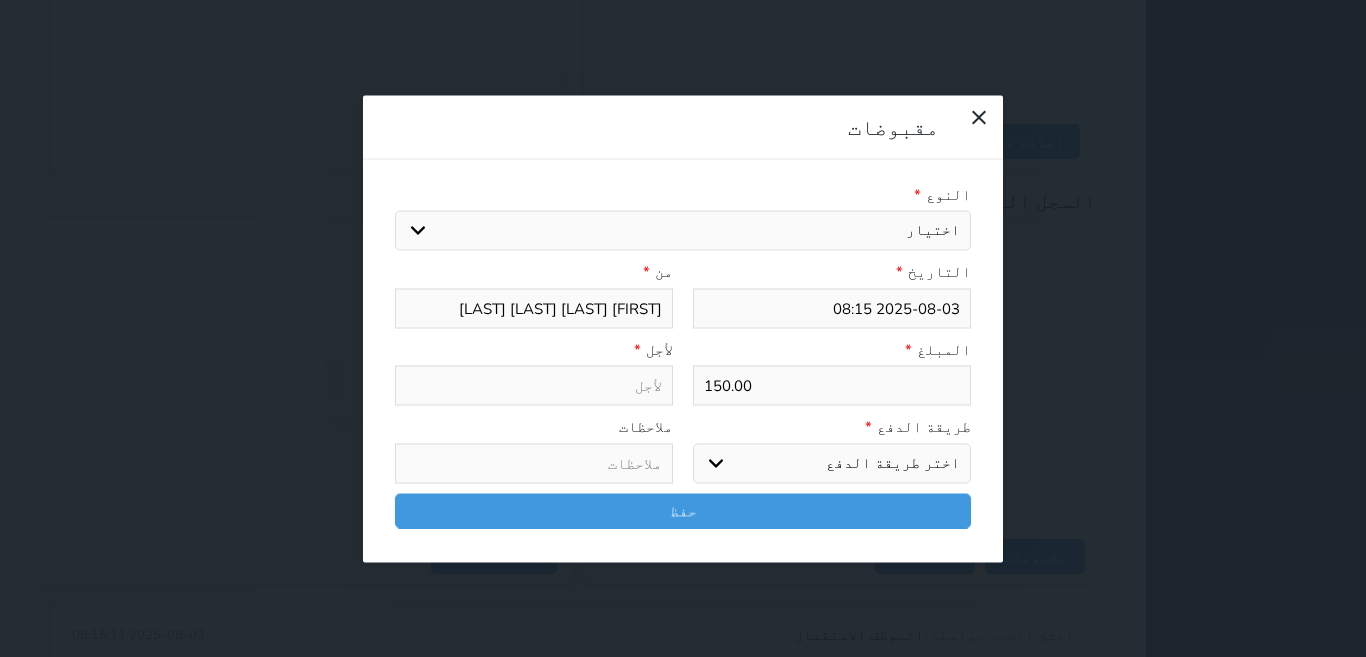 click on "اختيار   مقبوضات عامة قيمة إيجار فواتير تامين عربون لا ينطبق آخر مغسلة واي فاي - الإنترنت مواقف السيارات طعام الأغذية والمشروبات مشروبات المشروبات الباردة المشروبات الساخنة الإفطار غداء عشاء مخبز و كعك حمام سباحة الصالة الرياضية سبا و خدمات الجمال اختيار وإسقاط (خدمات النقل) ميني بار كابل - تلفزيون سرير إضافي تصفيف الشعر التسوق خدمات الجولات السياحية المنظمة خدمات الدليل السياحي" at bounding box center (683, 231) 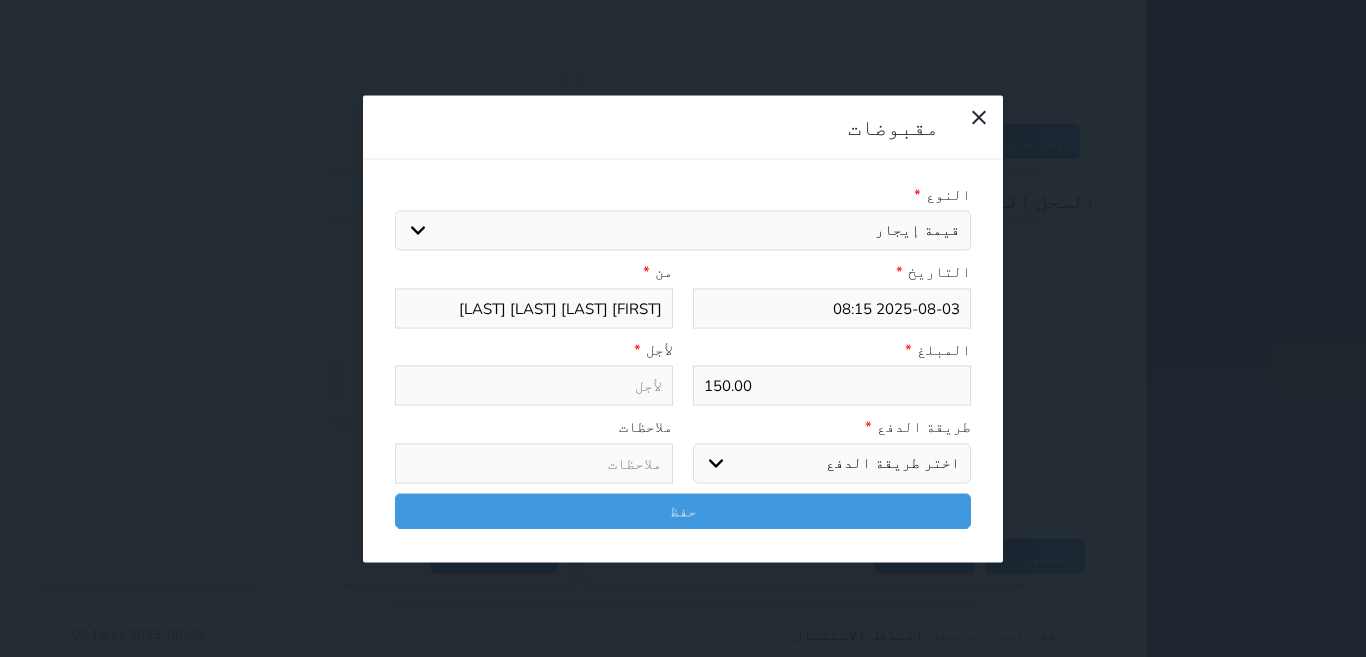 click on "اختيار   مقبوضات عامة قيمة إيجار فواتير تامين عربون لا ينطبق آخر مغسلة واي فاي - الإنترنت مواقف السيارات طعام الأغذية والمشروبات مشروبات المشروبات الباردة المشروبات الساخنة الإفطار غداء عشاء مخبز و كعك حمام سباحة الصالة الرياضية سبا و خدمات الجمال اختيار وإسقاط (خدمات النقل) ميني بار كابل - تلفزيون سرير إضافي تصفيف الشعر التسوق خدمات الجولات السياحية المنظمة خدمات الدليل السياحي" at bounding box center [683, 231] 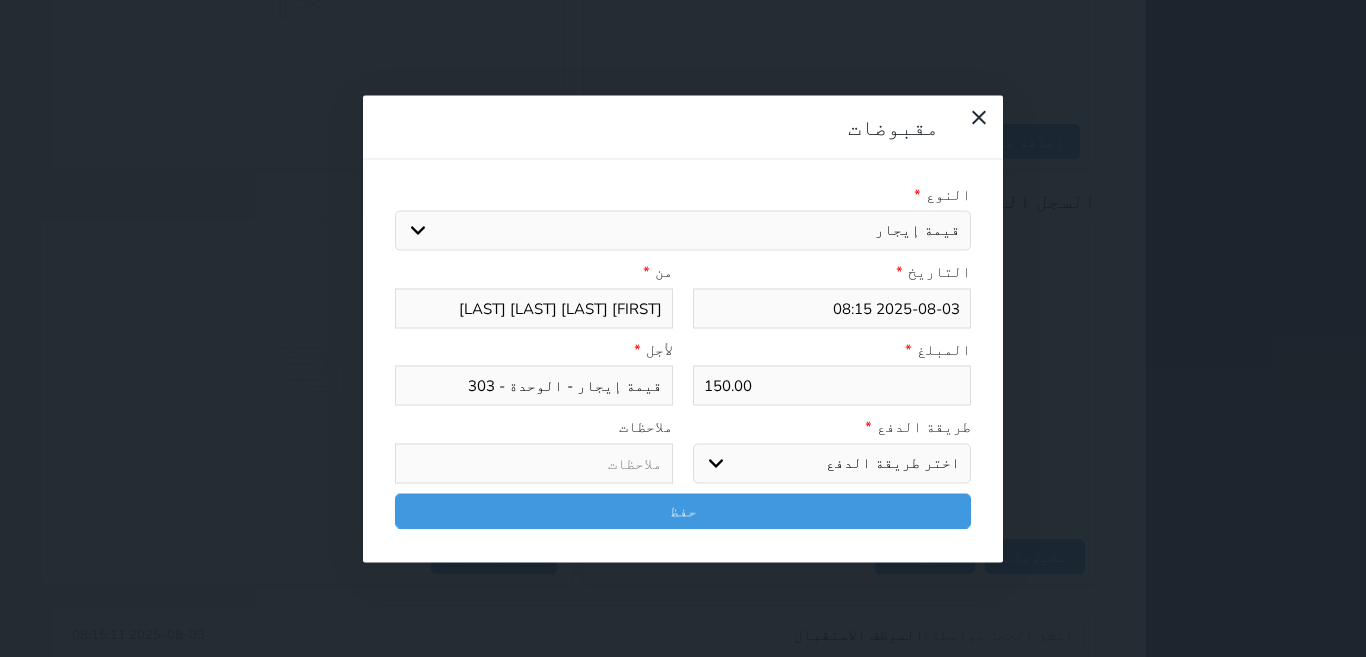 click on "اختر طريقة الدفع   دفع نقدى   تحويل بنكى   مدى   بطاقة ائتمان   آجل" at bounding box center (832, 463) 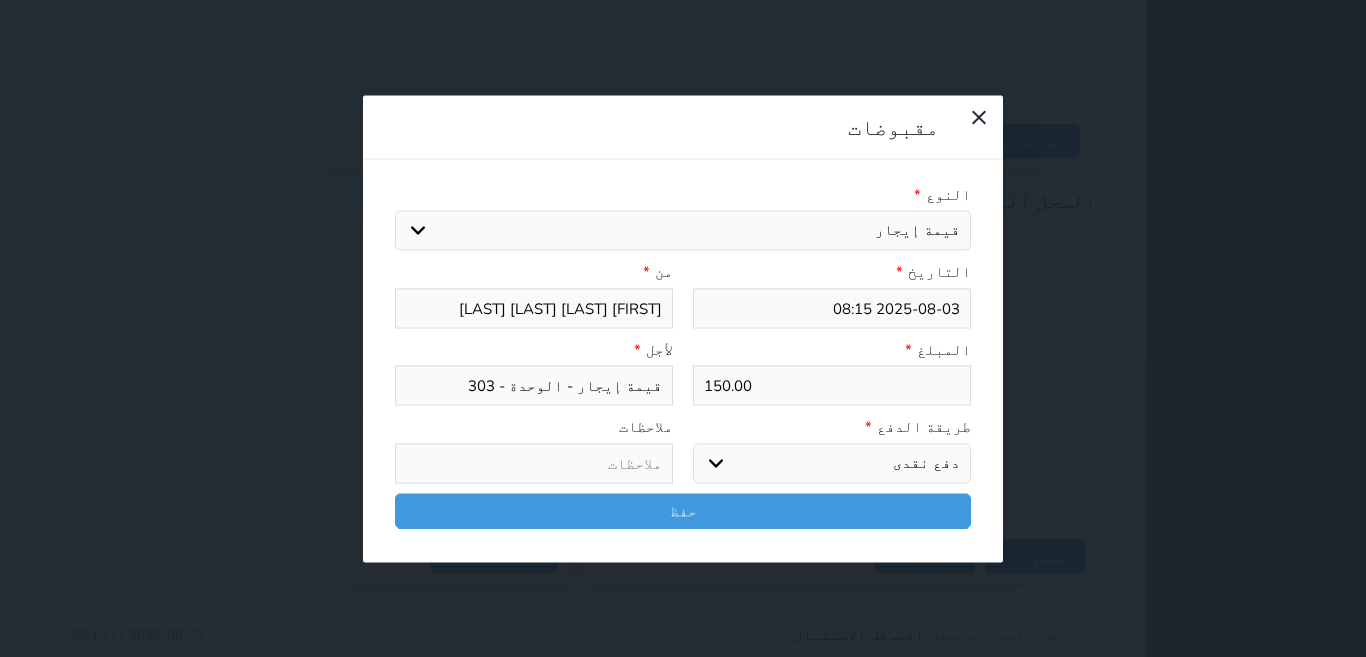 click on "اختر طريقة الدفع   دفع نقدى   تحويل بنكى   مدى   بطاقة ائتمان   آجل" at bounding box center [832, 463] 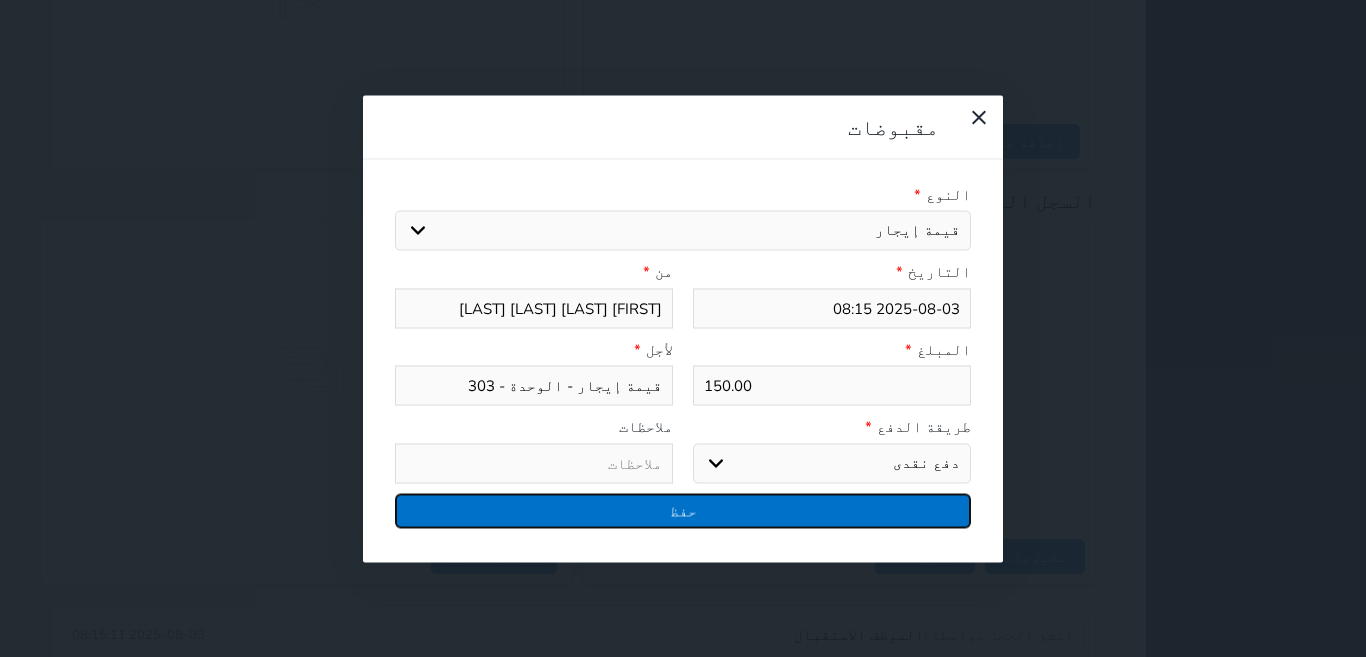click on "حفظ" at bounding box center [683, 510] 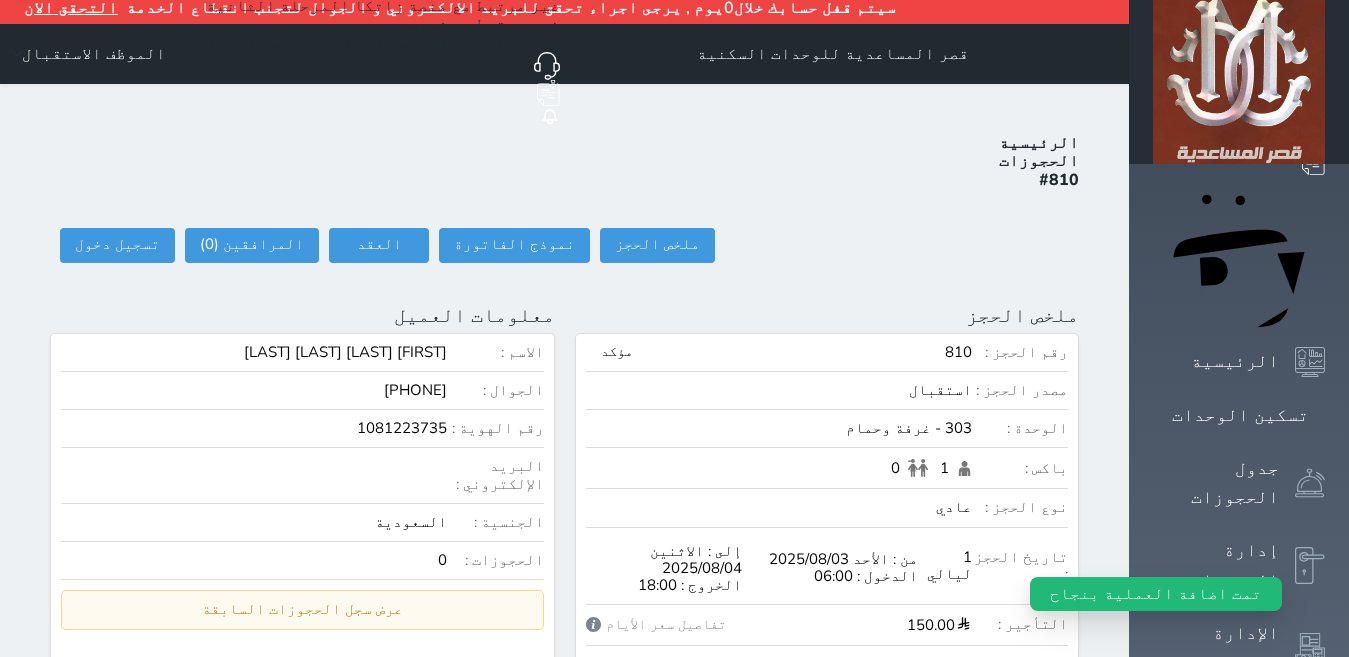 scroll, scrollTop: 0, scrollLeft: 0, axis: both 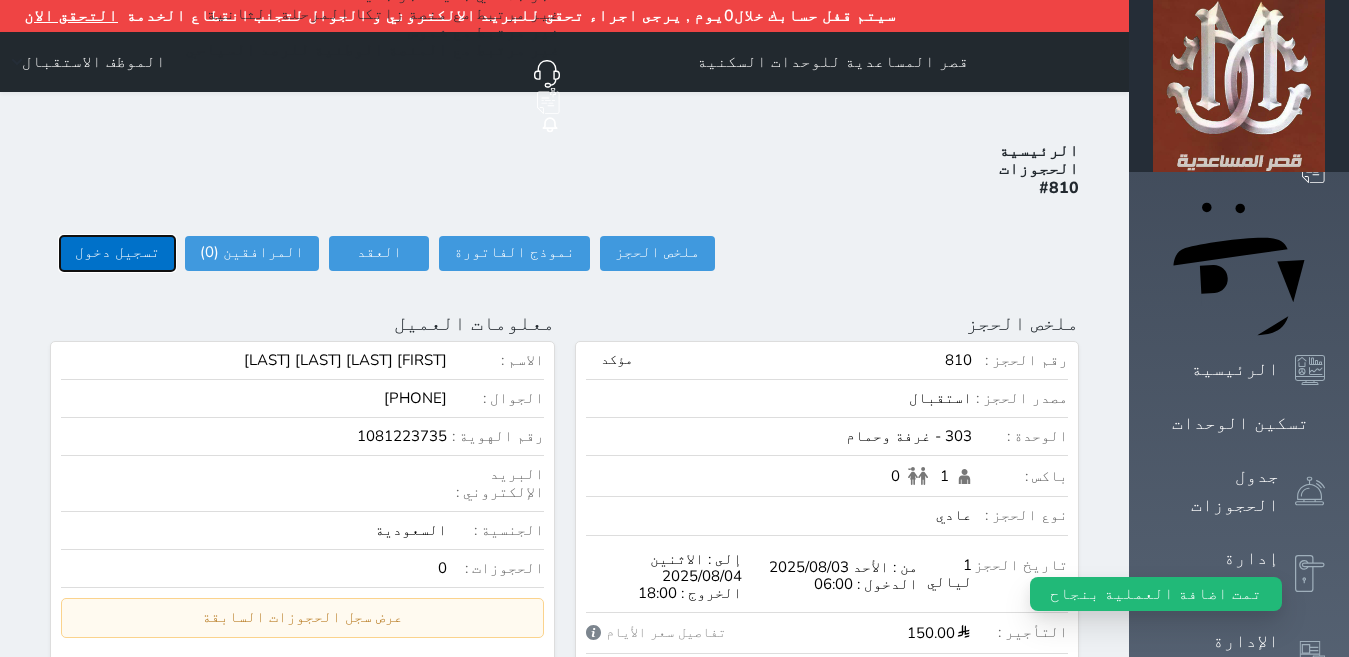 click on "تسجيل دخول" at bounding box center [117, 253] 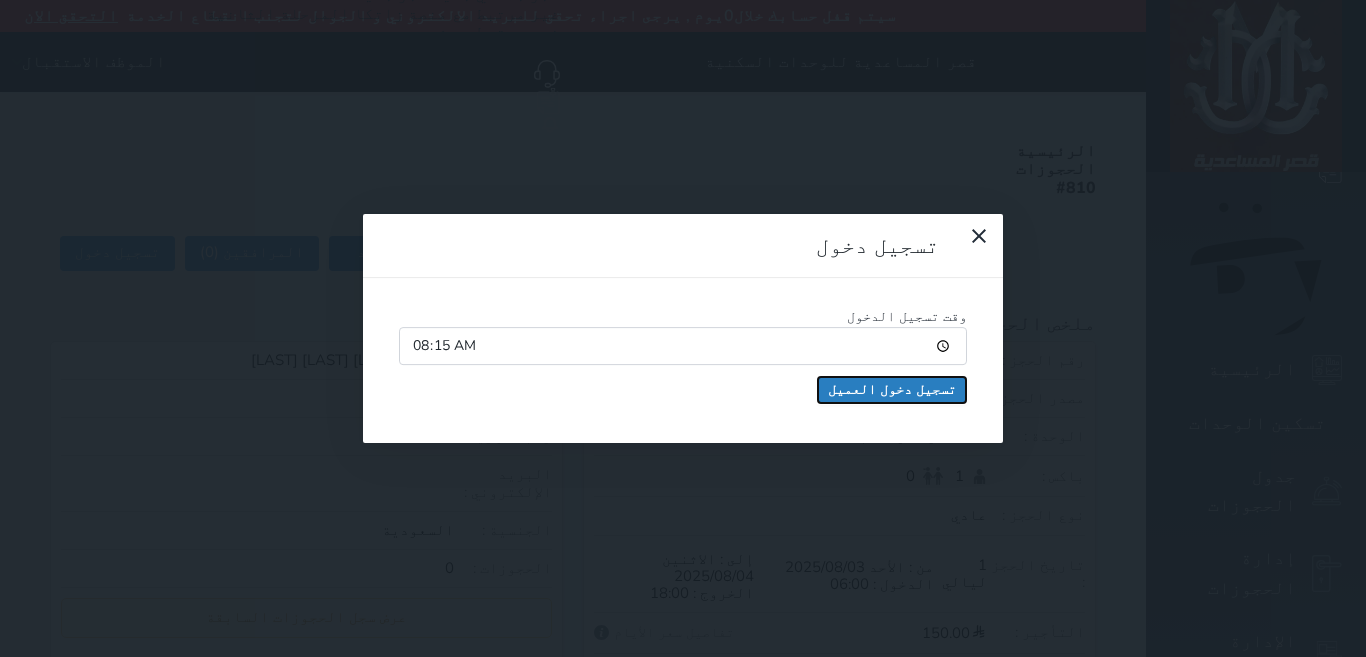 click on "تسجيل دخول العميل" at bounding box center [892, 390] 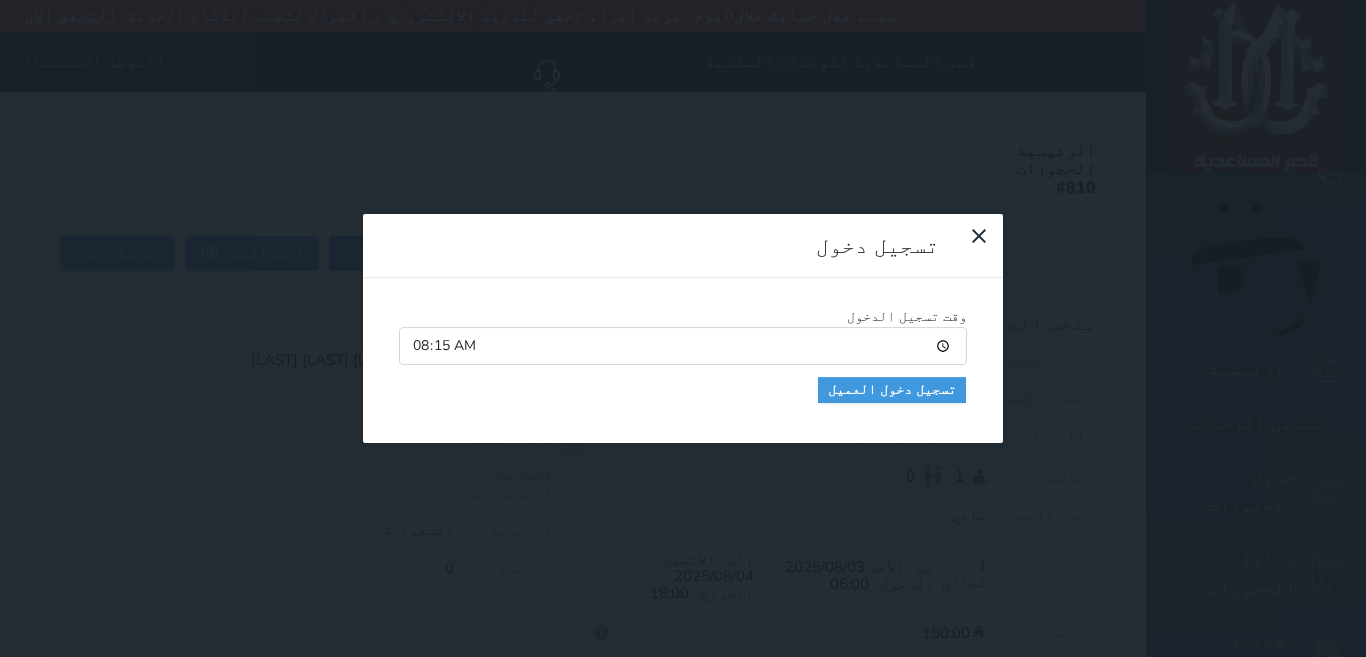 click at bounding box center (0, 0) 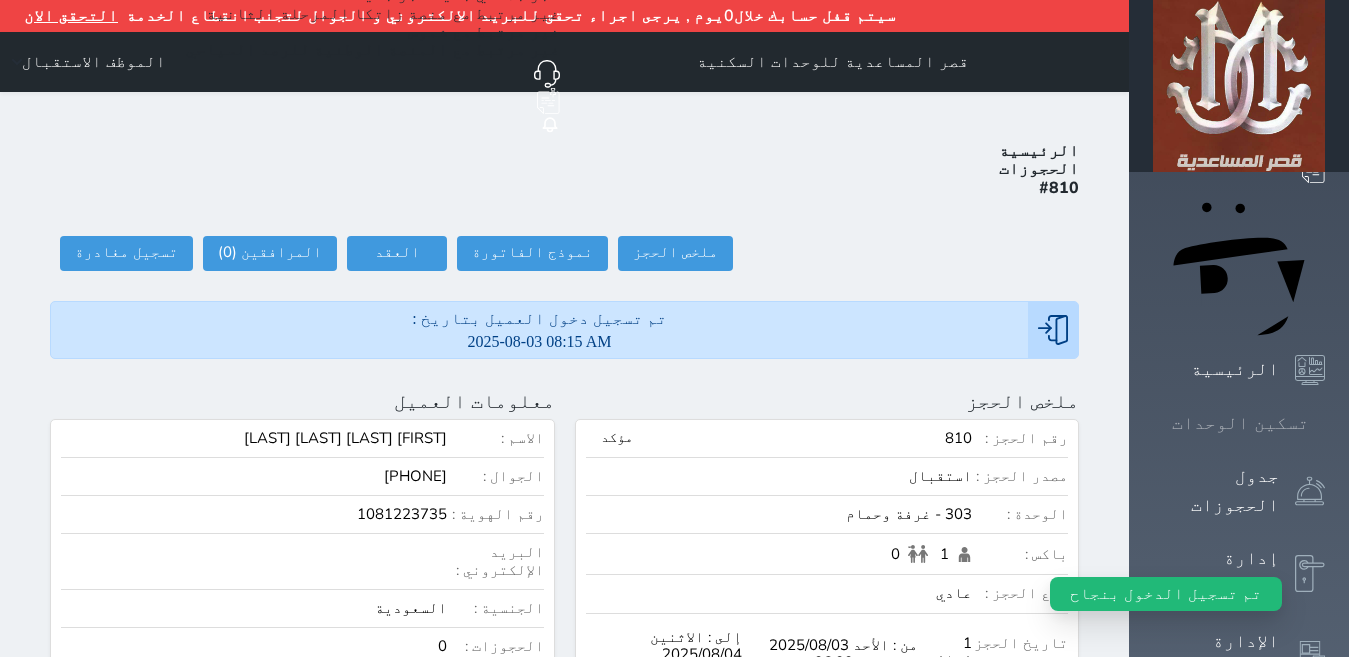 click 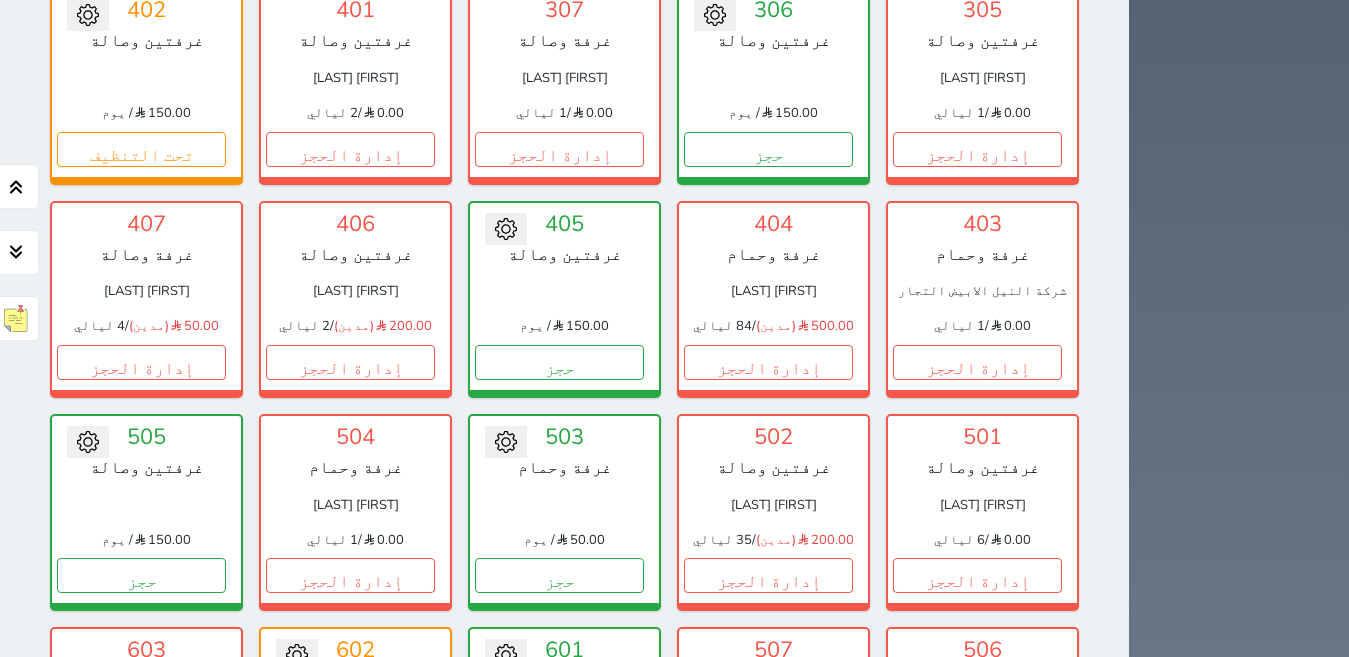scroll, scrollTop: 1010, scrollLeft: 0, axis: vertical 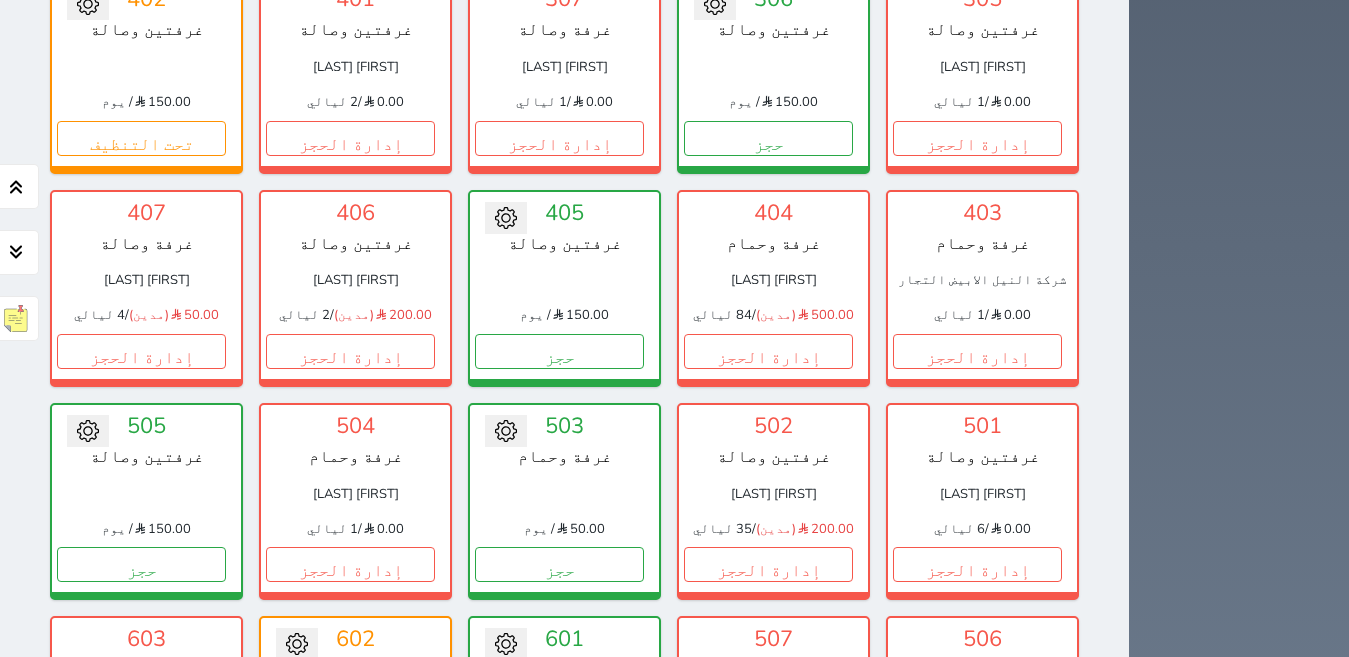 click on "إدارة الحجز" at bounding box center (768, 778) 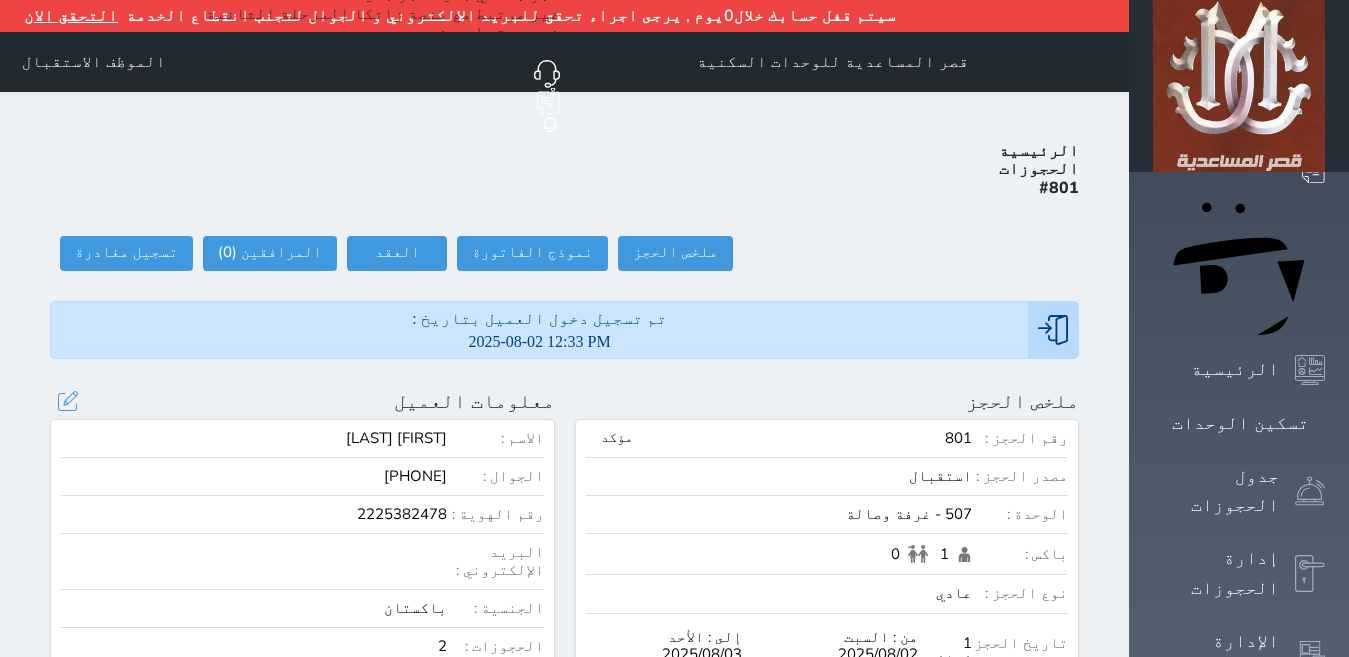 scroll, scrollTop: 100, scrollLeft: 0, axis: vertical 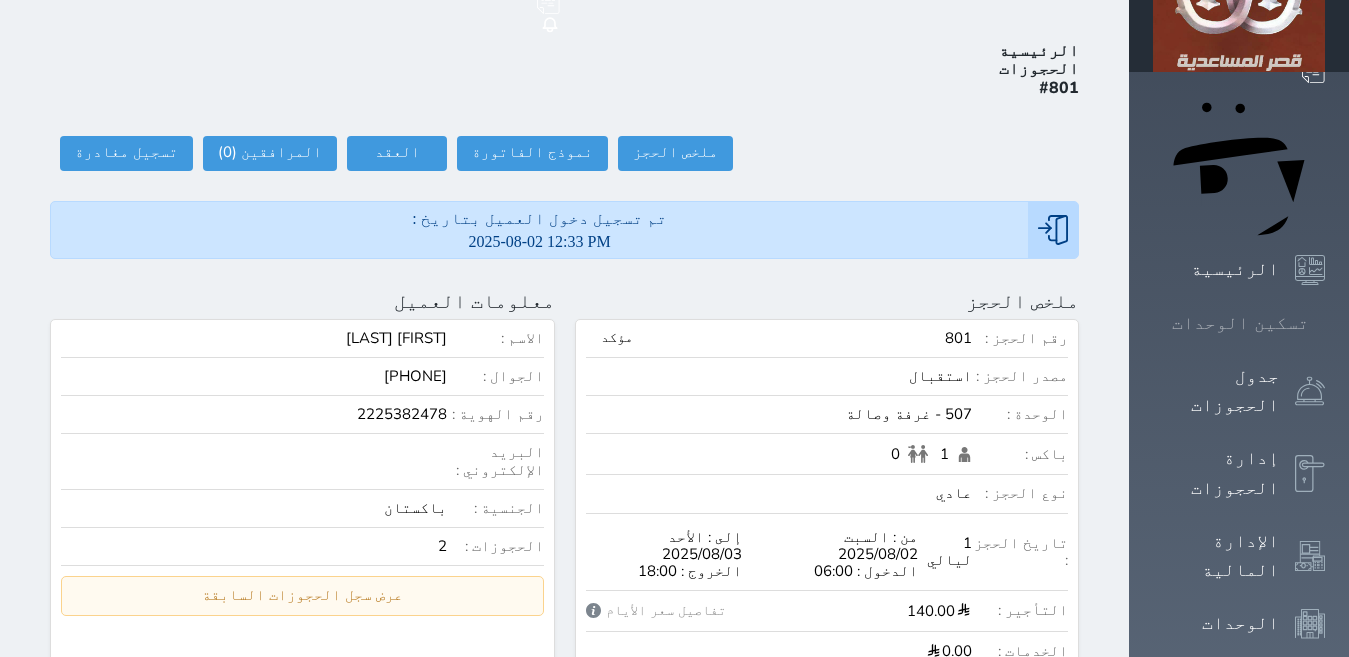 click 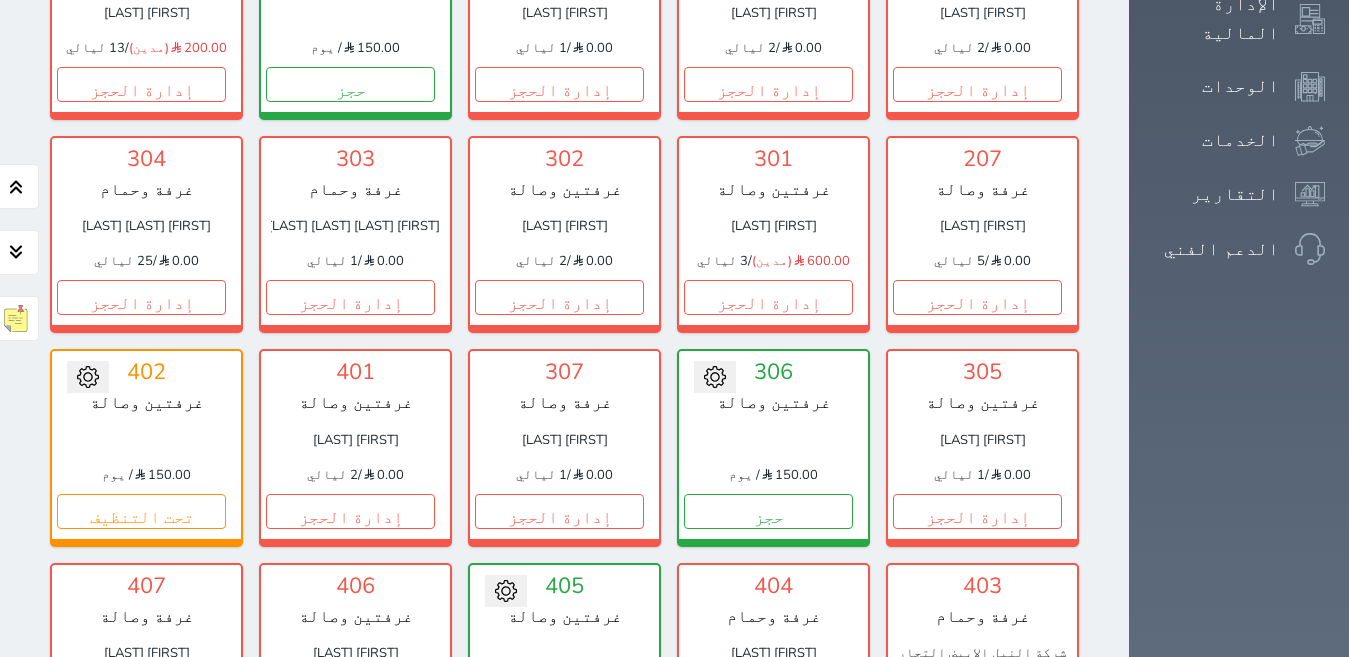 scroll, scrollTop: 610, scrollLeft: 0, axis: vertical 